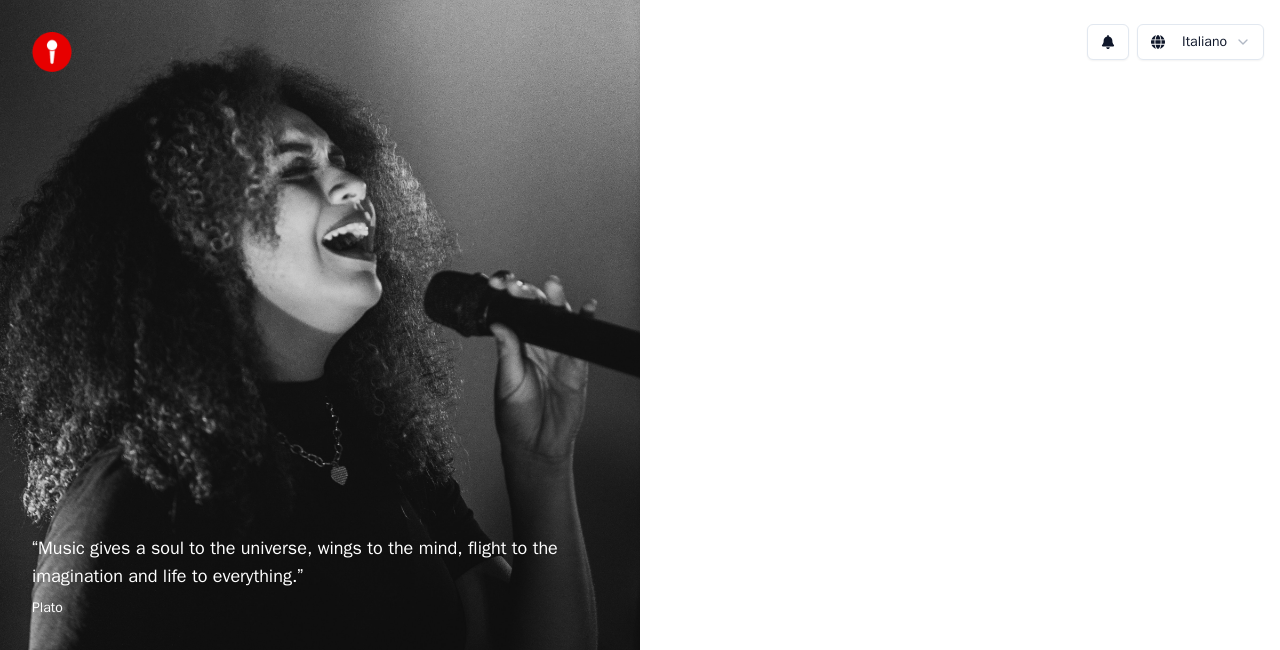 scroll, scrollTop: 0, scrollLeft: 0, axis: both 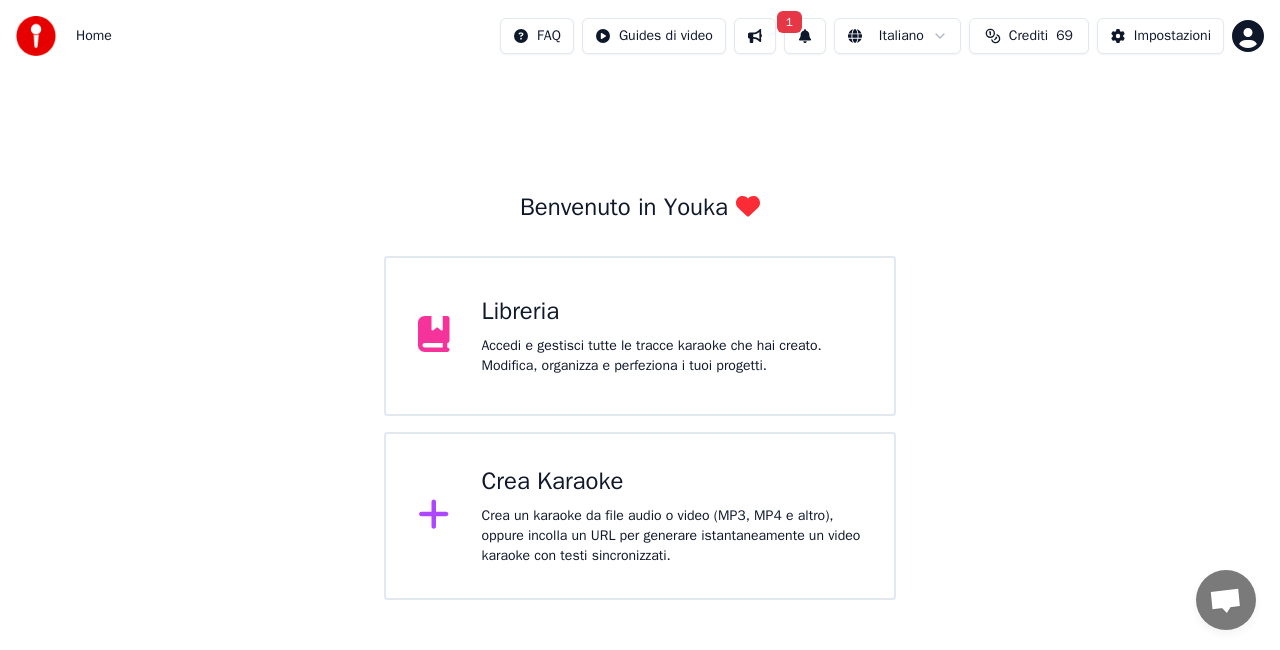 click on "1" at bounding box center [805, 36] 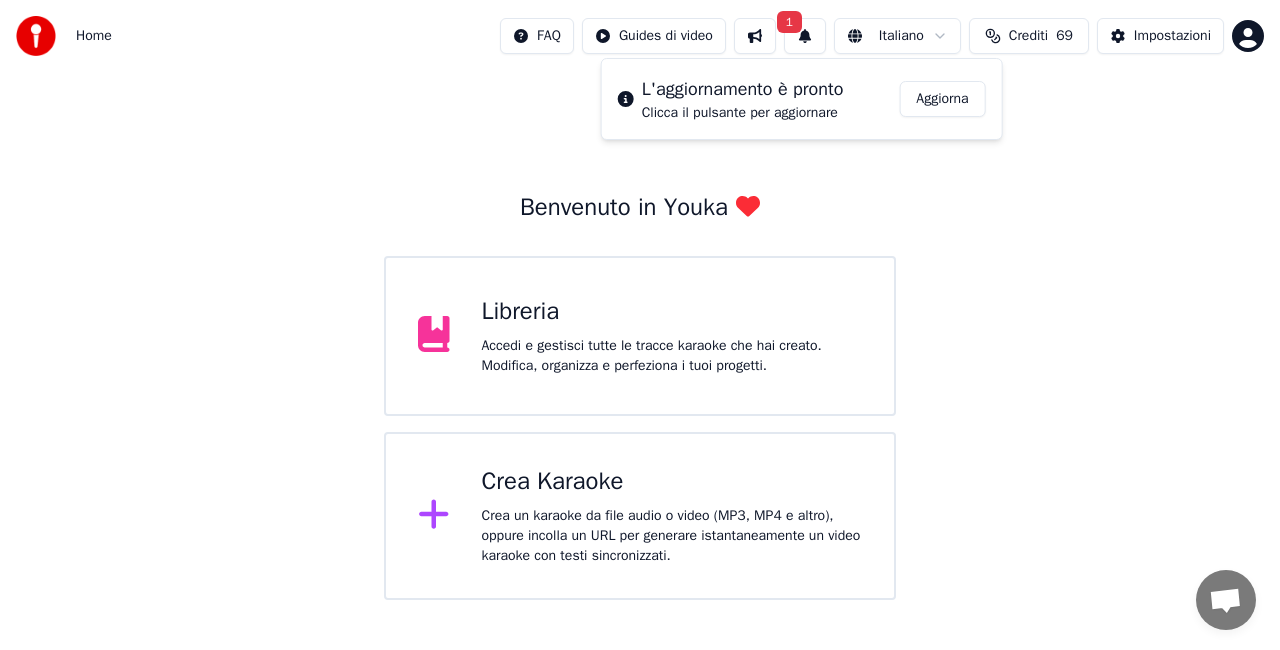 click on "Aggiorna" at bounding box center (942, 99) 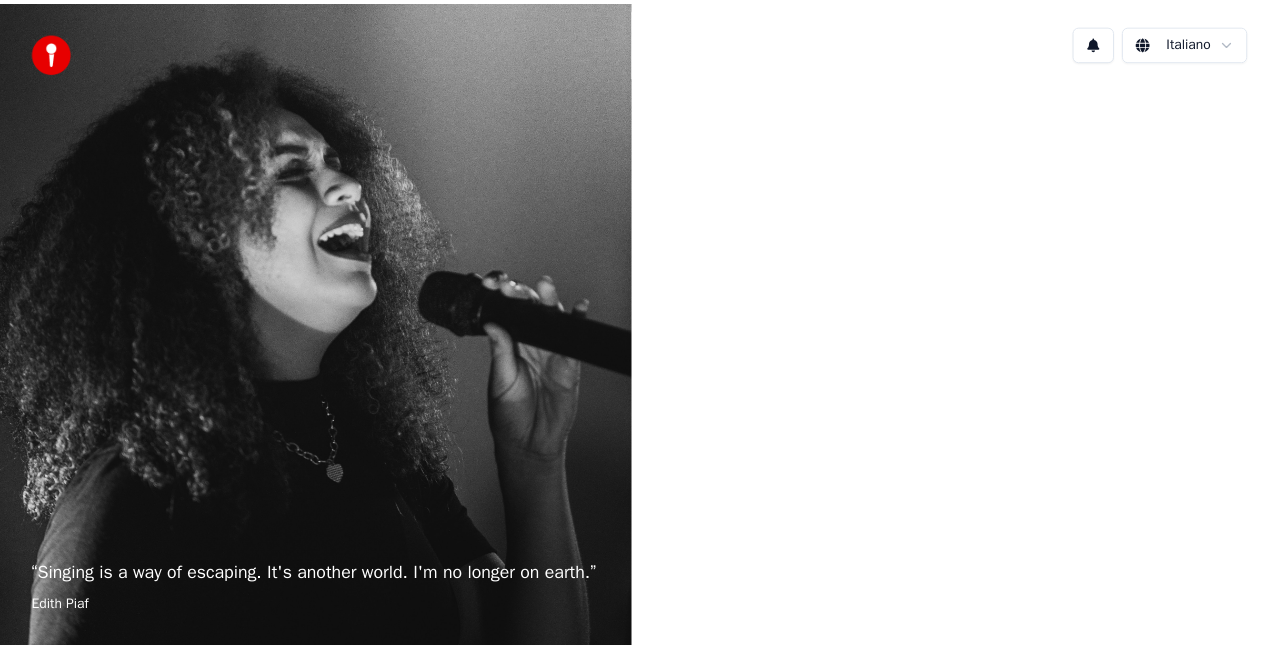 scroll, scrollTop: 0, scrollLeft: 0, axis: both 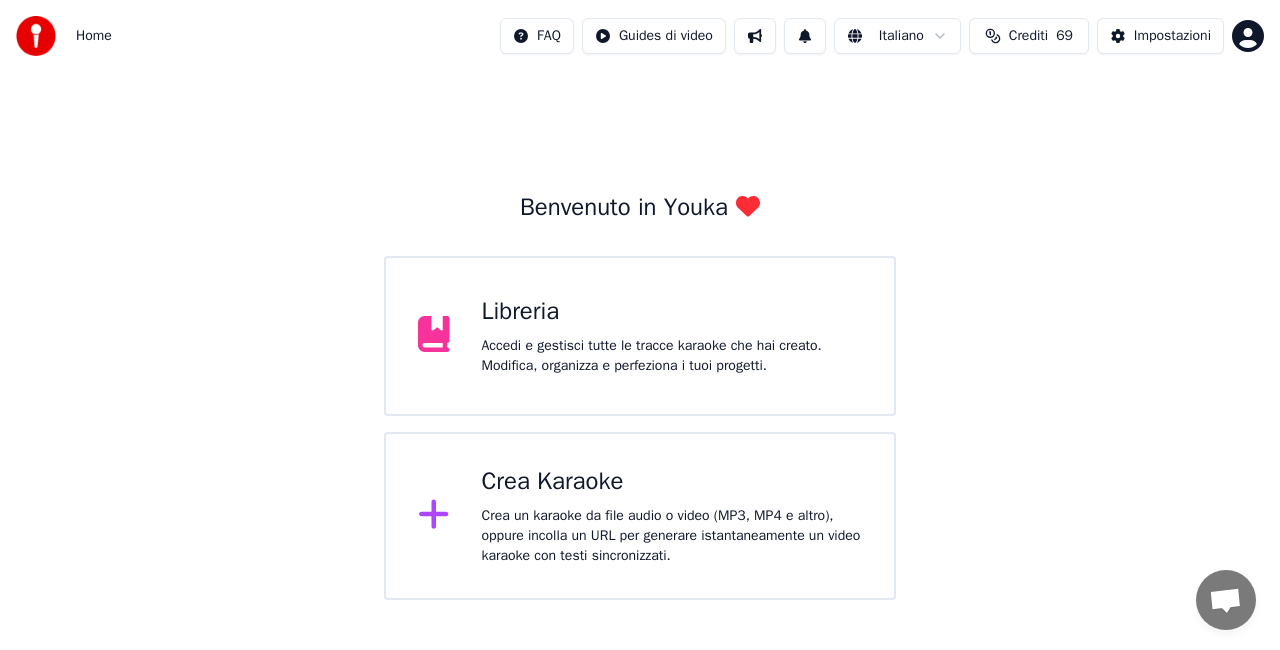 click on "Libreria" at bounding box center (672, 312) 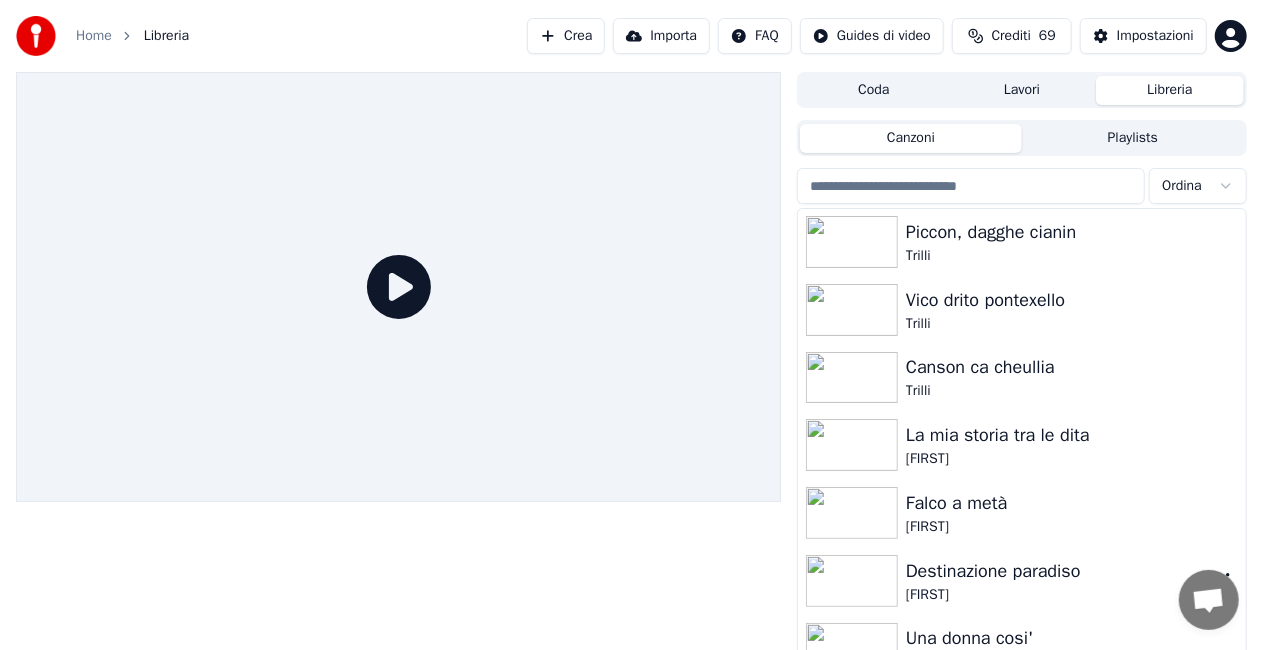 scroll, scrollTop: 27052, scrollLeft: 0, axis: vertical 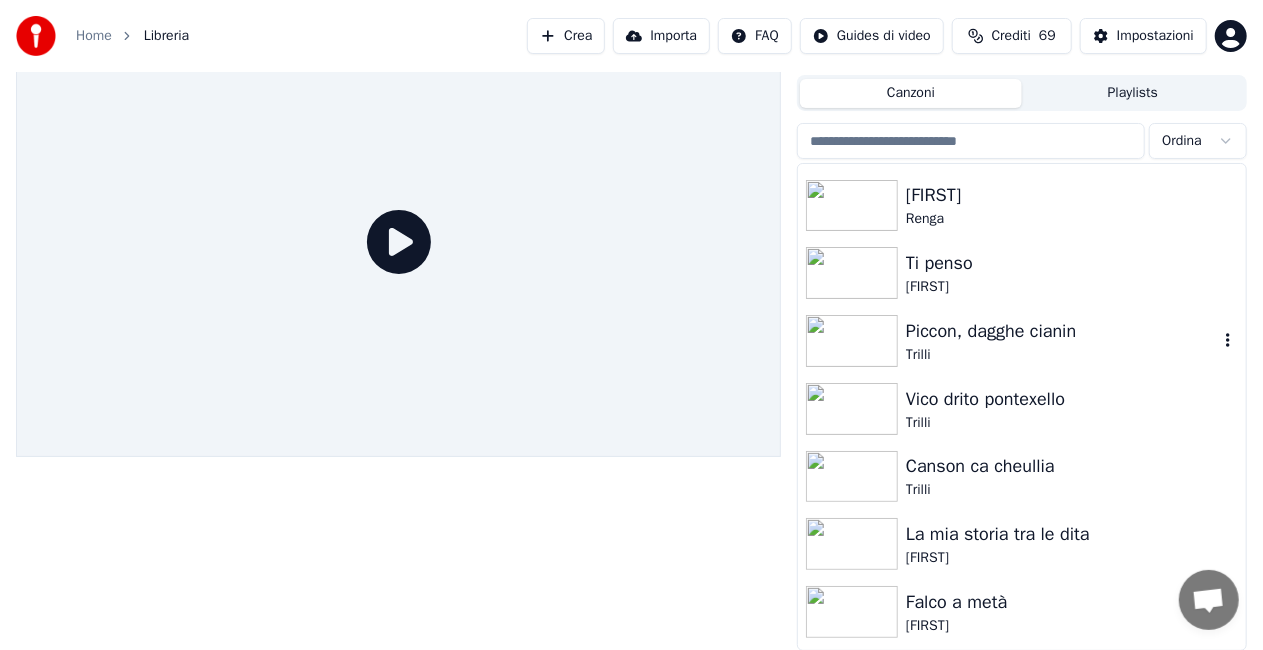 click on "Trilli" at bounding box center (1062, 355) 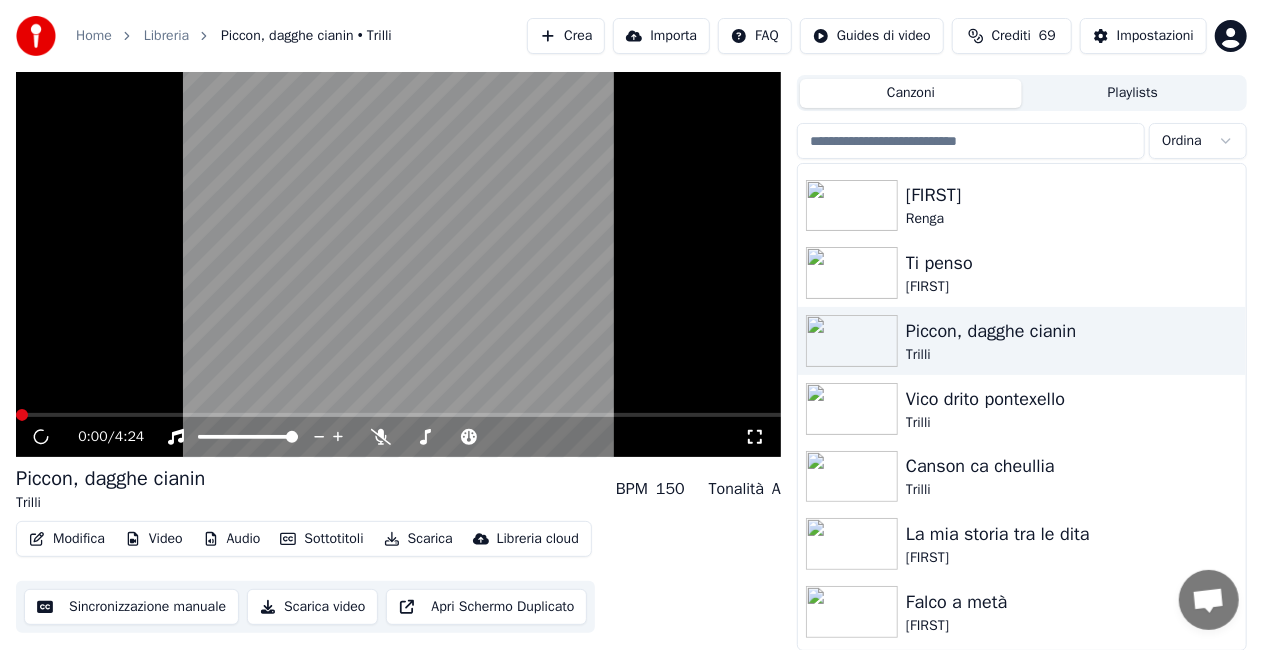 click 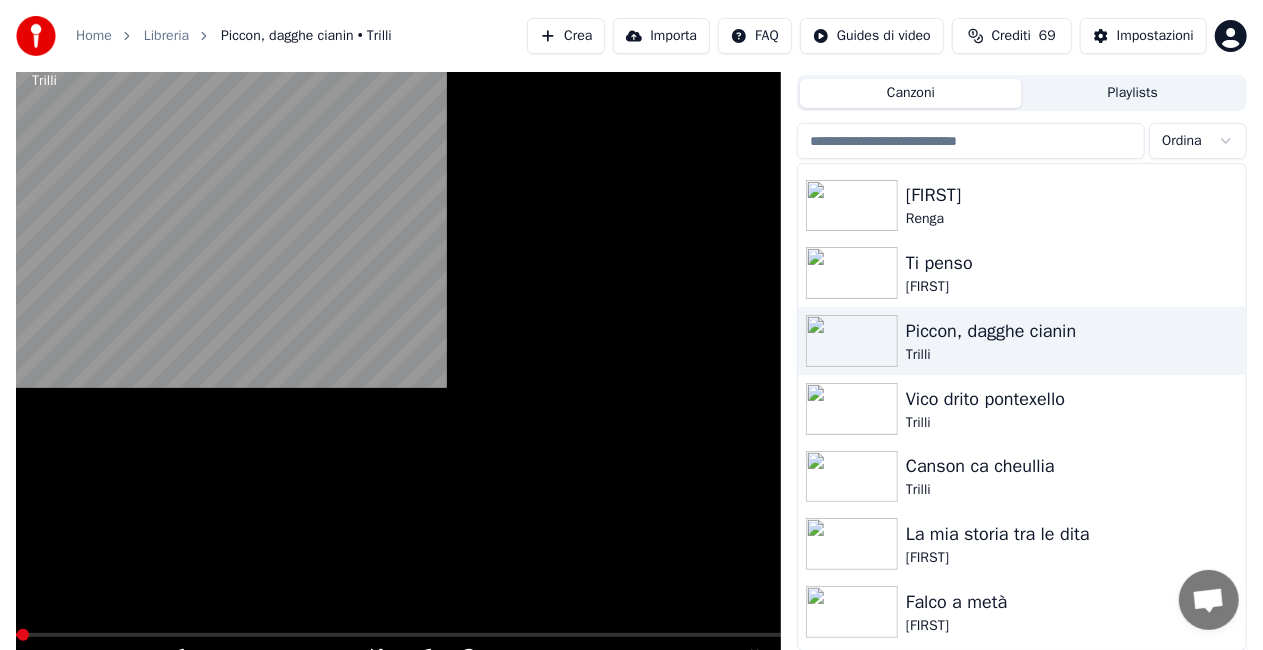 scroll, scrollTop: 28, scrollLeft: 0, axis: vertical 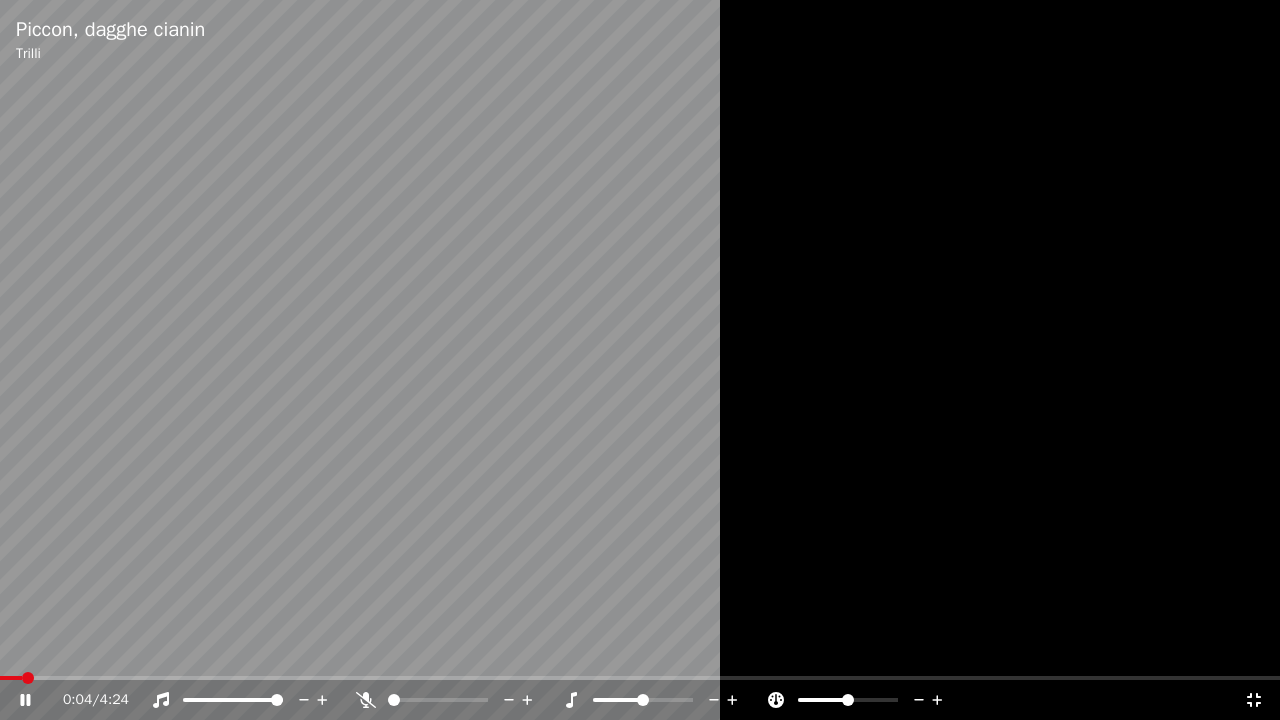 click at bounding box center [438, 700] 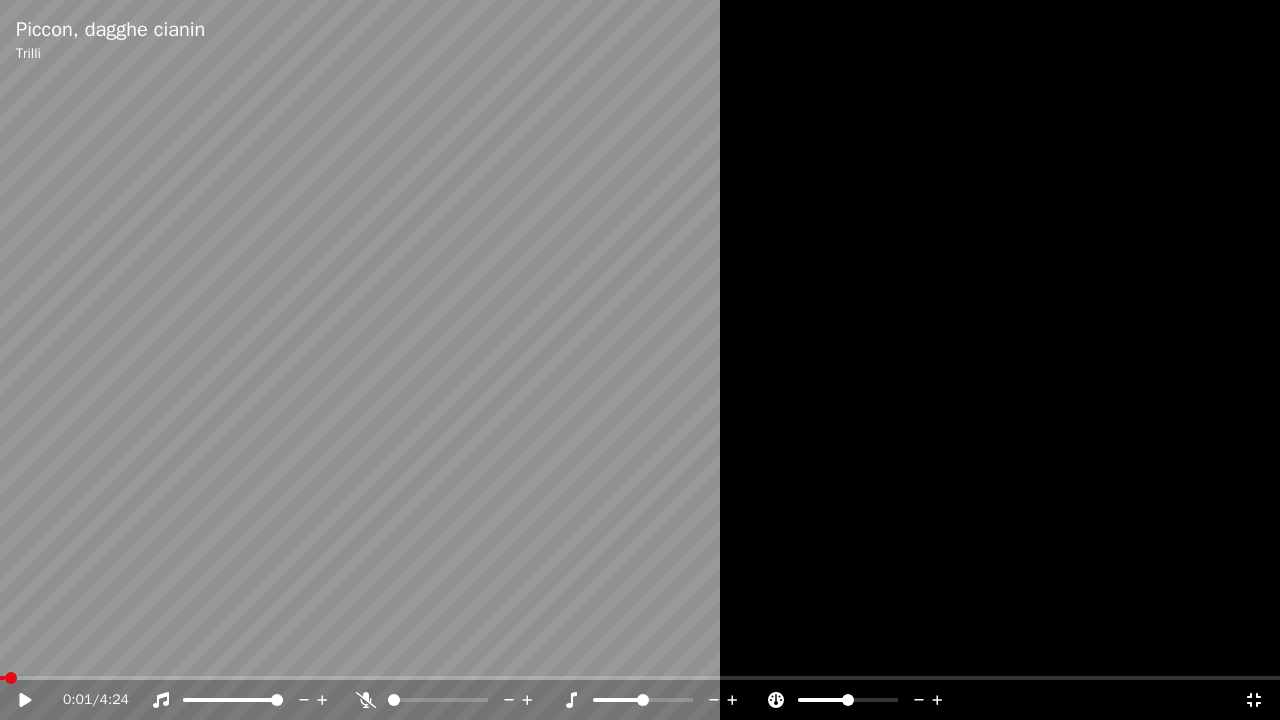 click at bounding box center (2, 678) 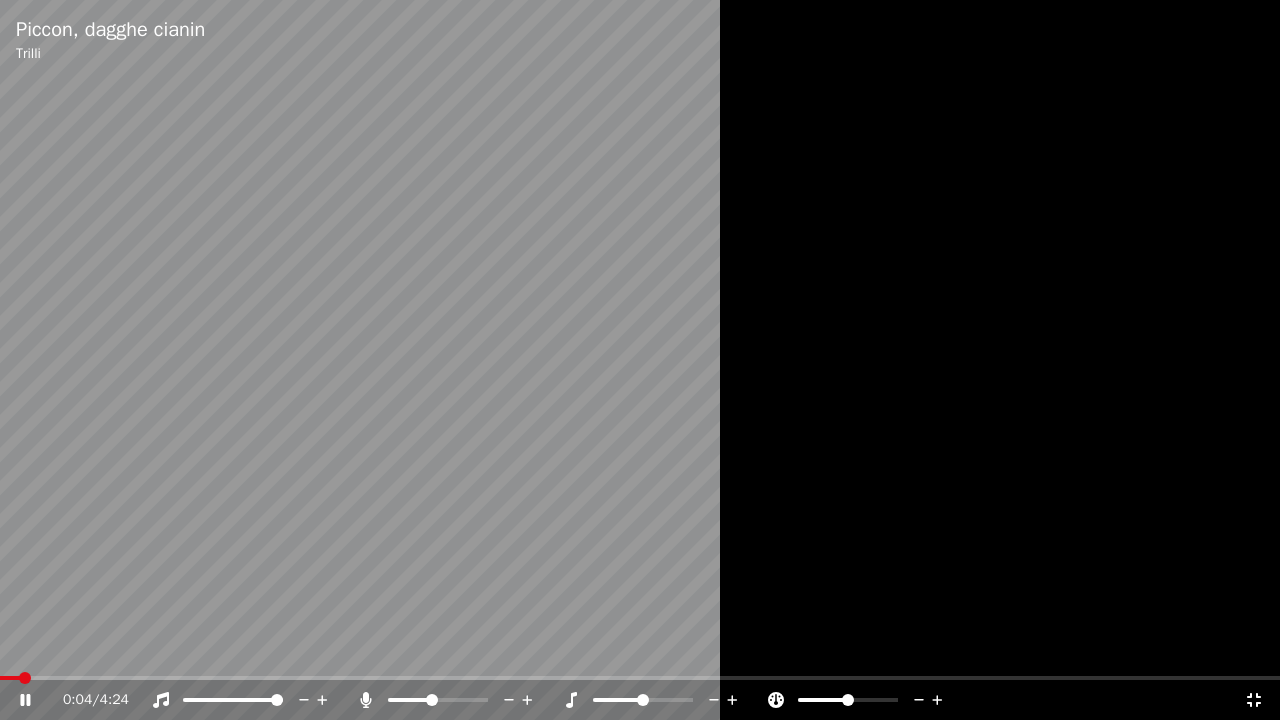 click at bounding box center (432, 700) 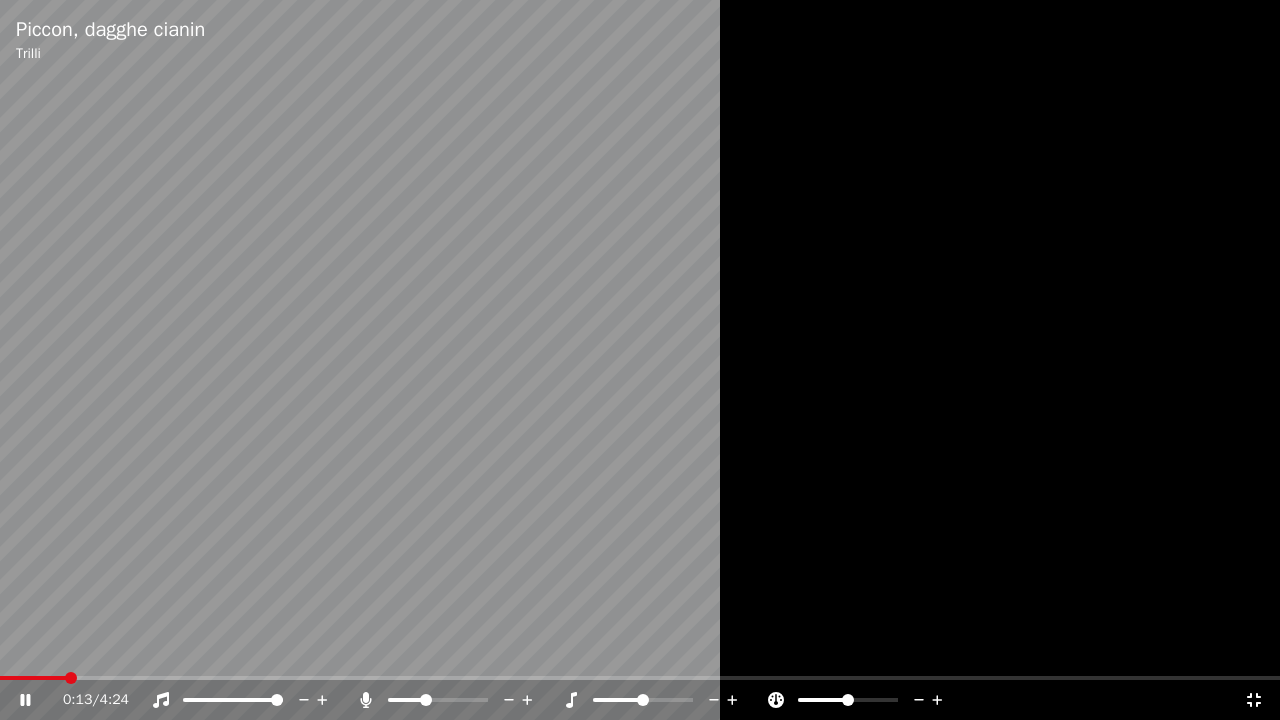 click 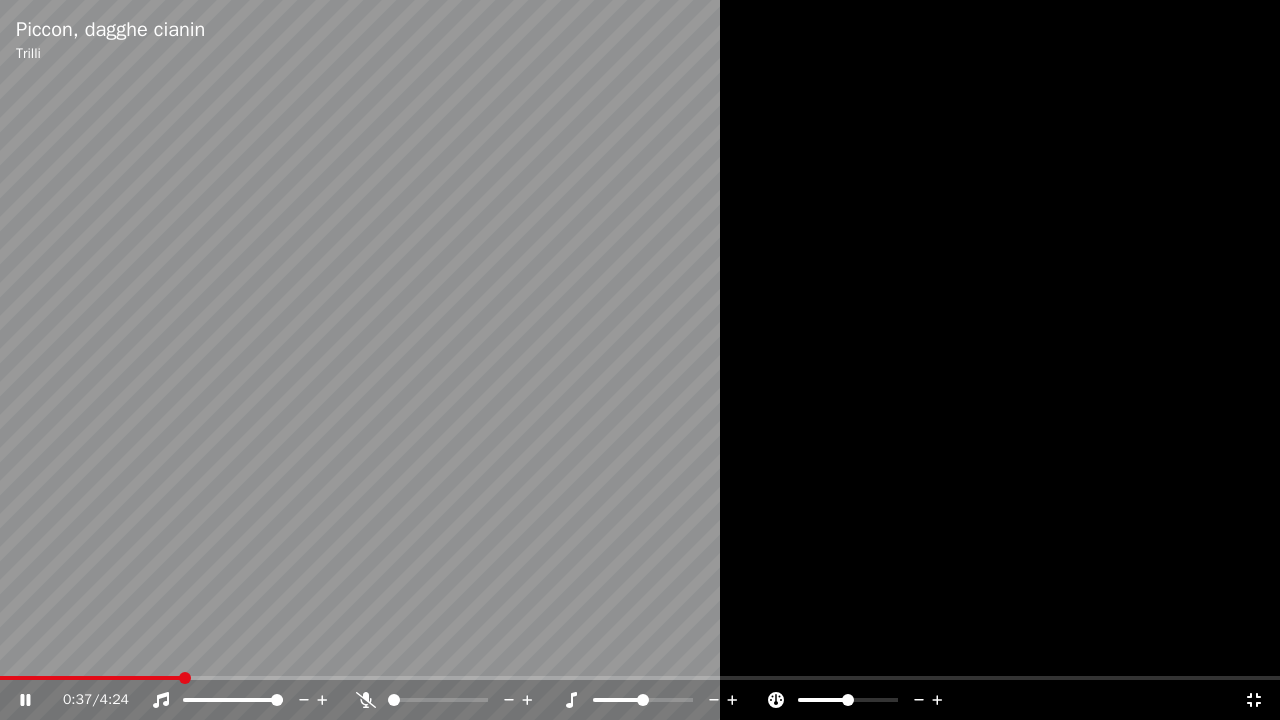 click 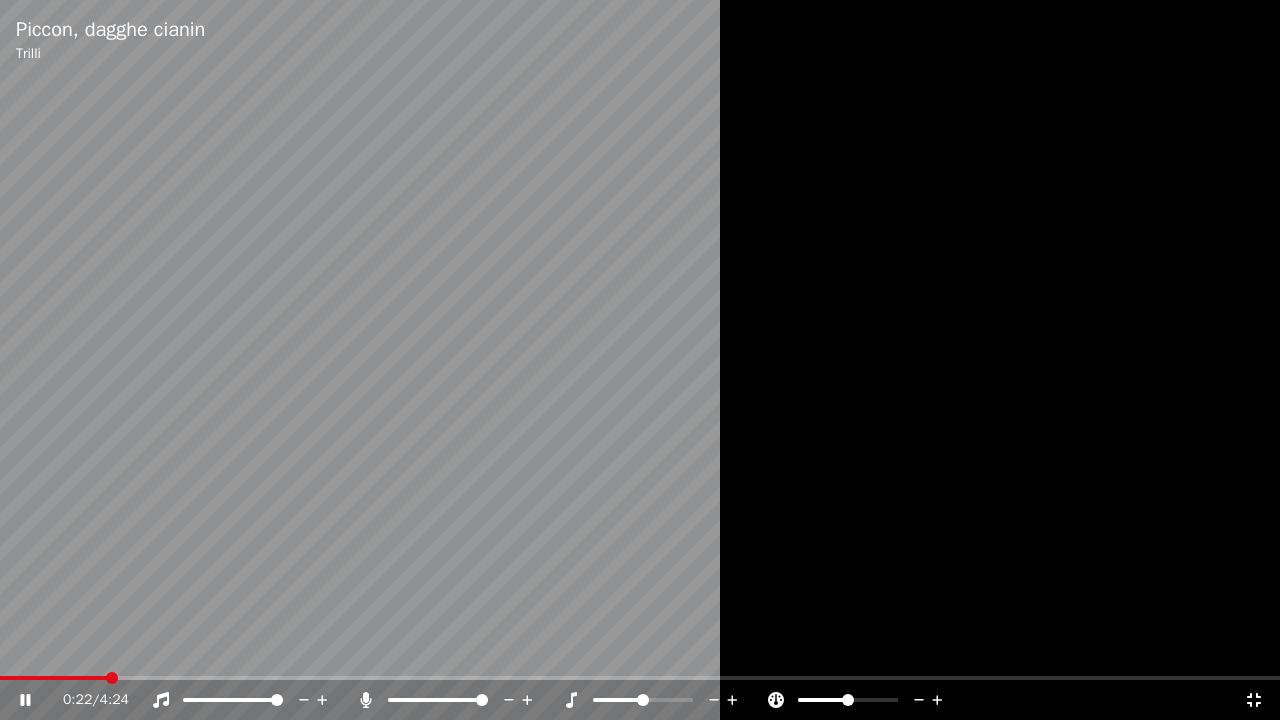 click at bounding box center [53, 678] 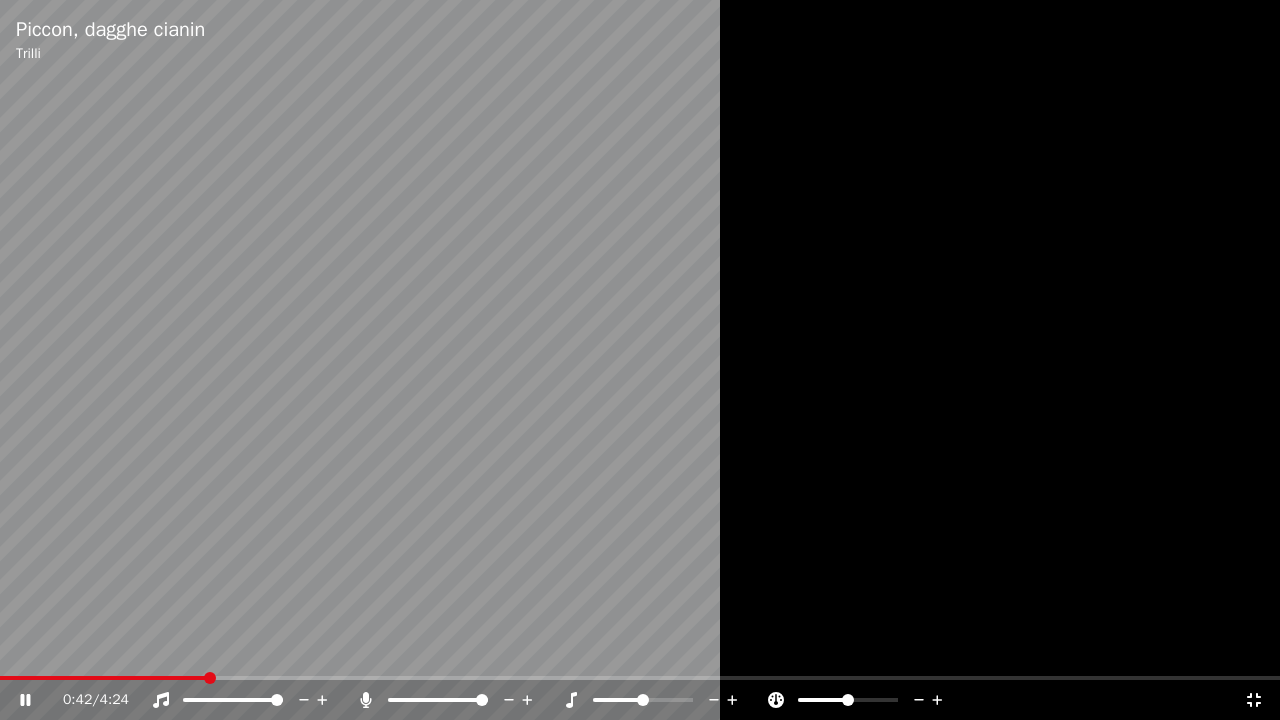 click 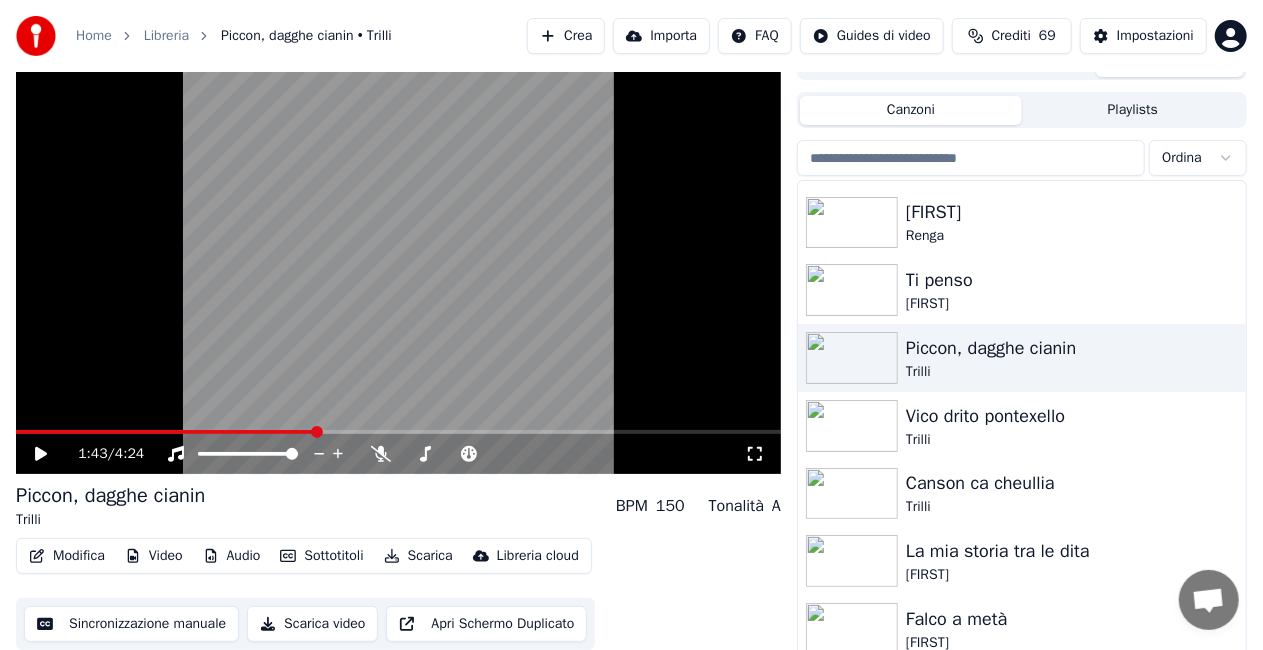 click 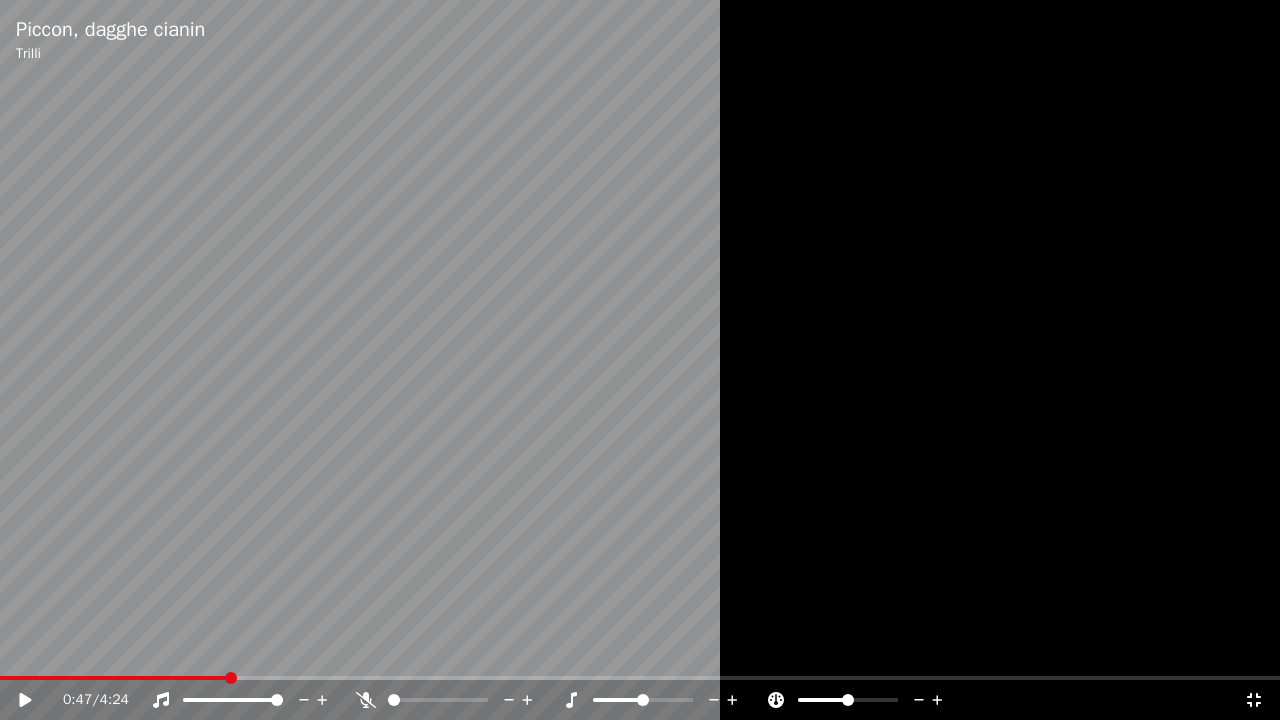 click at bounding box center [114, 678] 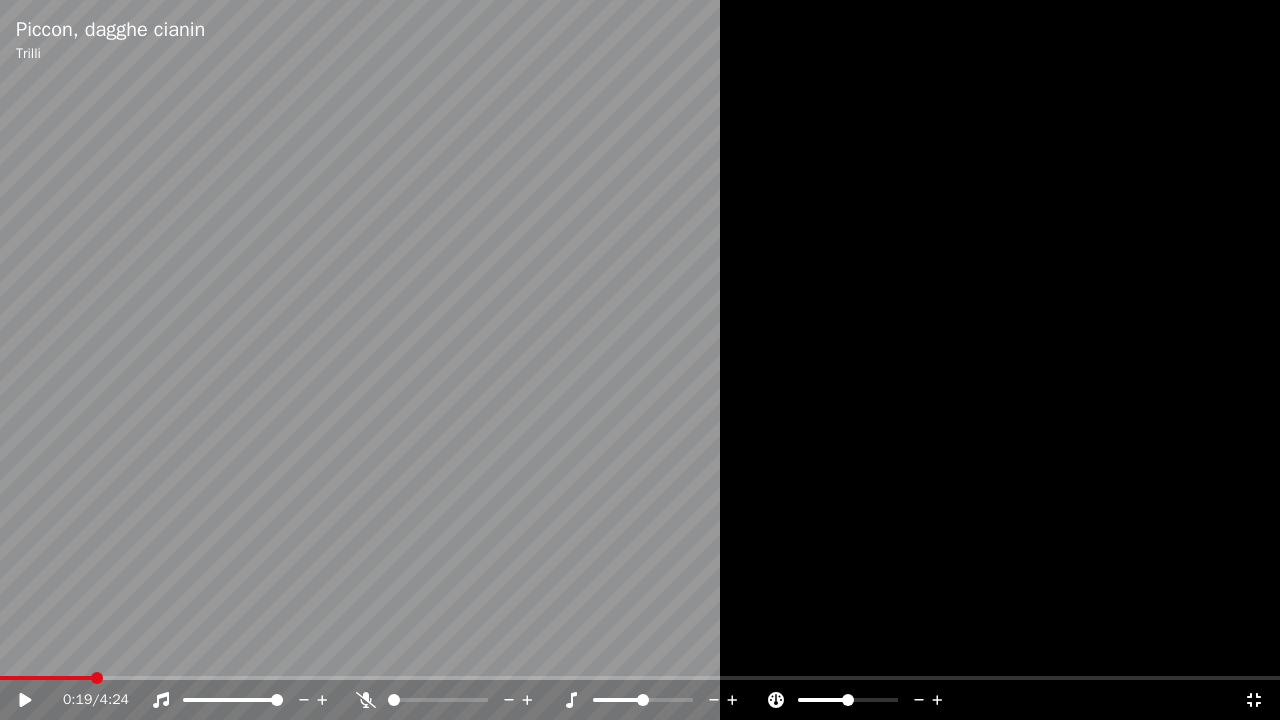 click at bounding box center [97, 678] 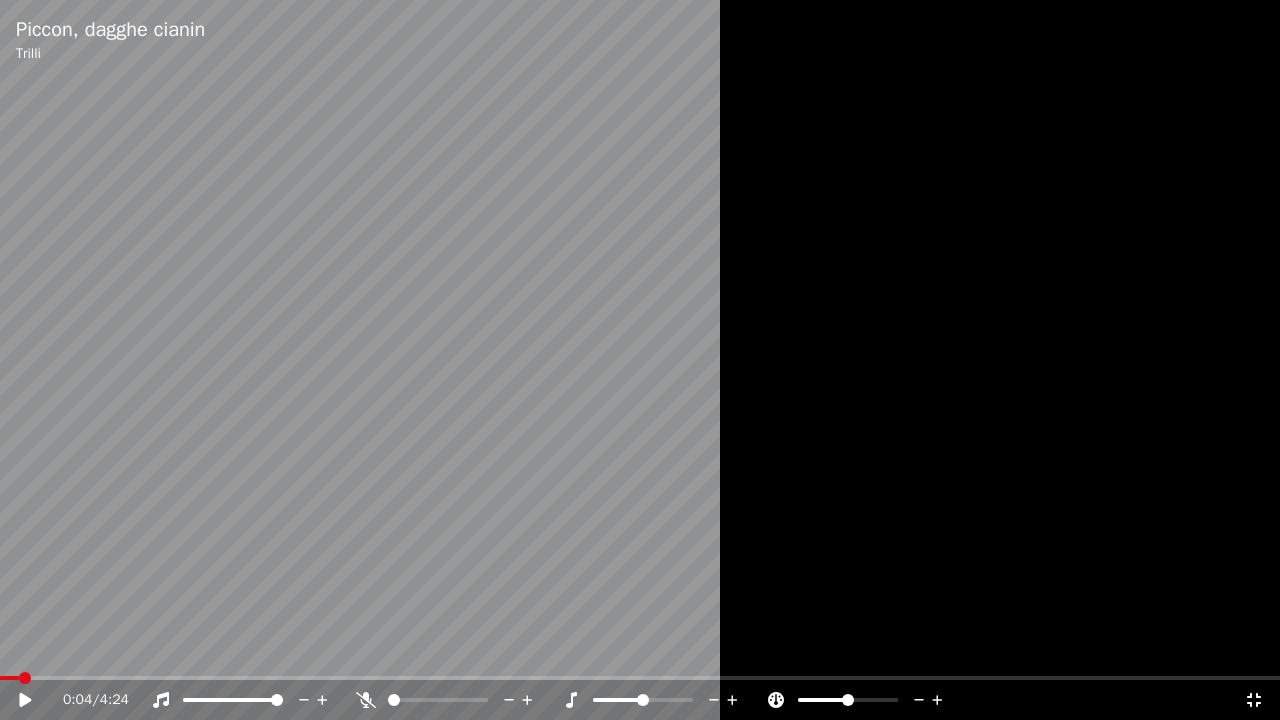 click 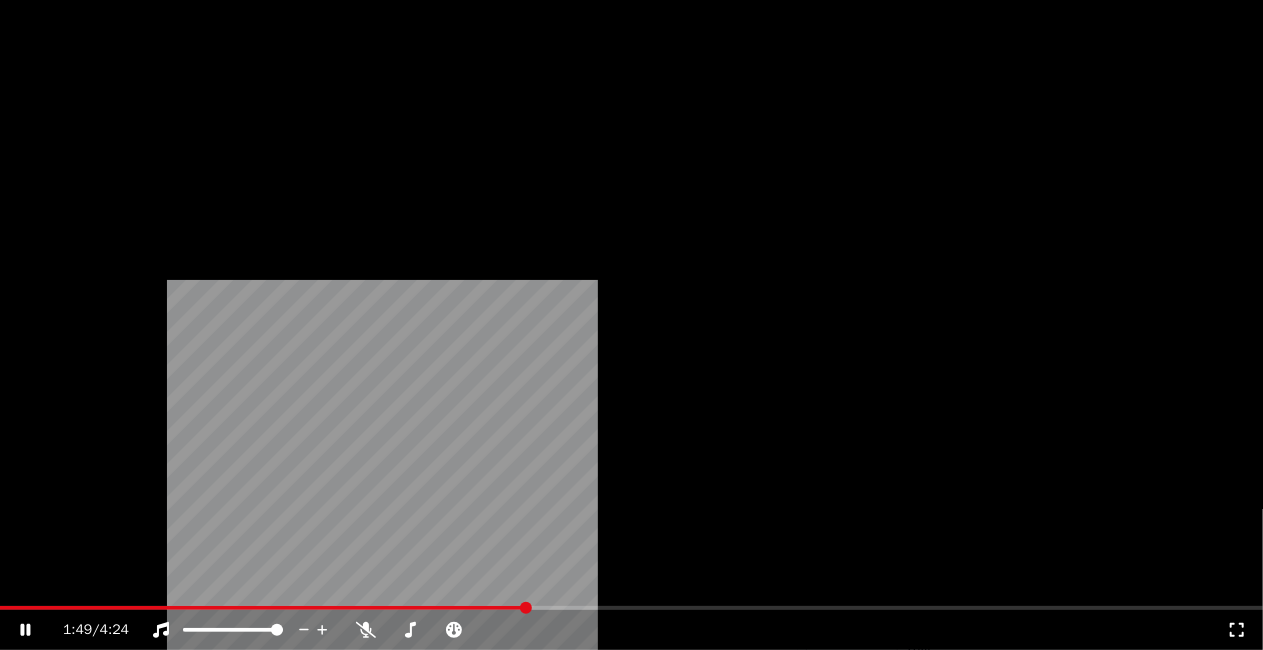 scroll, scrollTop: 26552, scrollLeft: 0, axis: vertical 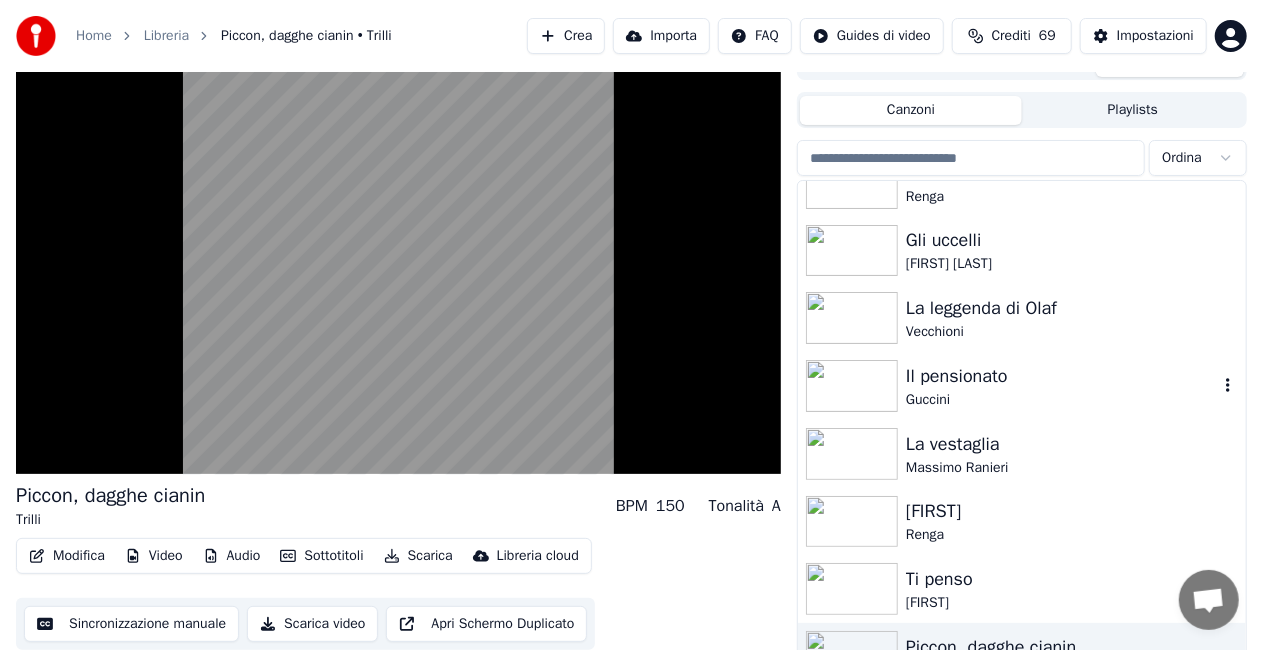 drag, startPoint x: 1048, startPoint y: 397, endPoint x: 914, endPoint y: 389, distance: 134.23859 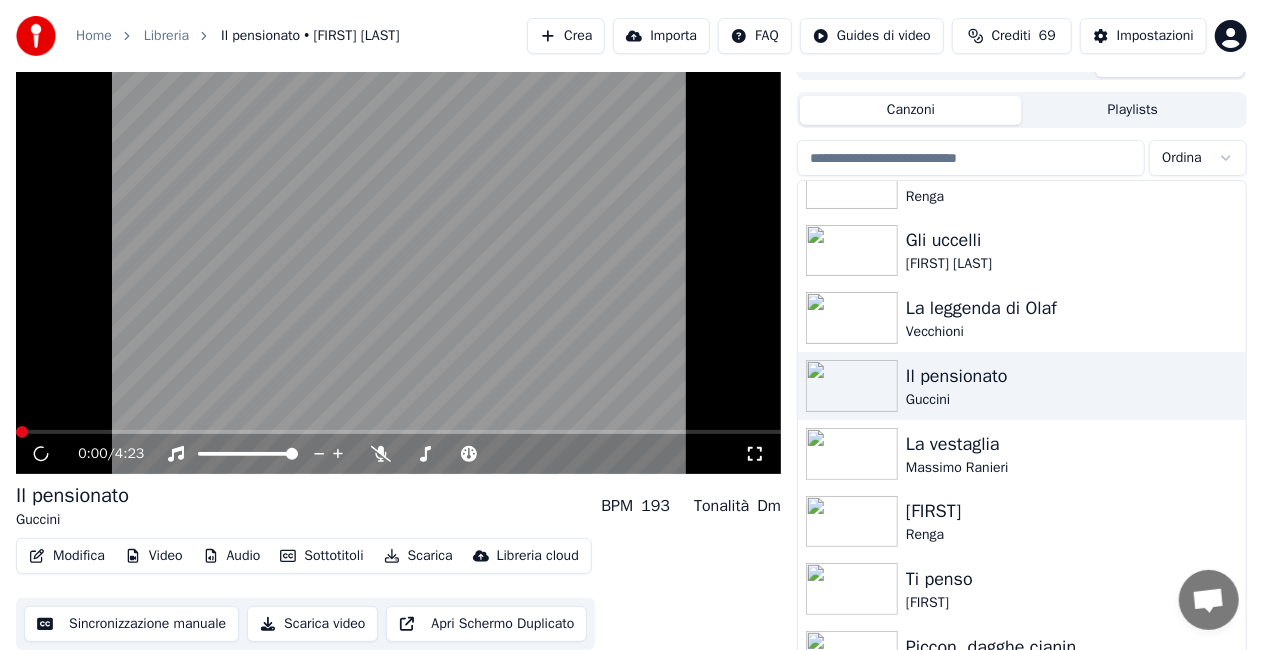 click 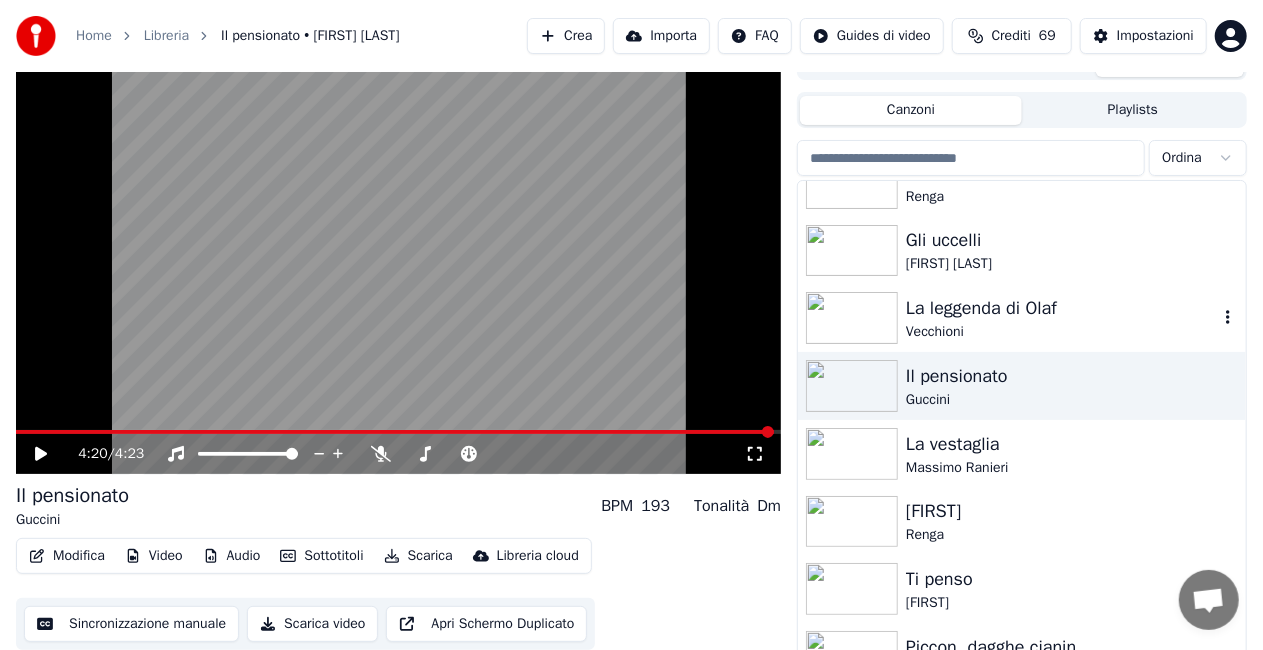 click on "La leggenda di Olaf" at bounding box center [1062, 308] 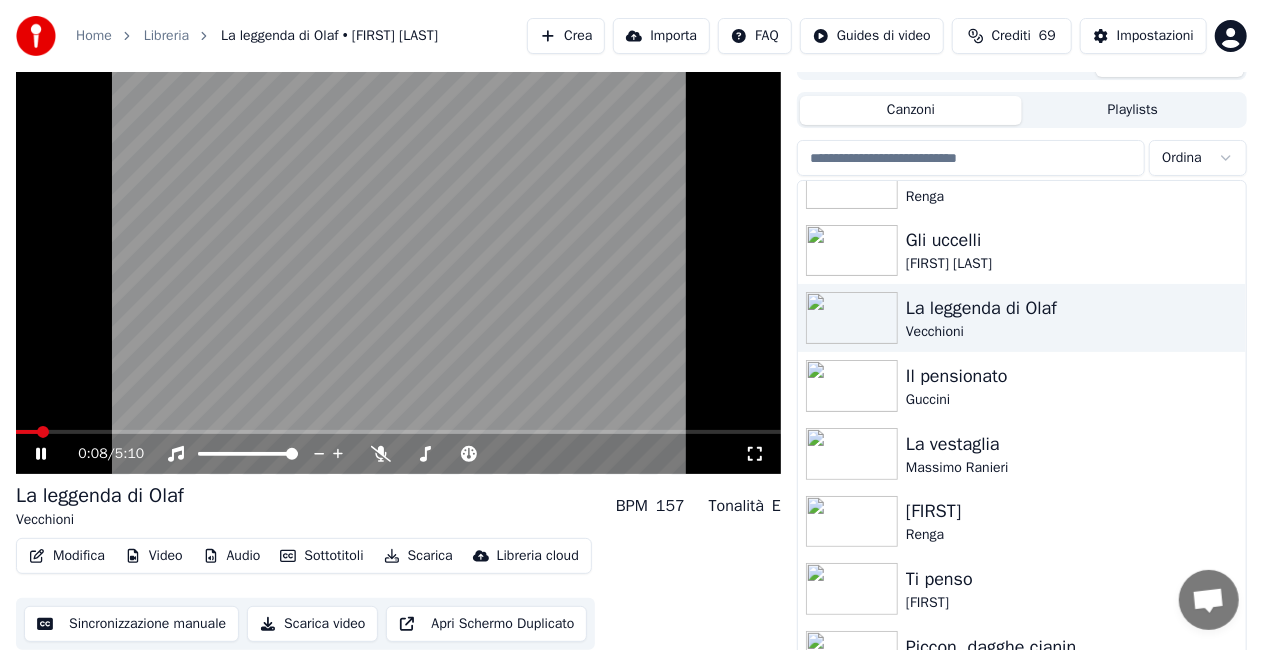 click 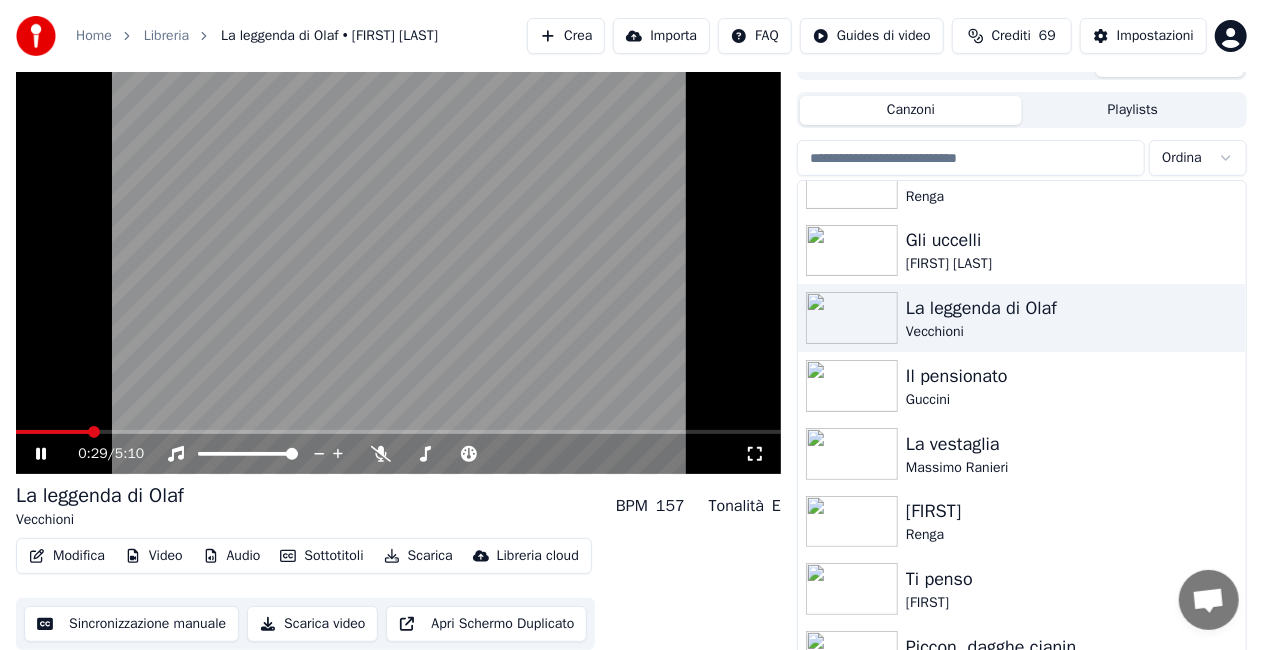 click on "Playlists" at bounding box center (1133, 110) 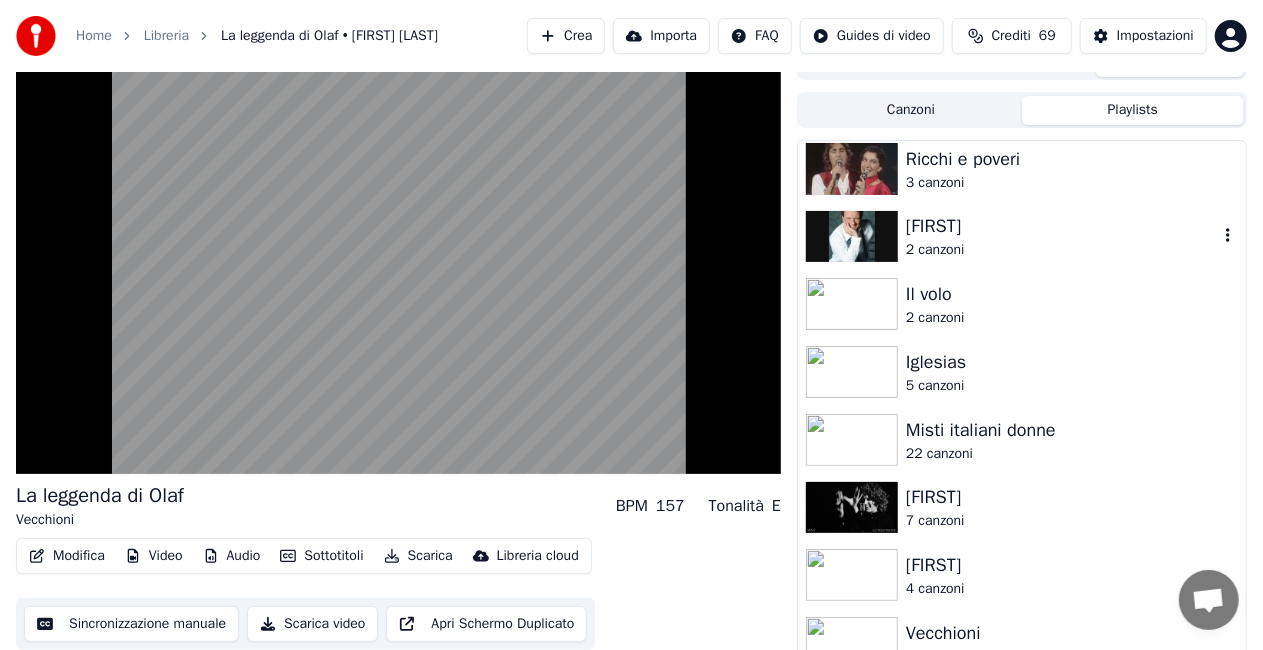 scroll, scrollTop: 1500, scrollLeft: 0, axis: vertical 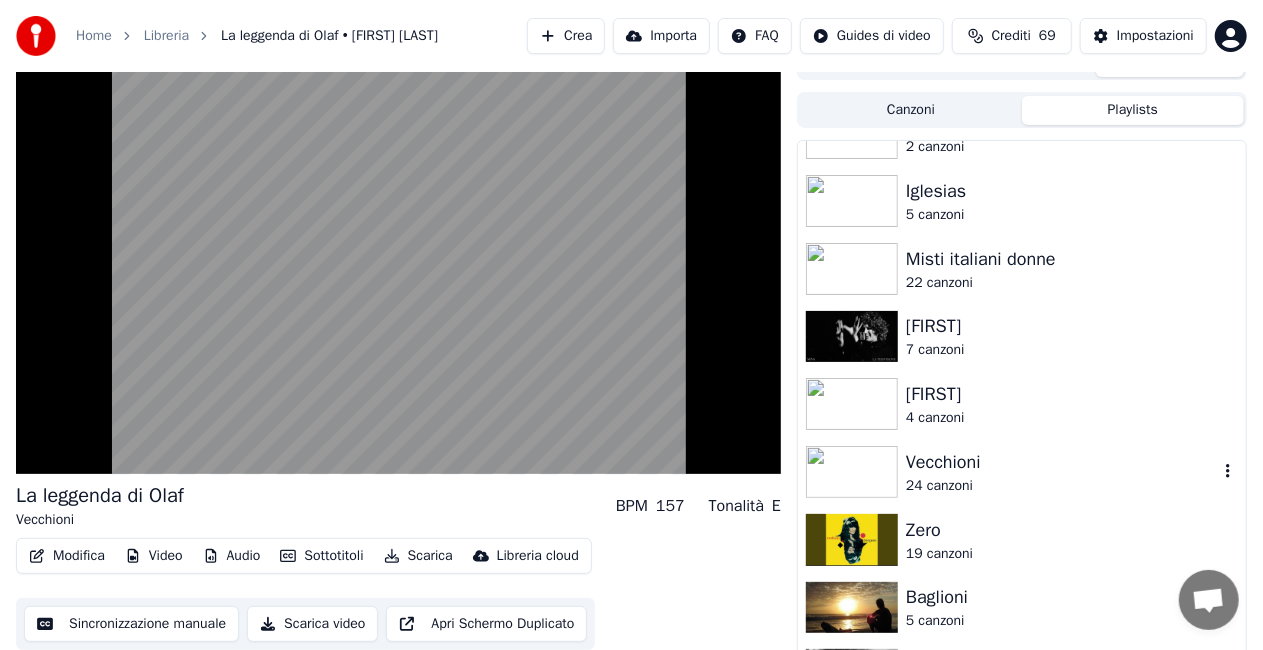 click on "Vecchioni" at bounding box center [1062, 462] 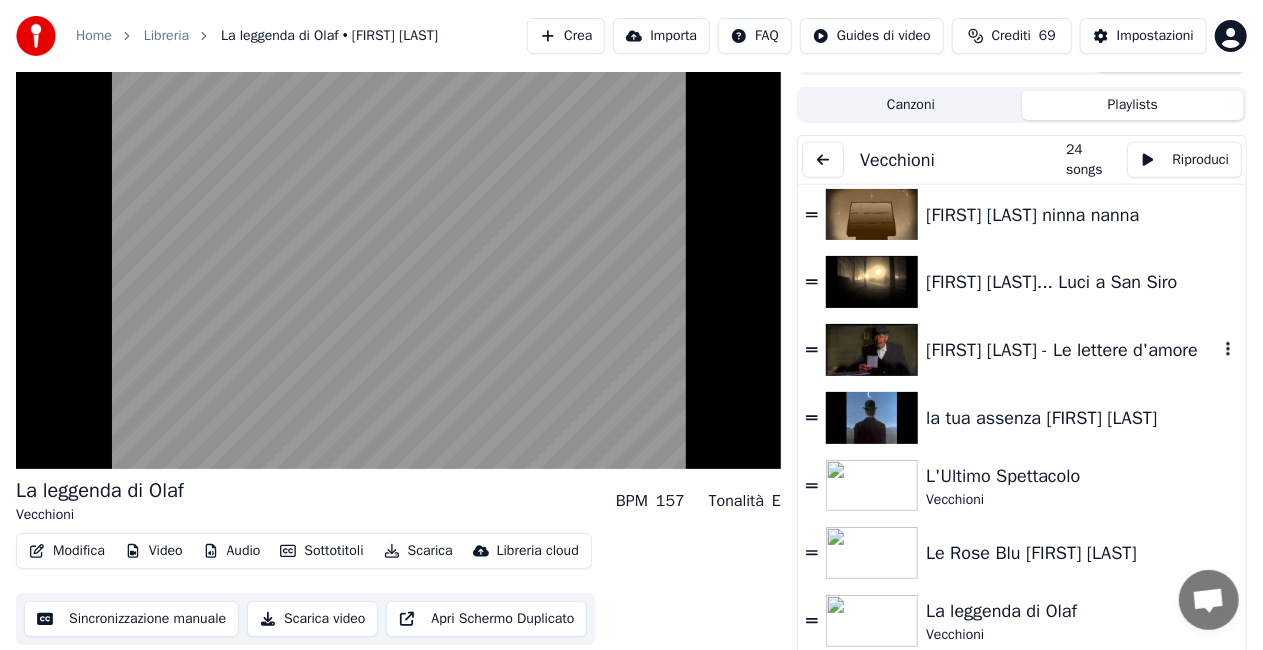 scroll, scrollTop: 38, scrollLeft: 0, axis: vertical 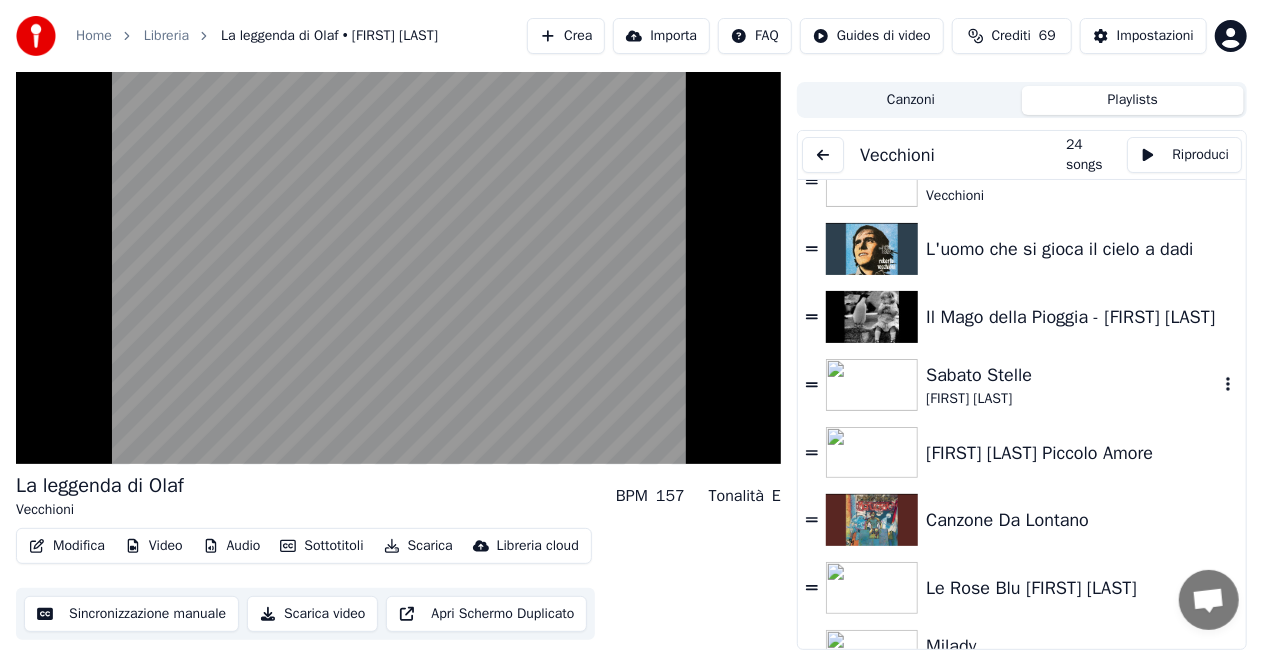 click on "Sabato Stelle" at bounding box center [1072, 375] 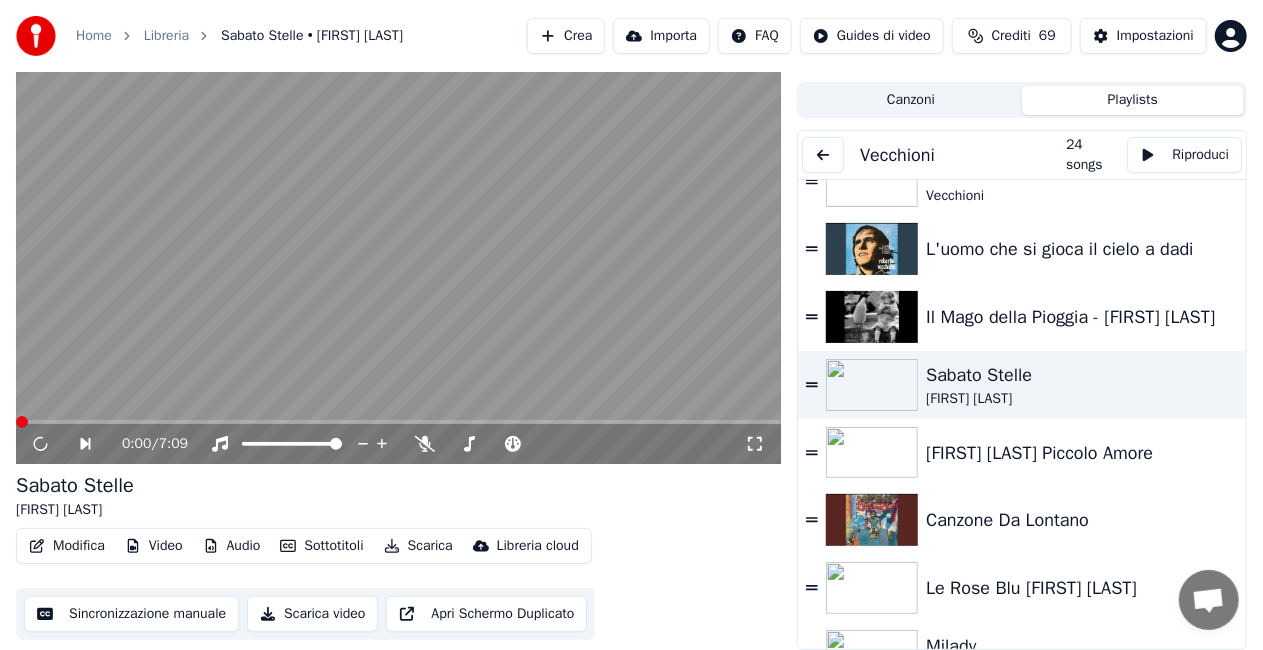 click 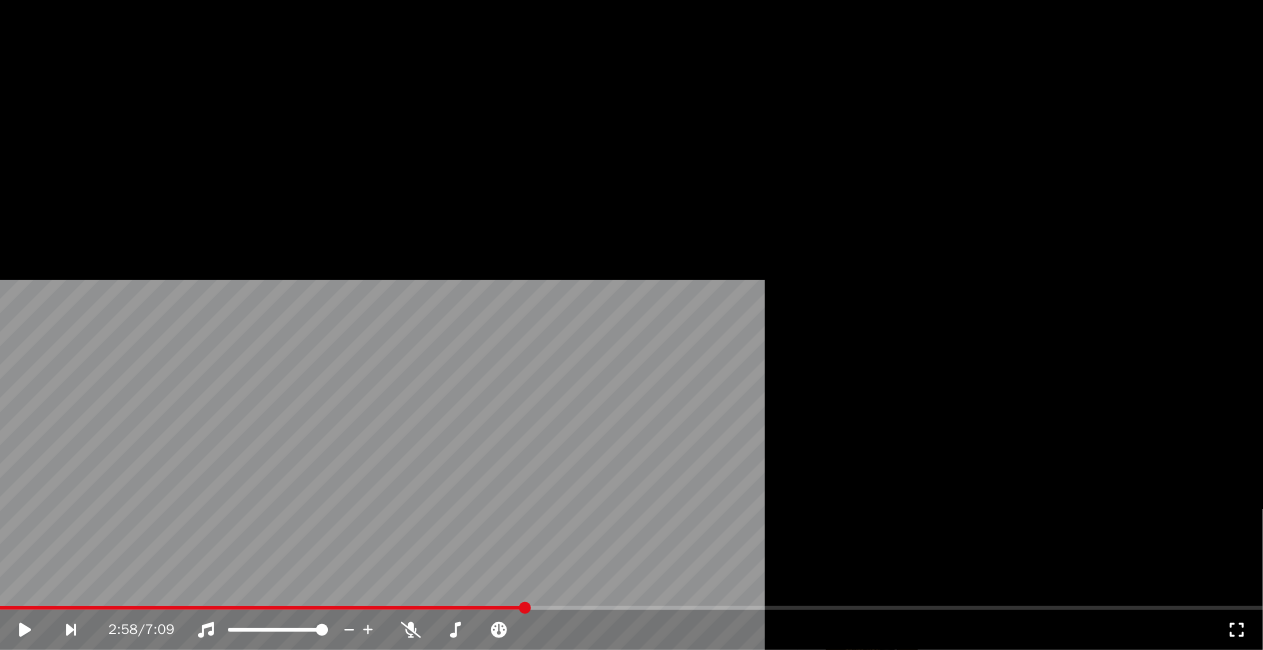 scroll, scrollTop: 600, scrollLeft: 0, axis: vertical 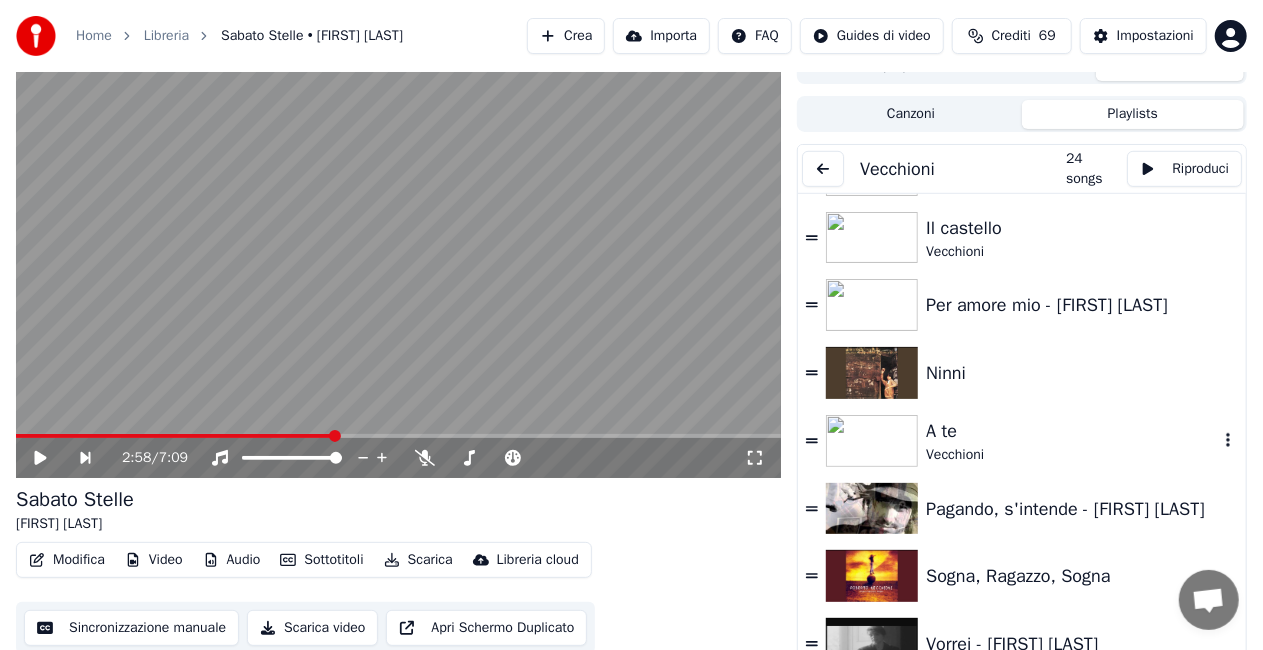click on "A te" at bounding box center [1072, 431] 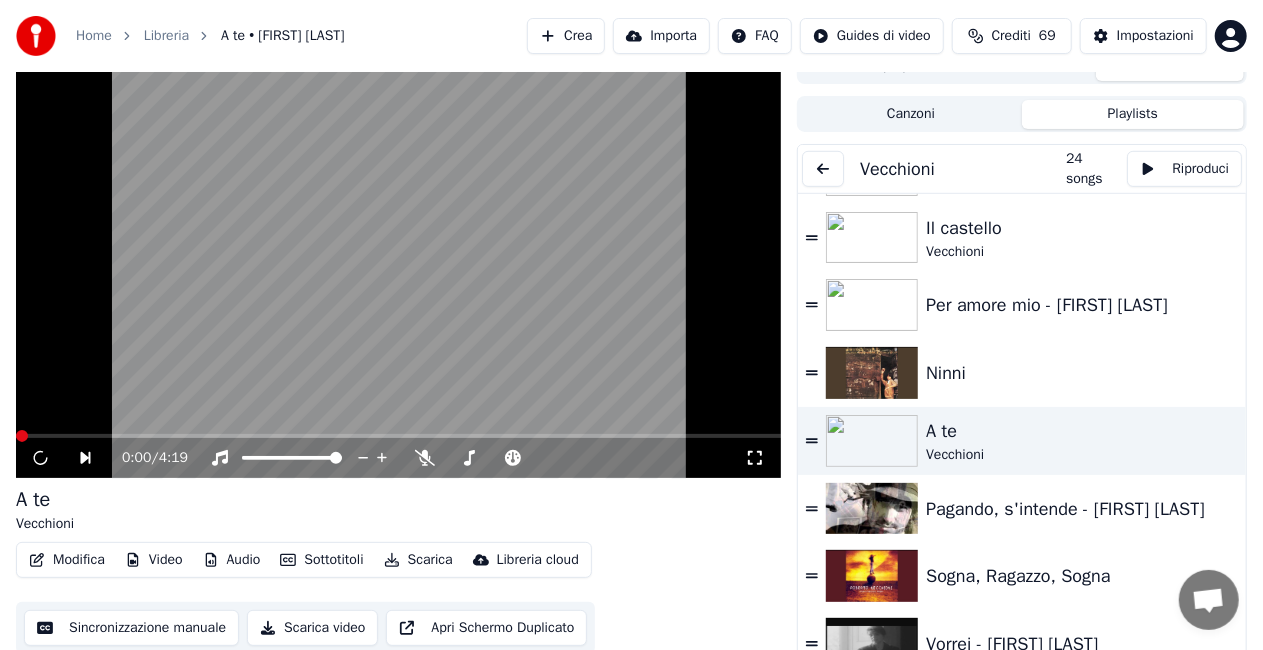 click 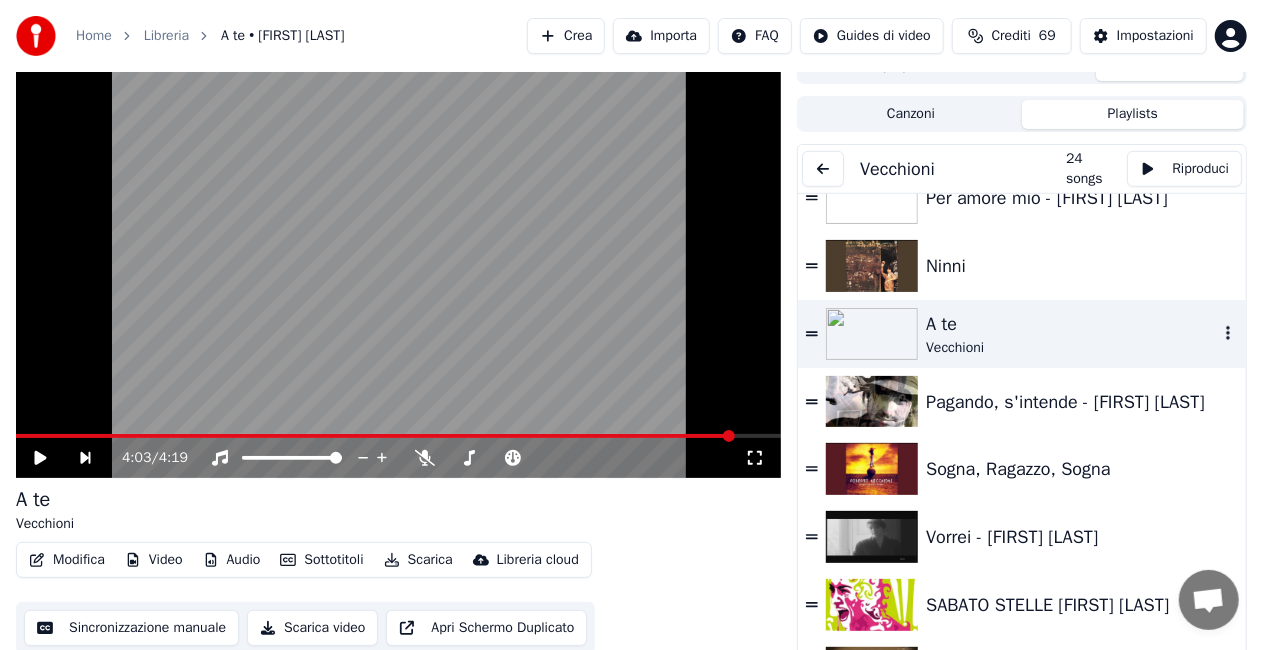 scroll, scrollTop: 1000, scrollLeft: 0, axis: vertical 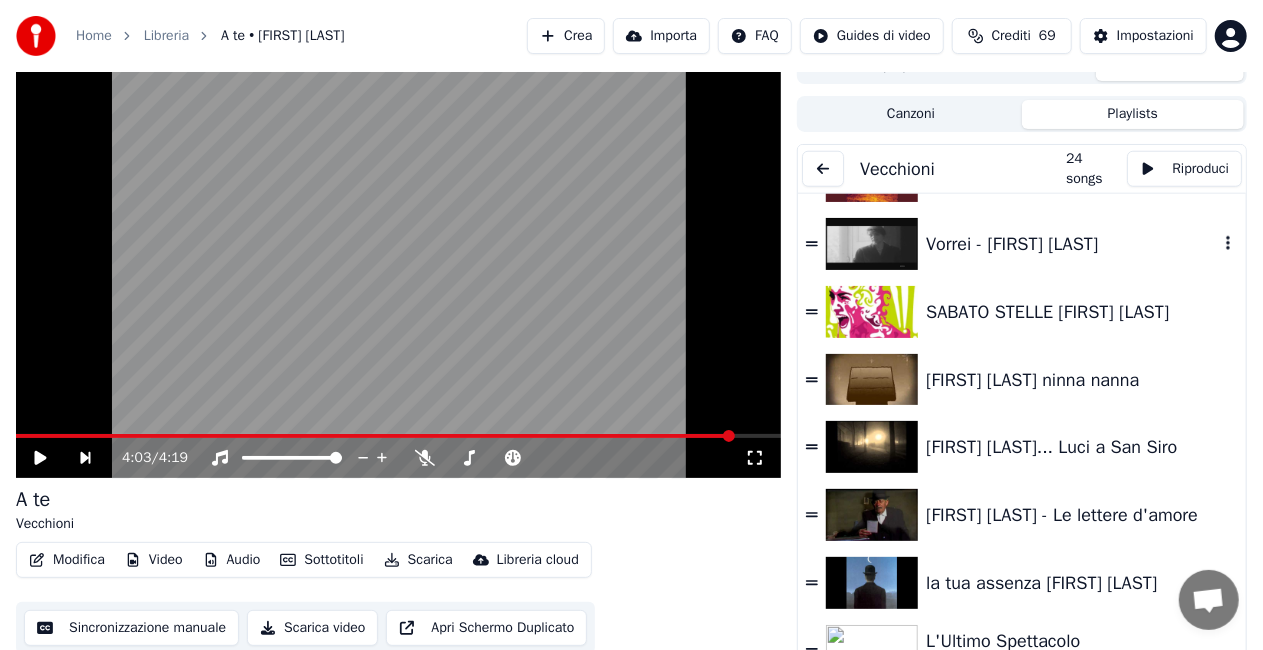 click on "Vorrei - [FIRST] [LAST]" at bounding box center [1072, 244] 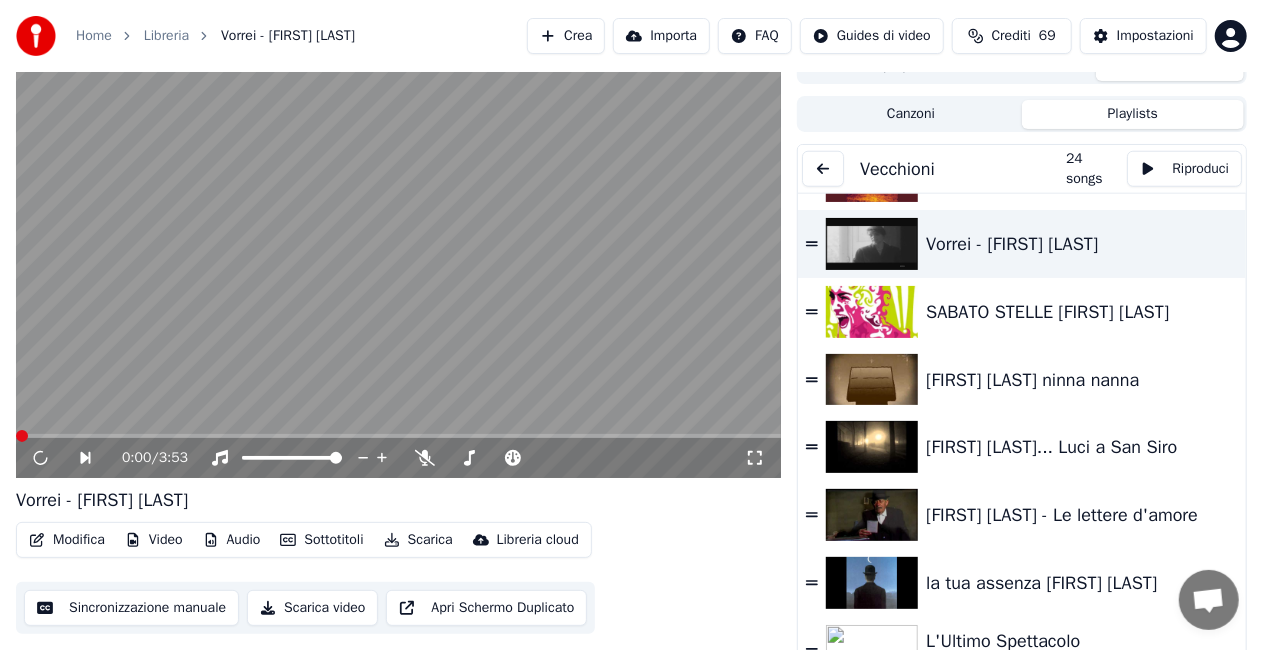 click 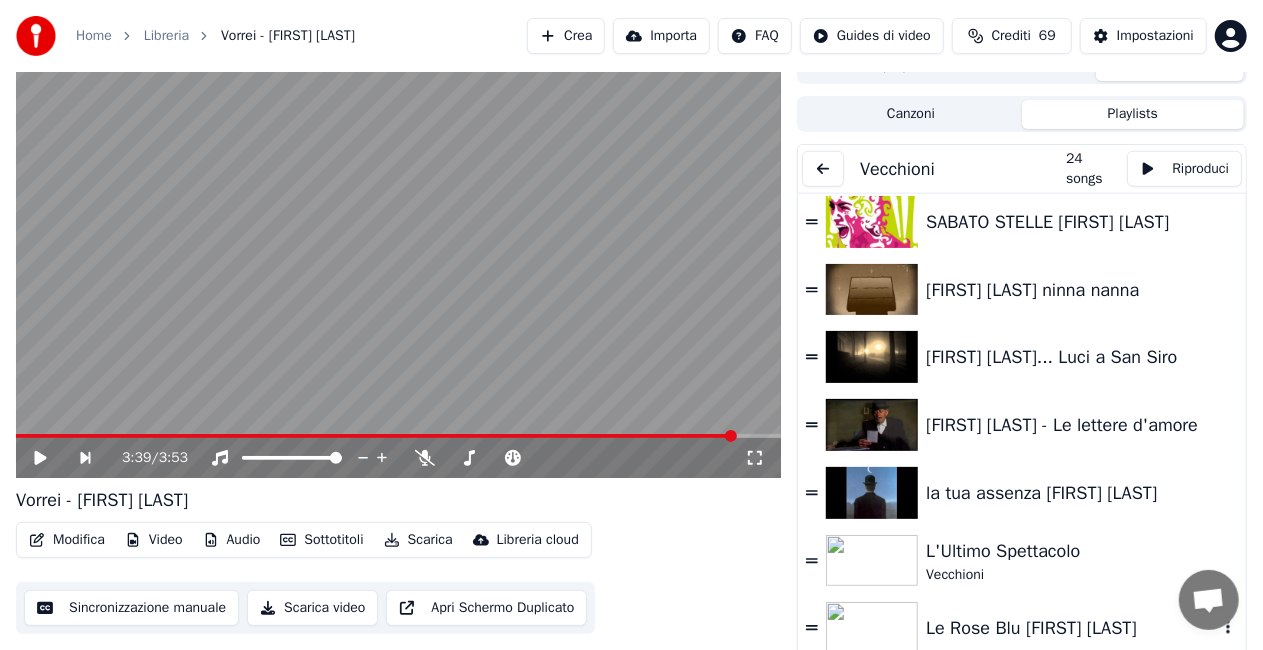 scroll, scrollTop: 1156, scrollLeft: 0, axis: vertical 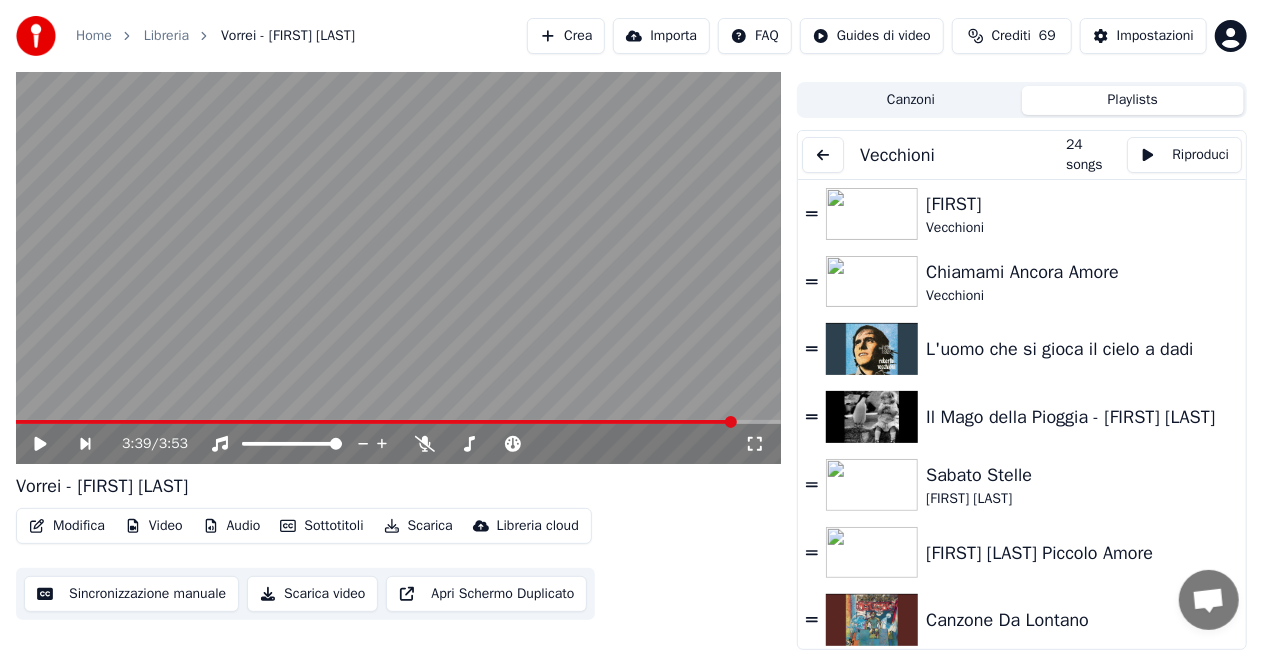 click at bounding box center (376, 422) 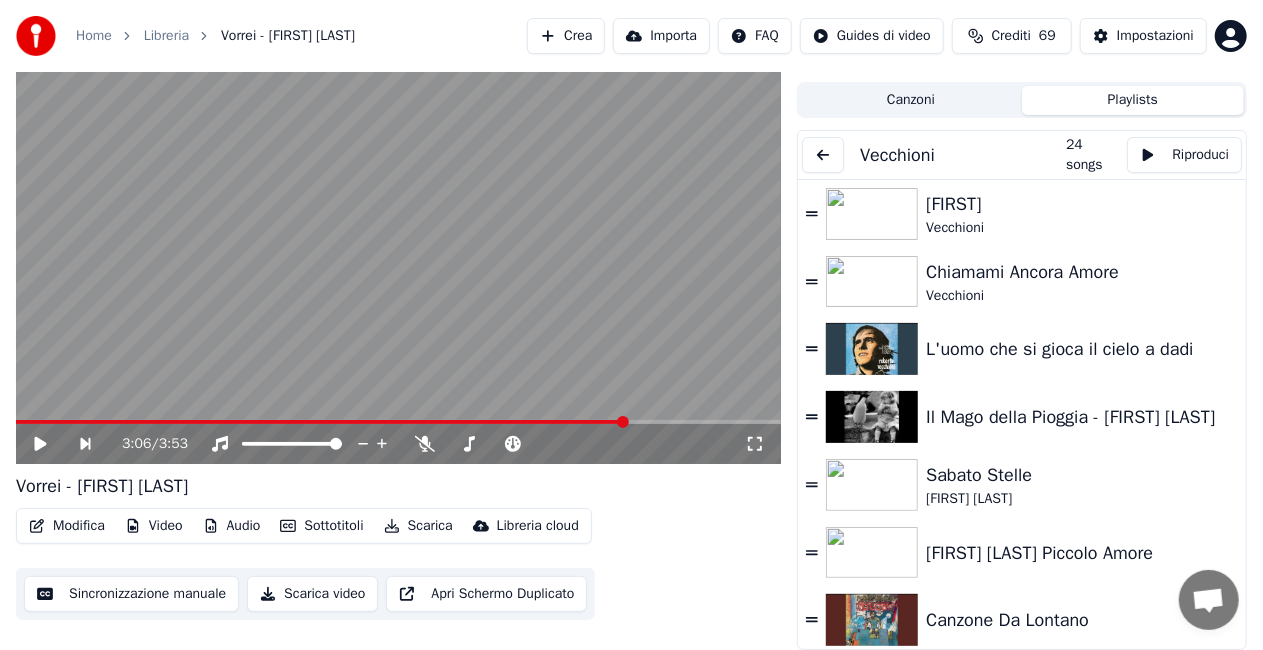 click at bounding box center [623, 422] 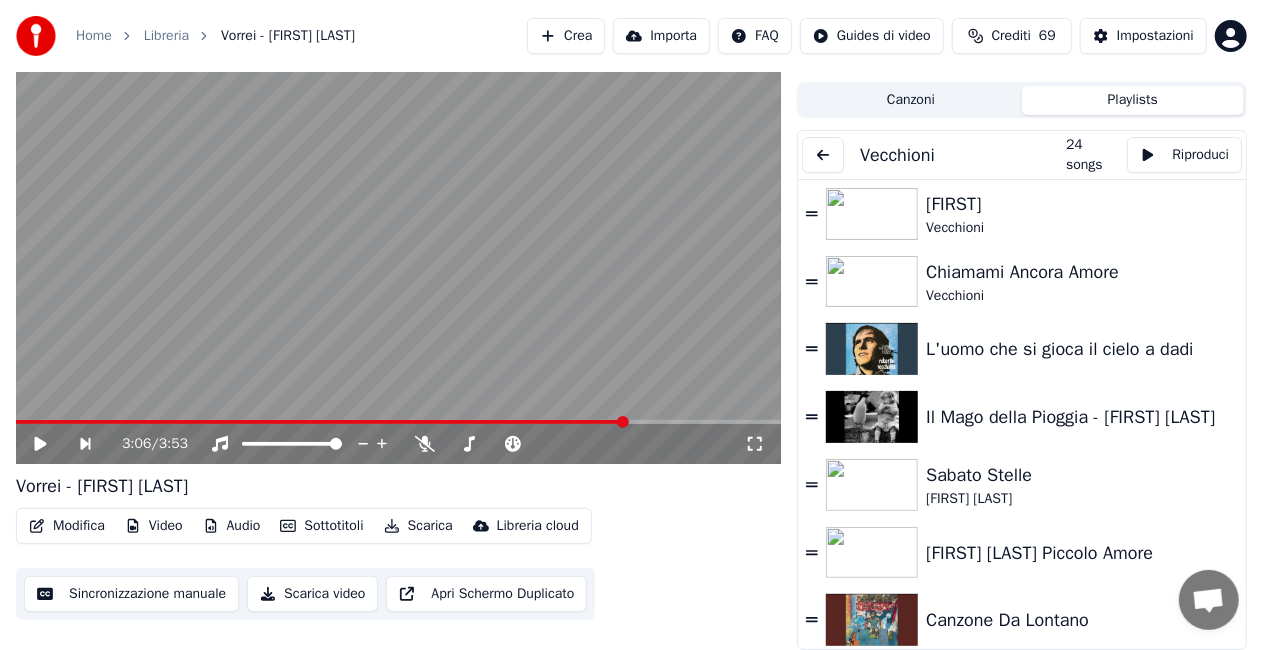 click at bounding box center (321, 422) 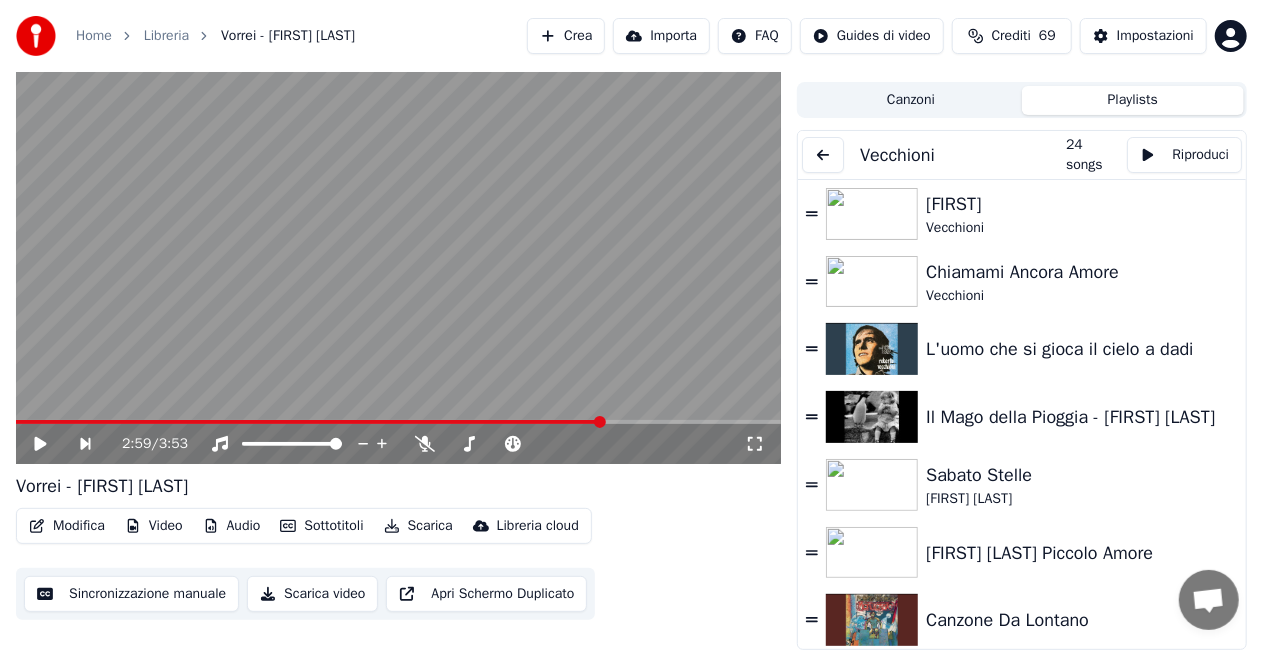 click at bounding box center (309, 422) 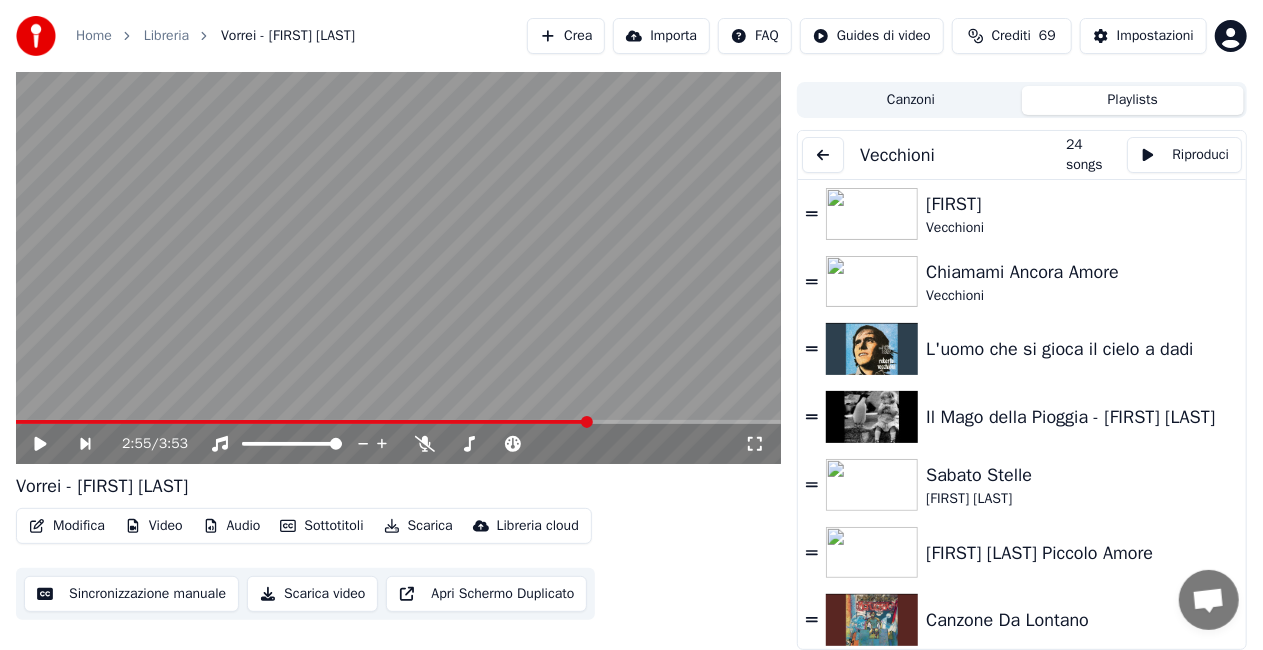 drag, startPoint x: 46, startPoint y: 446, endPoint x: 57, endPoint y: 456, distance: 14.866069 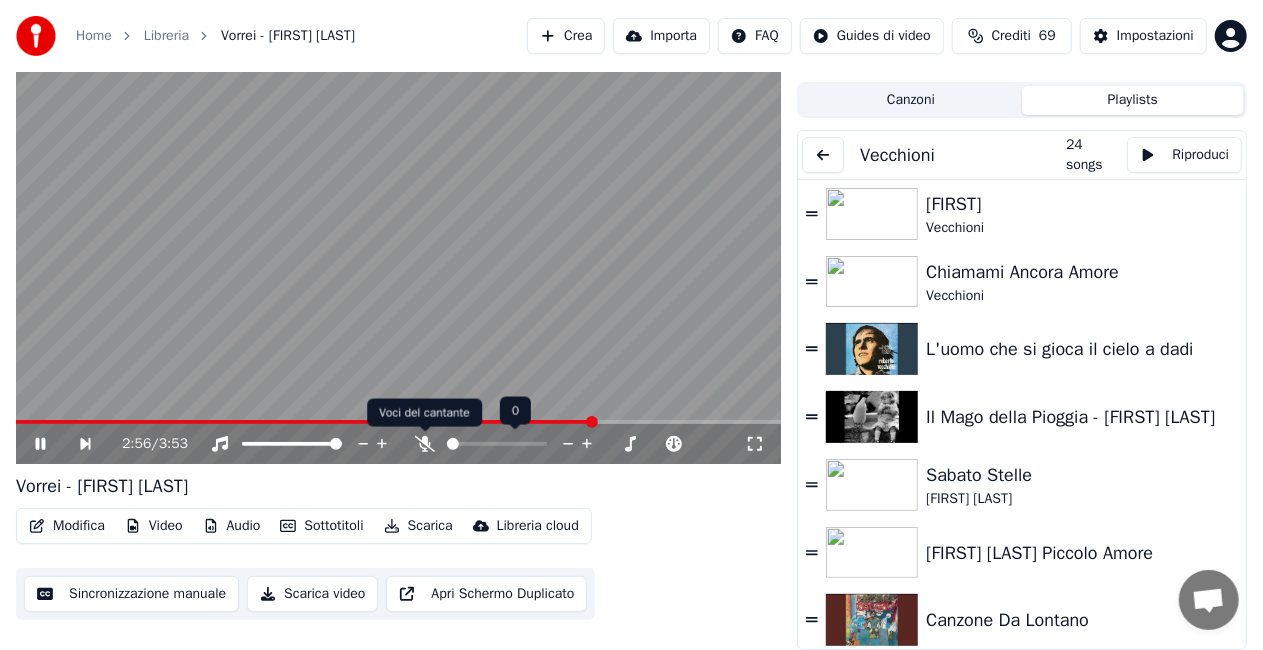 click 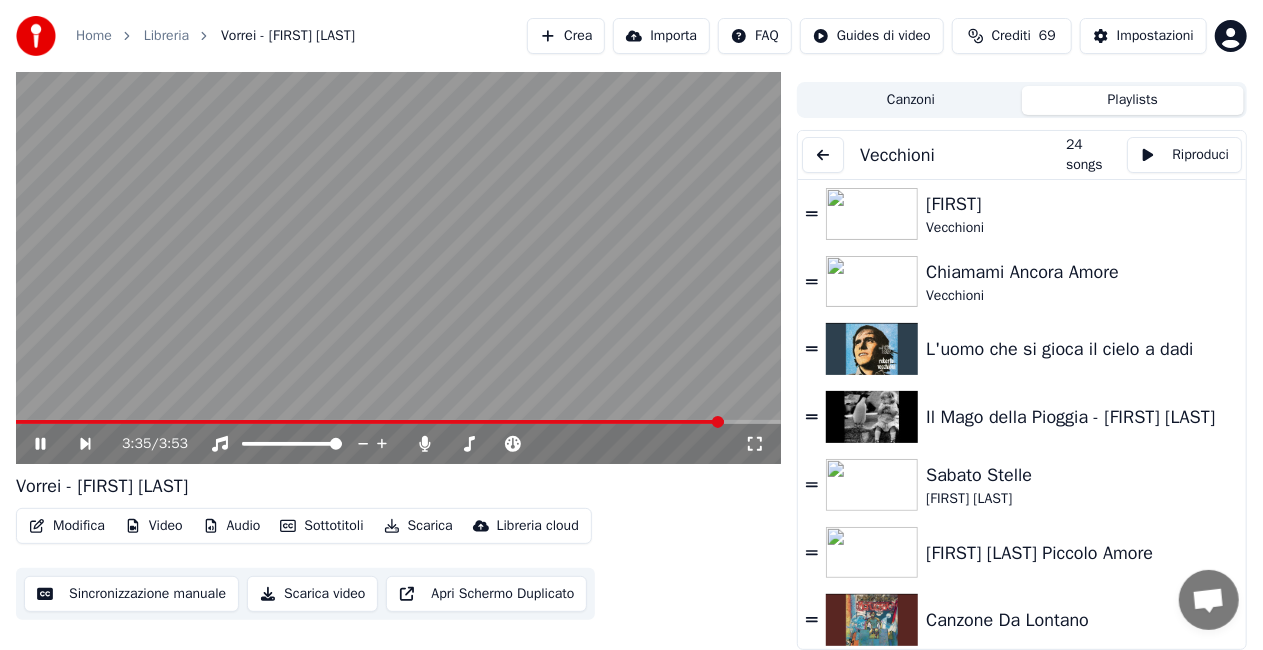 click 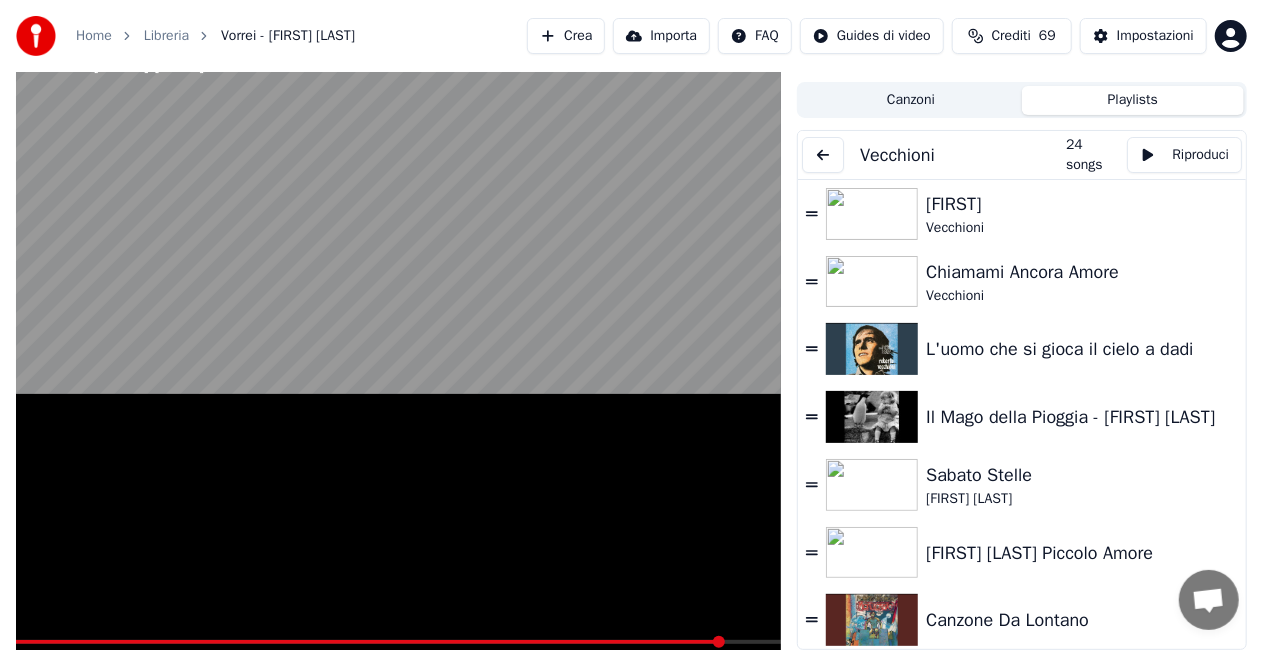 scroll, scrollTop: 24, scrollLeft: 0, axis: vertical 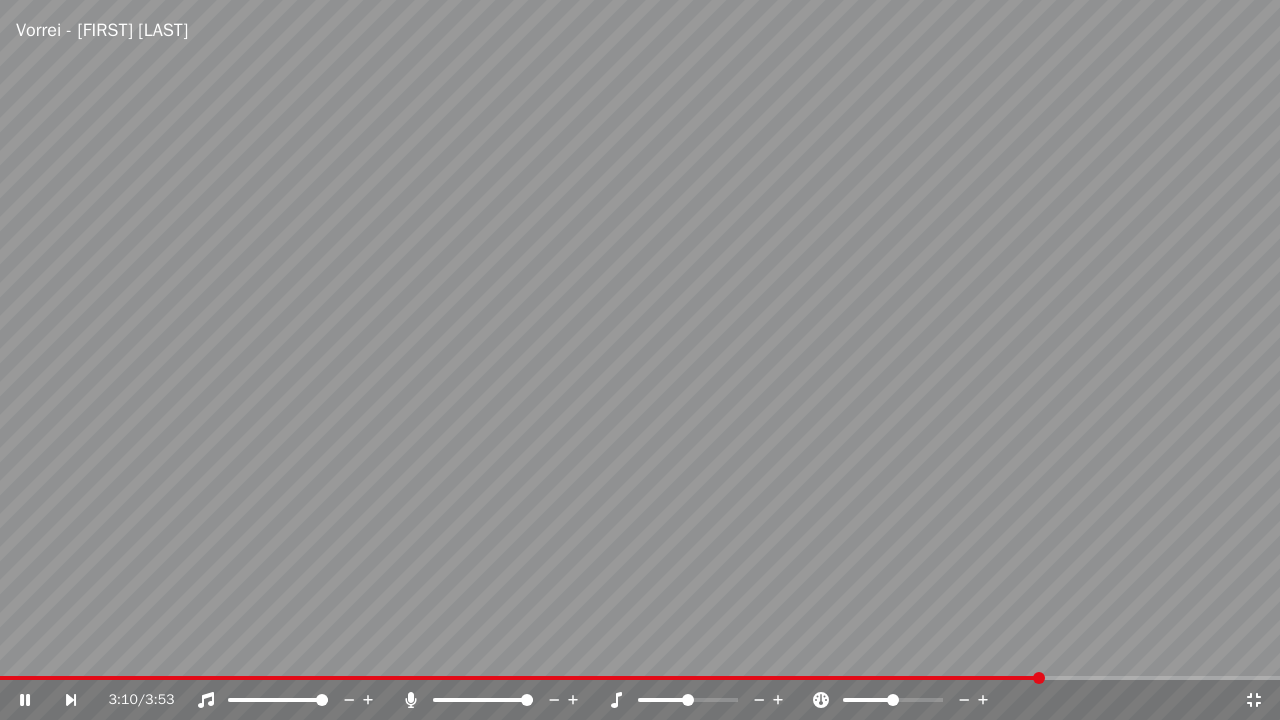 click at bounding box center (521, 678) 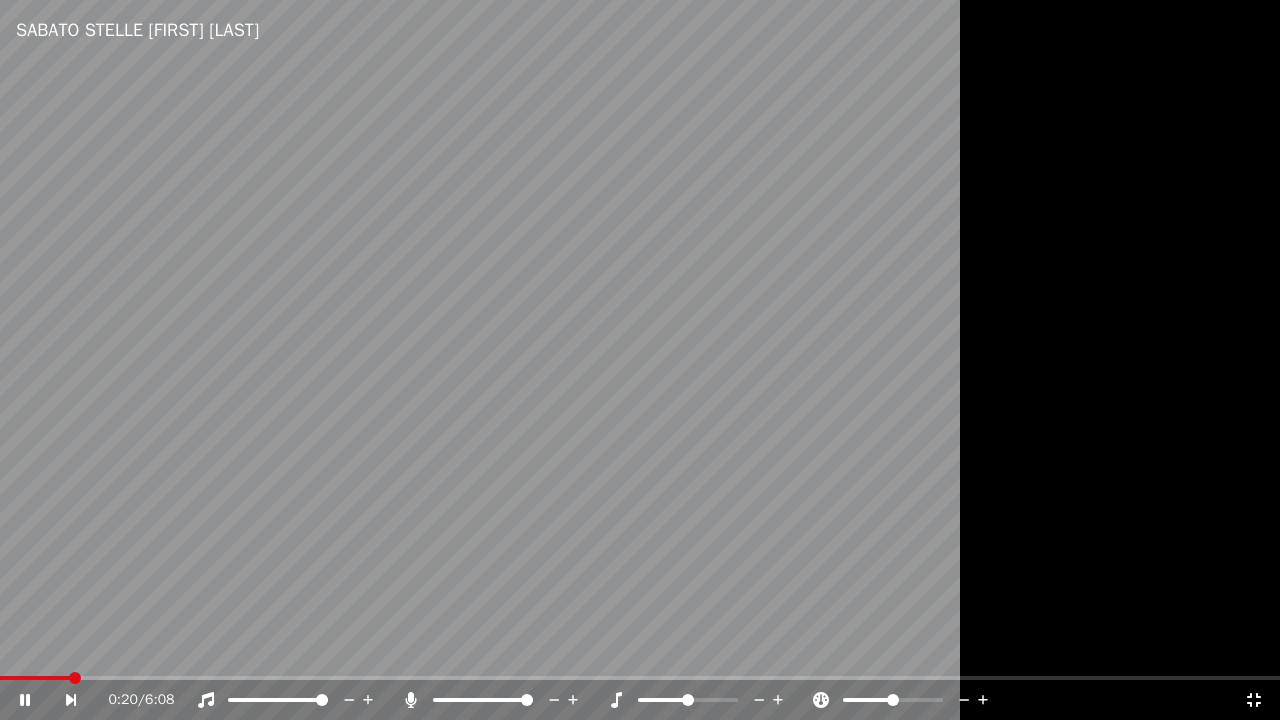 click on "0:20  /  6:08" at bounding box center [640, 700] 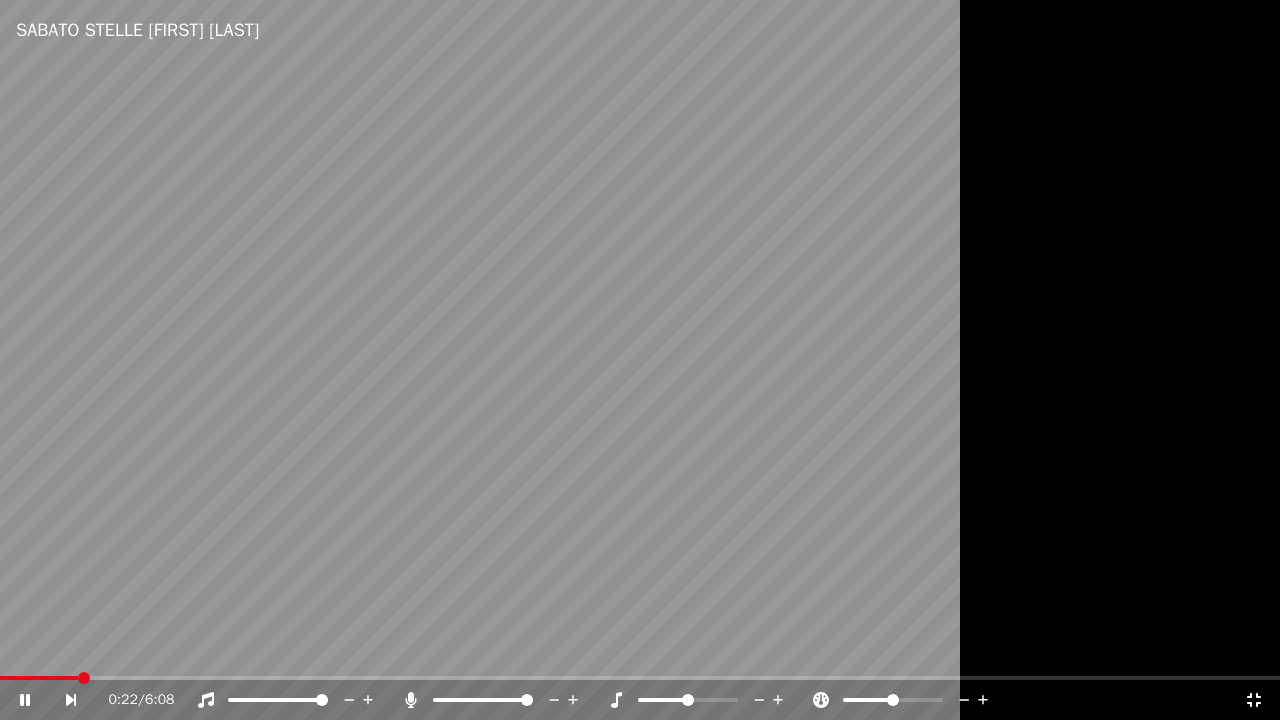 click 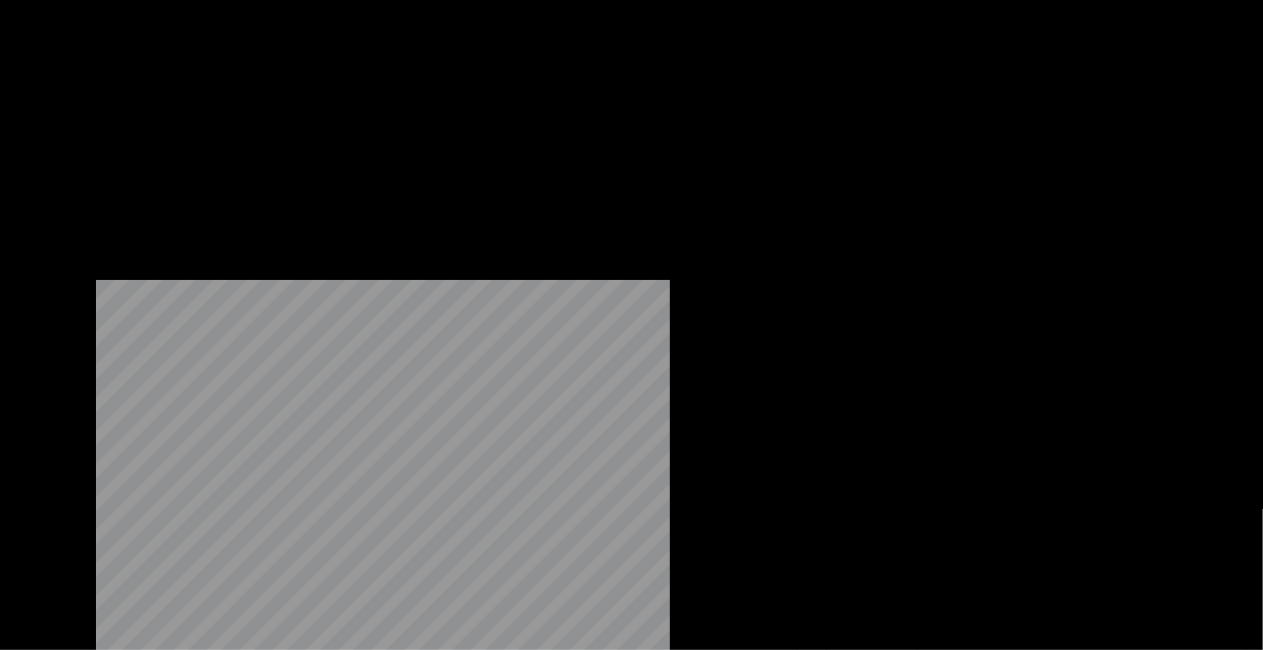 scroll, scrollTop: 300, scrollLeft: 0, axis: vertical 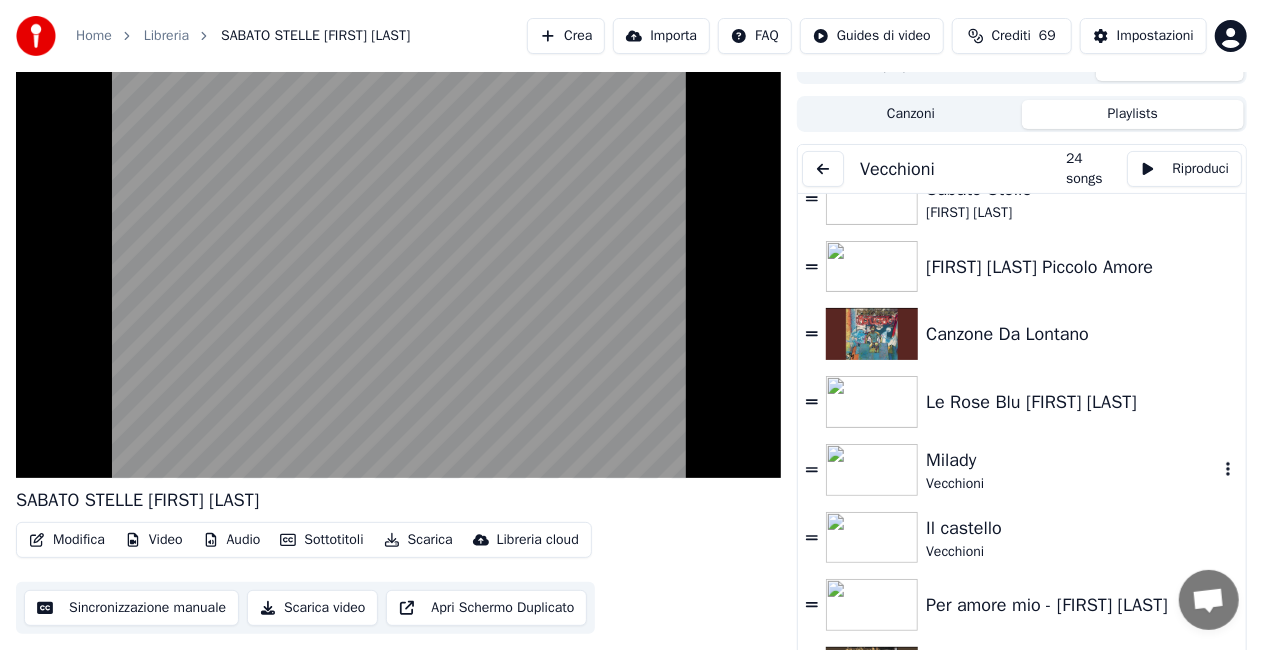click on "Milady" at bounding box center (1072, 460) 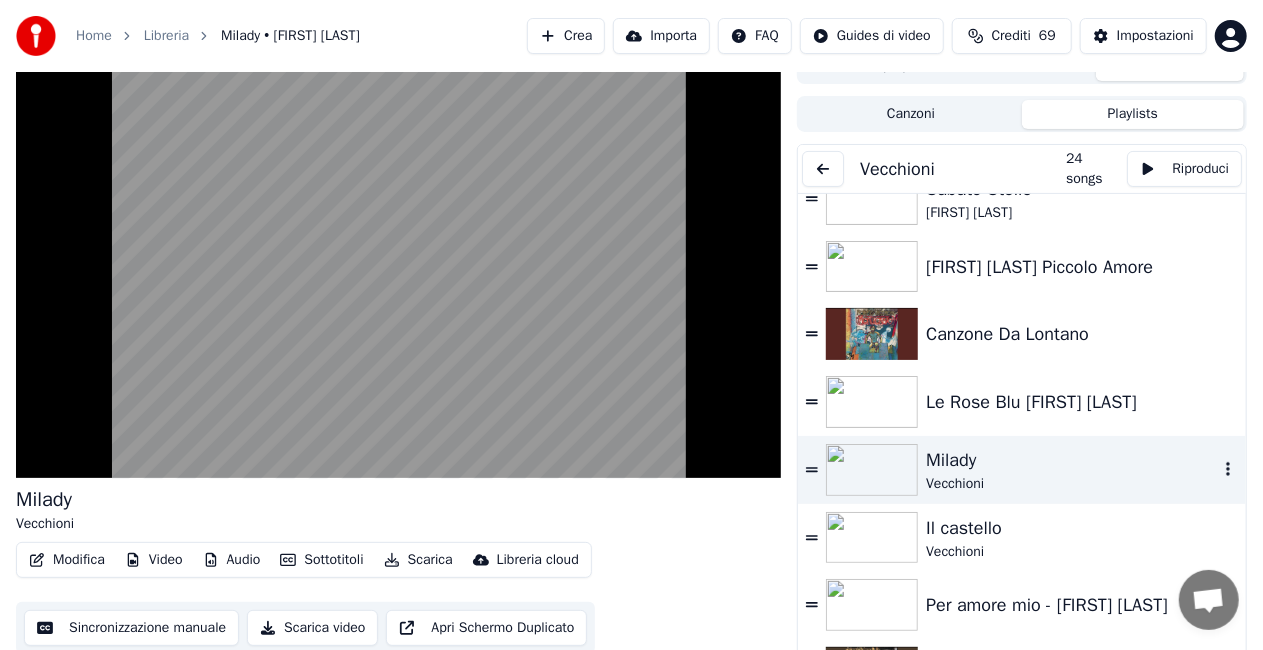 scroll, scrollTop: 400, scrollLeft: 0, axis: vertical 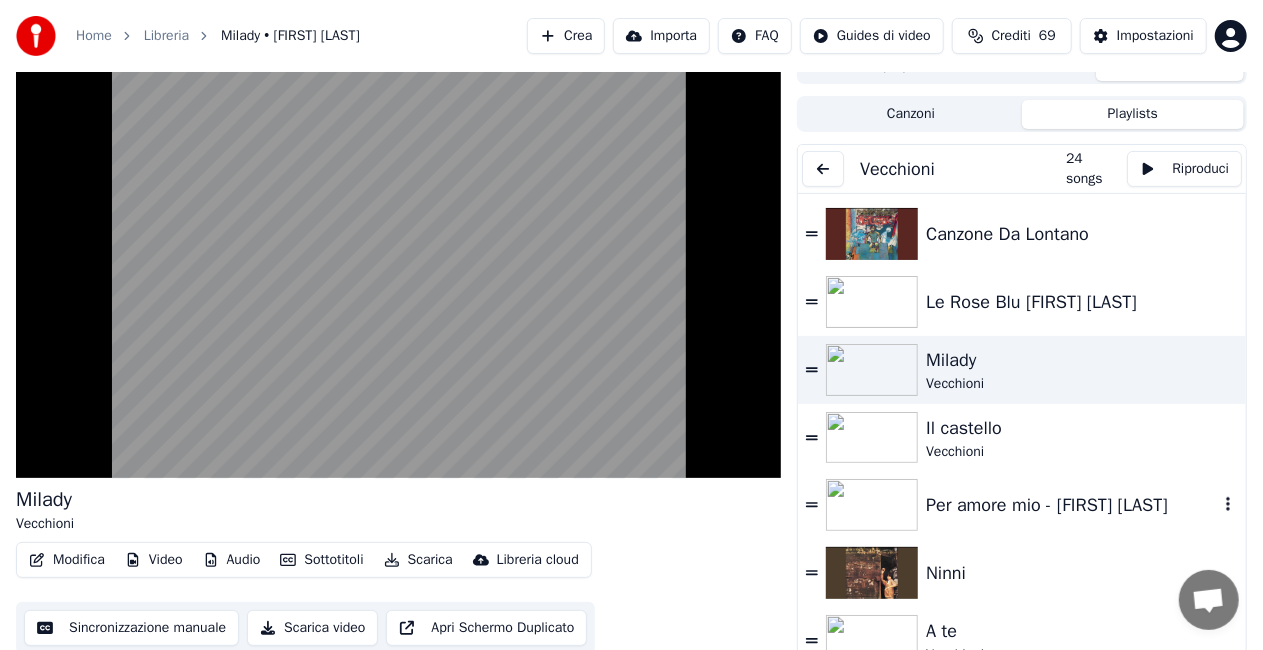 click on "Per amore mio - [FIRST] [LAST]" at bounding box center [1022, 505] 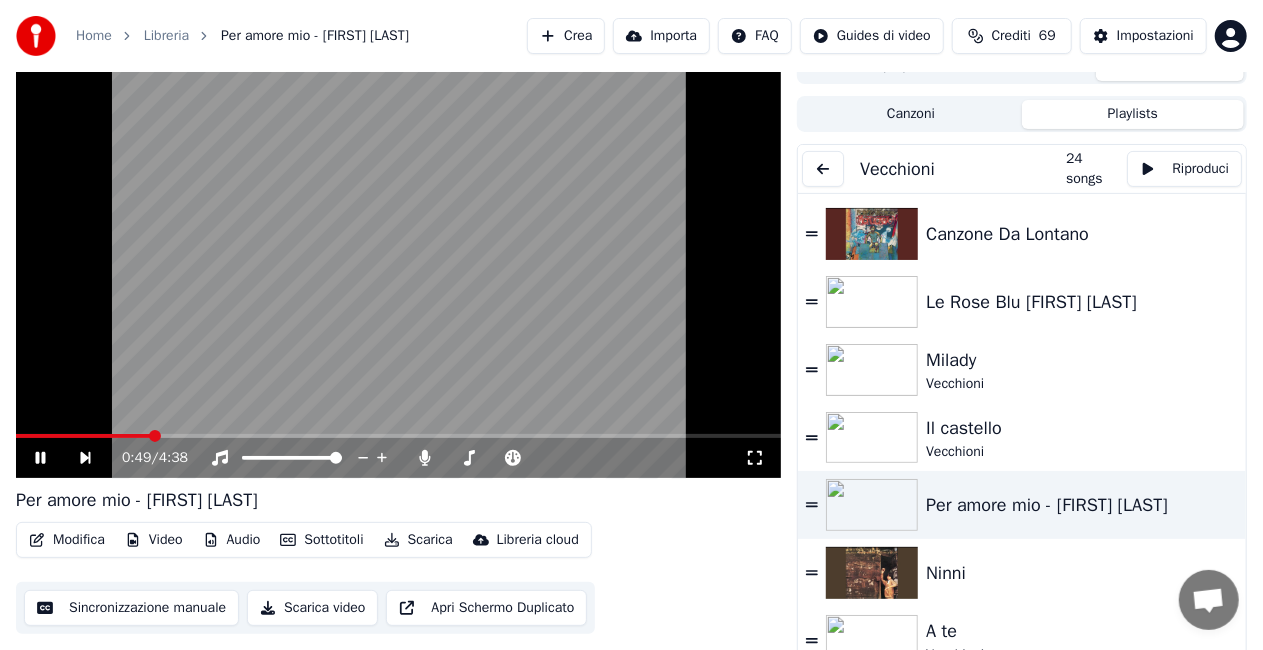 click 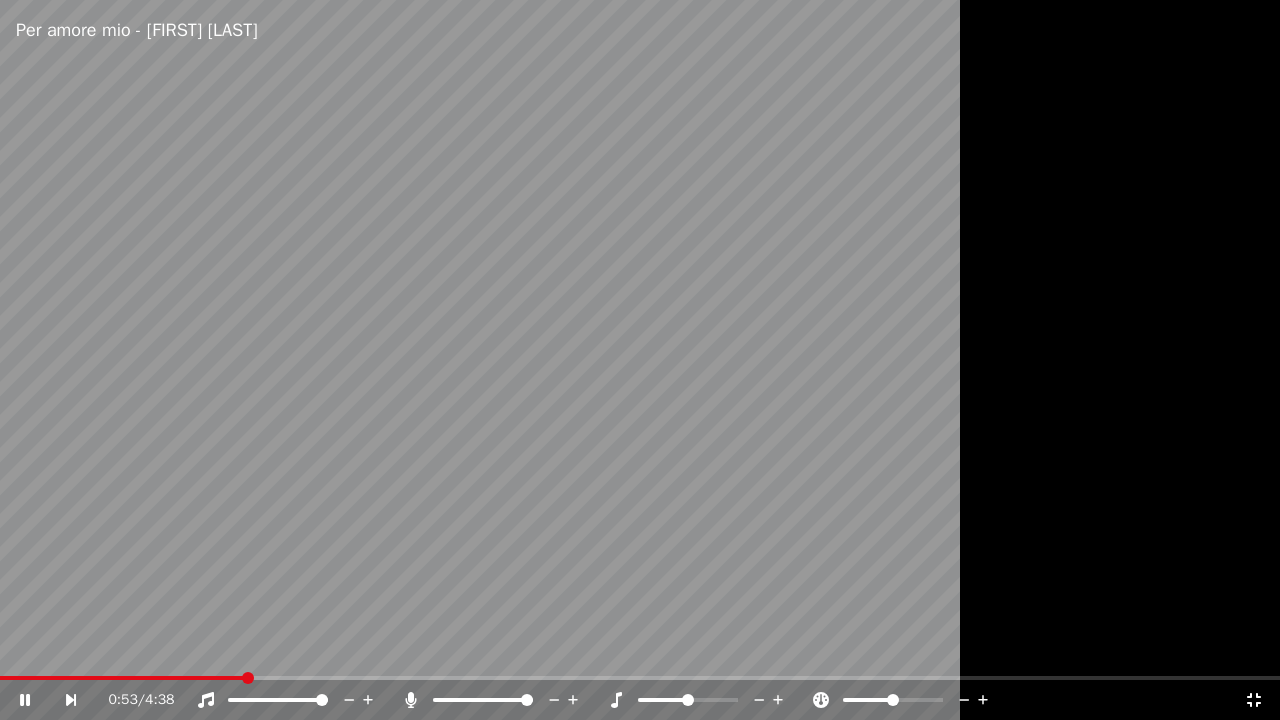 click 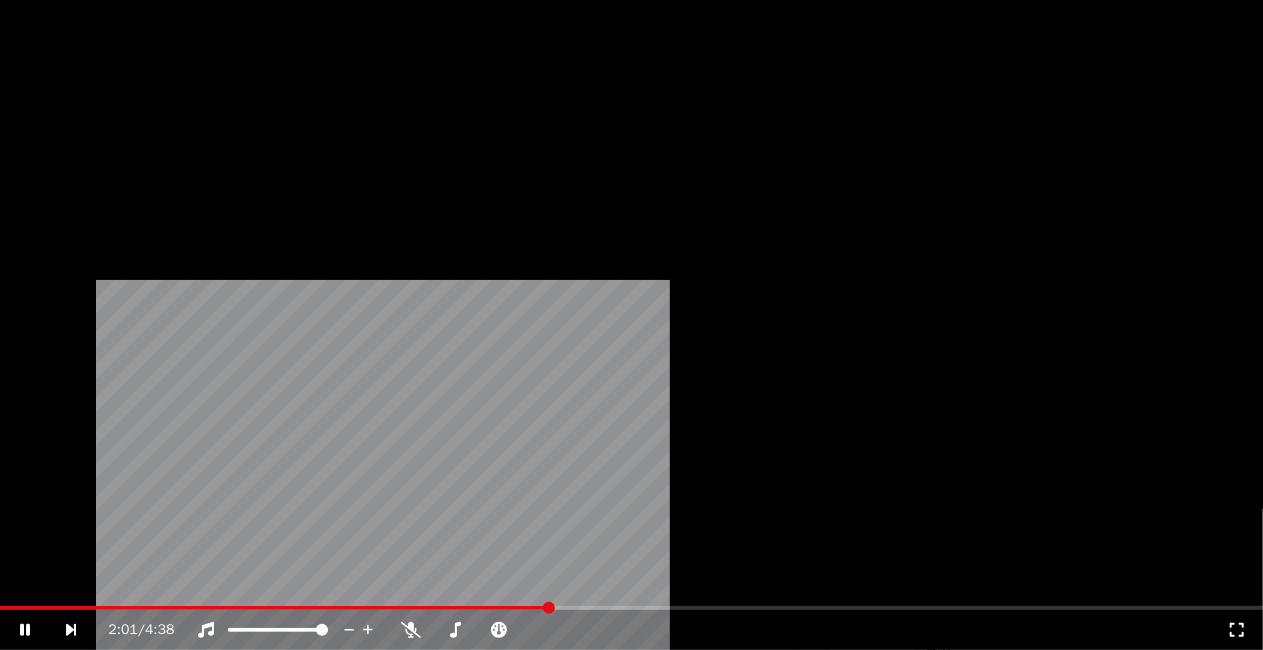 scroll, scrollTop: 0, scrollLeft: 0, axis: both 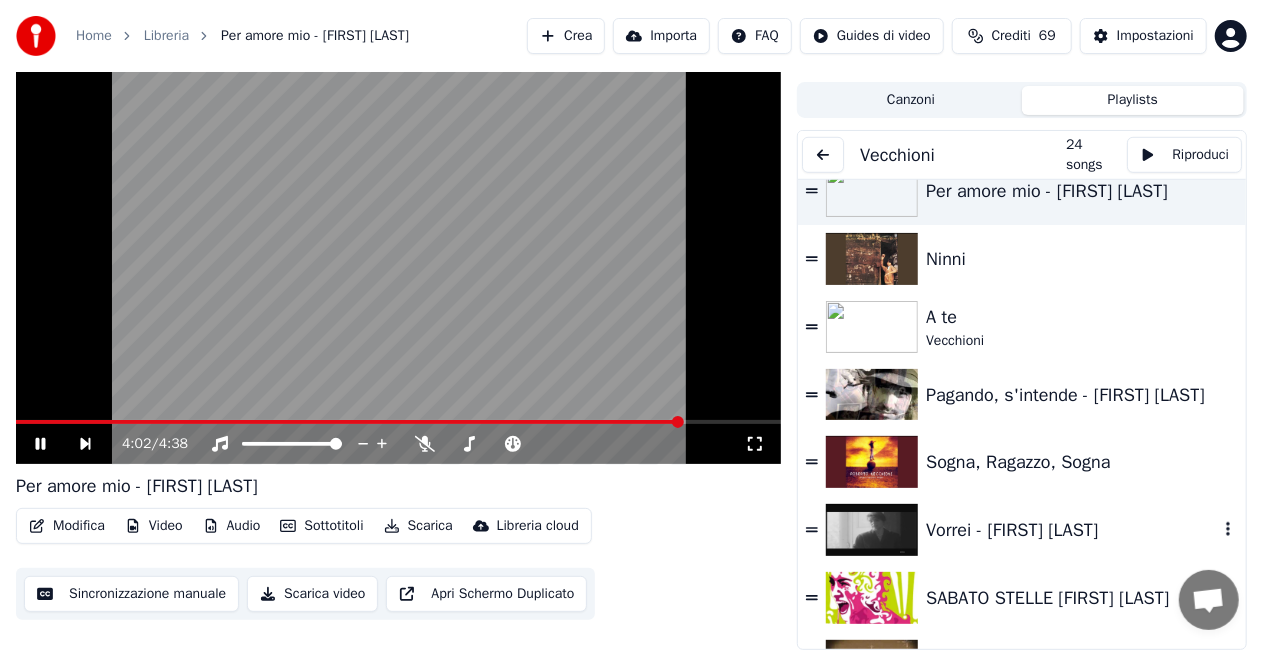 click on "Vorrei - [FIRST] [LAST]" at bounding box center (1072, 530) 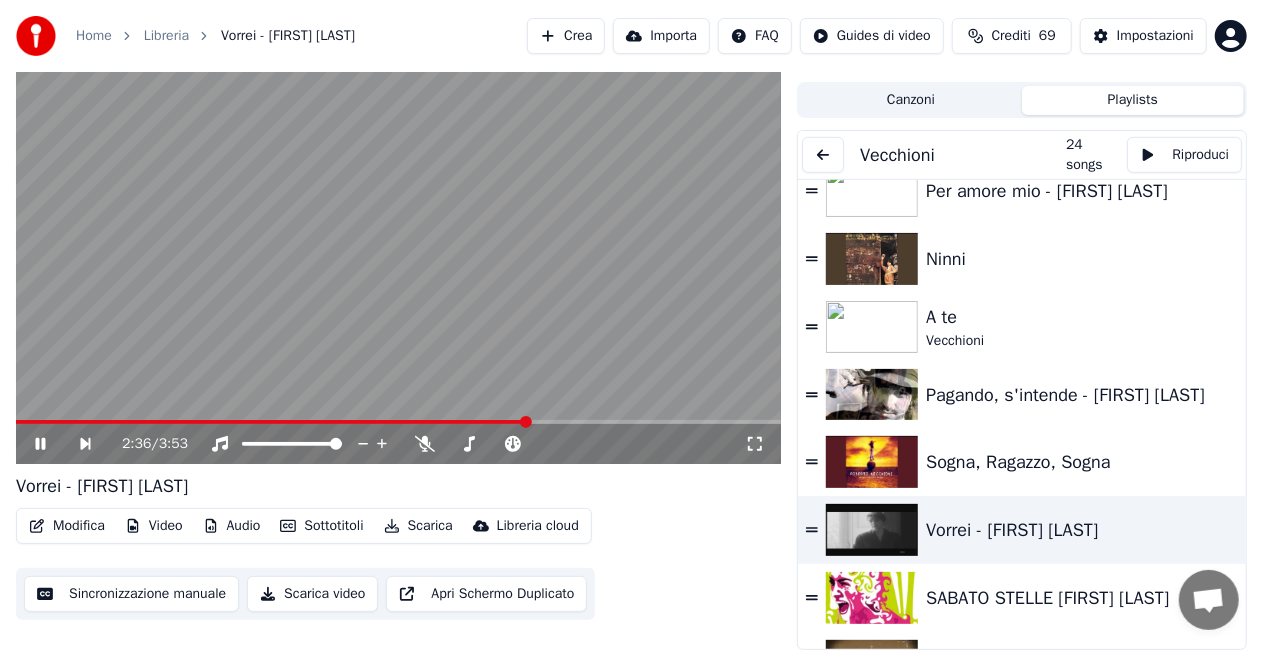 click at bounding box center (398, 422) 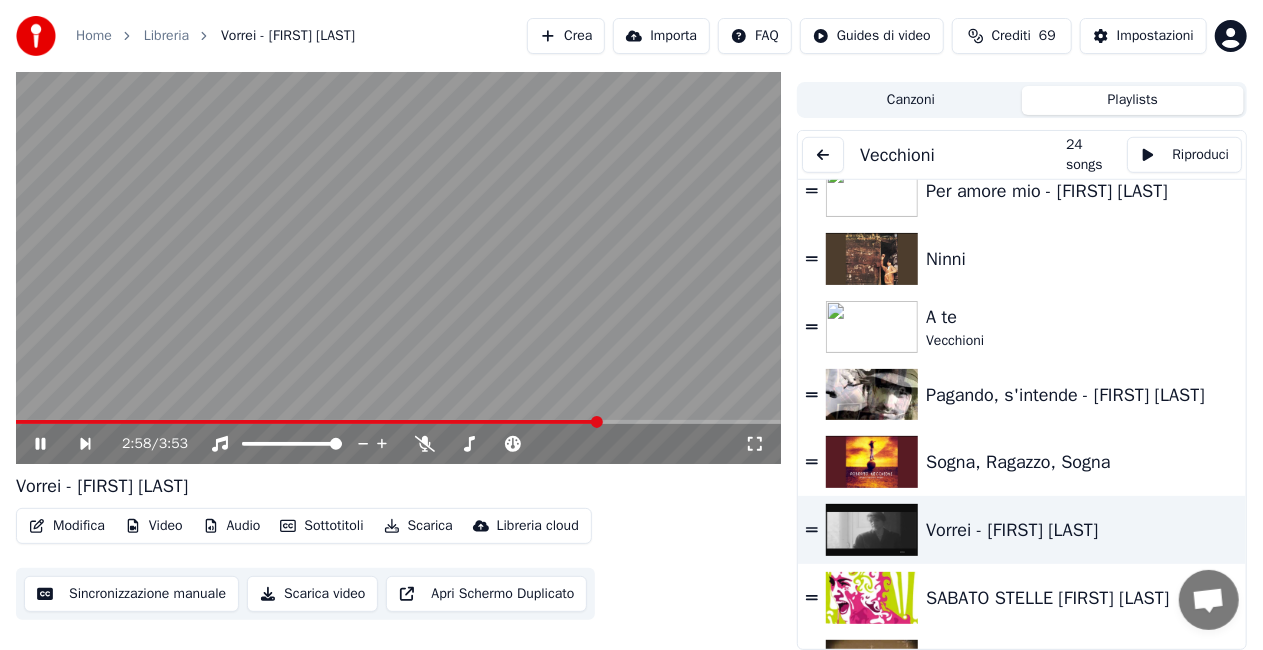 click at bounding box center [398, 422] 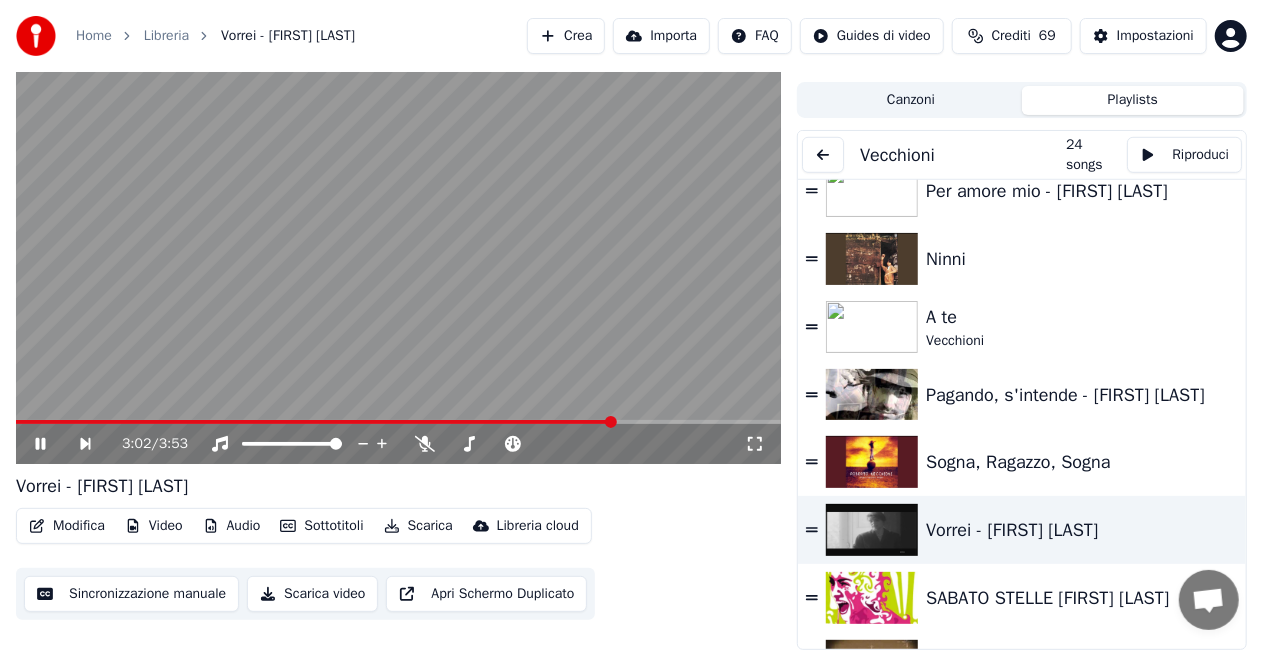 click 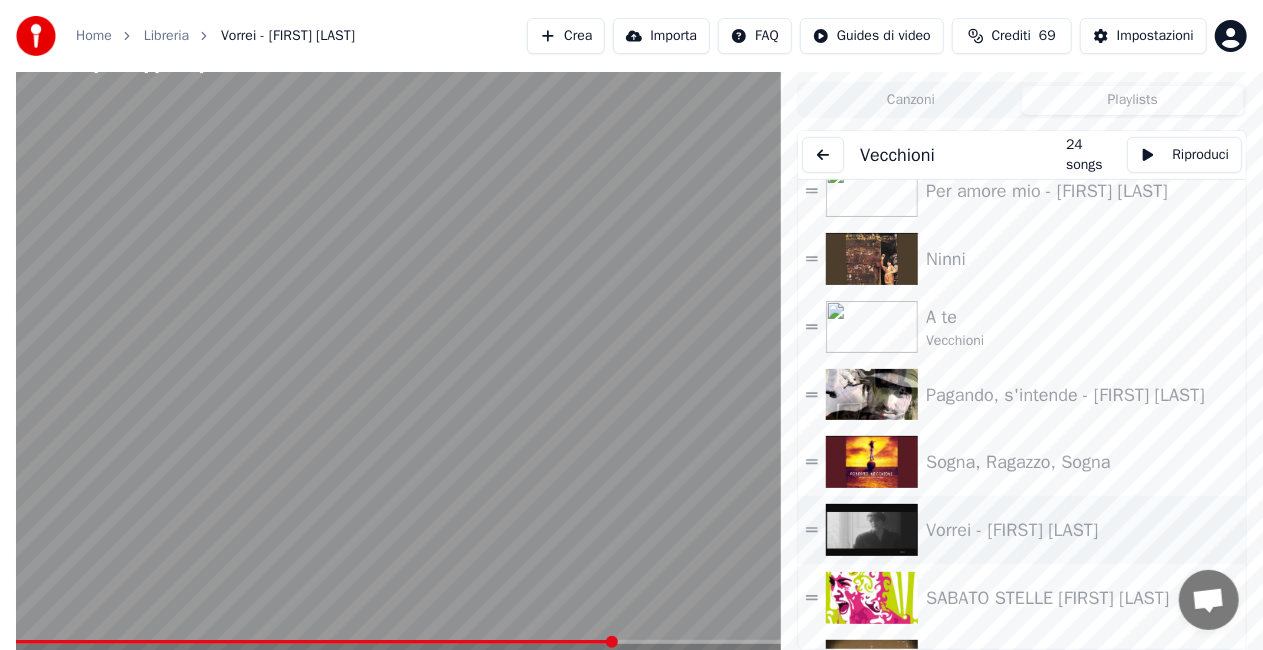 scroll, scrollTop: 24, scrollLeft: 0, axis: vertical 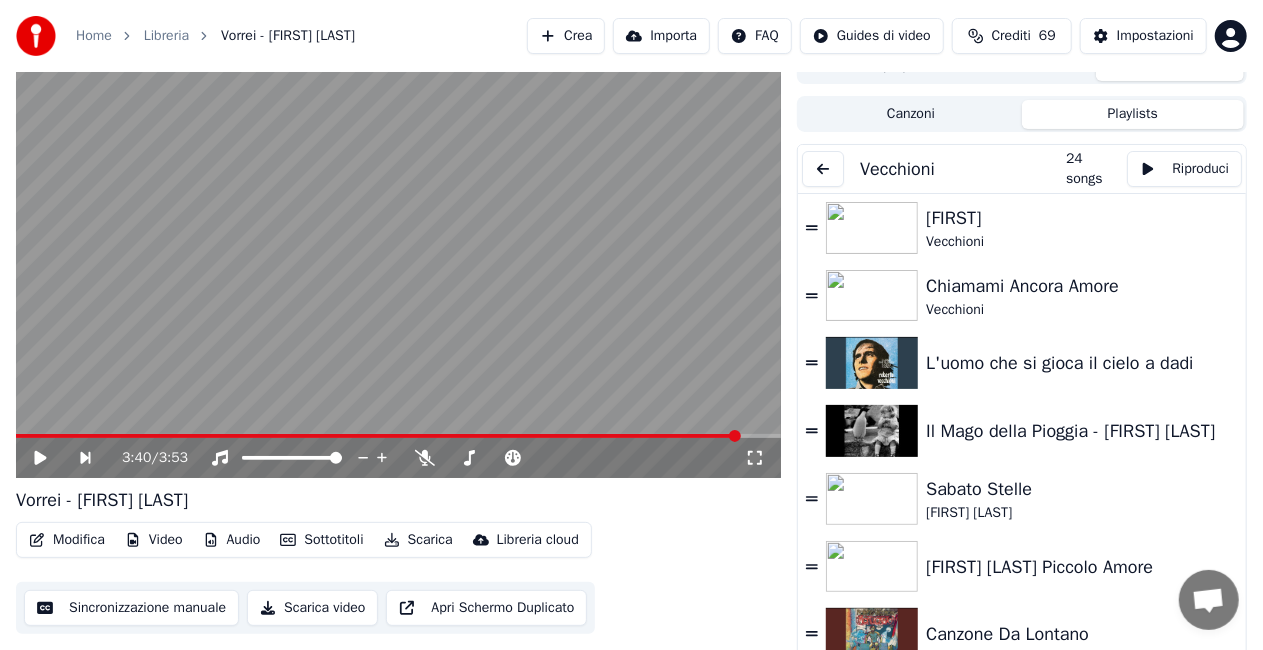 click at bounding box center (823, 169) 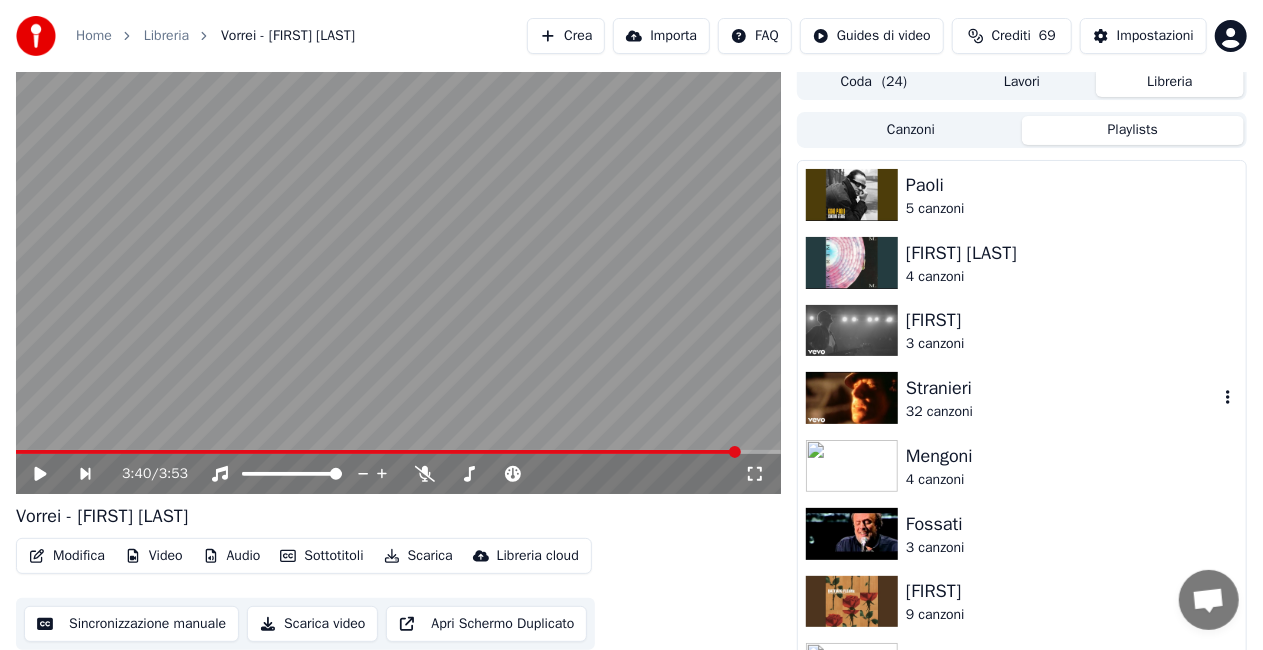scroll, scrollTop: 0, scrollLeft: 0, axis: both 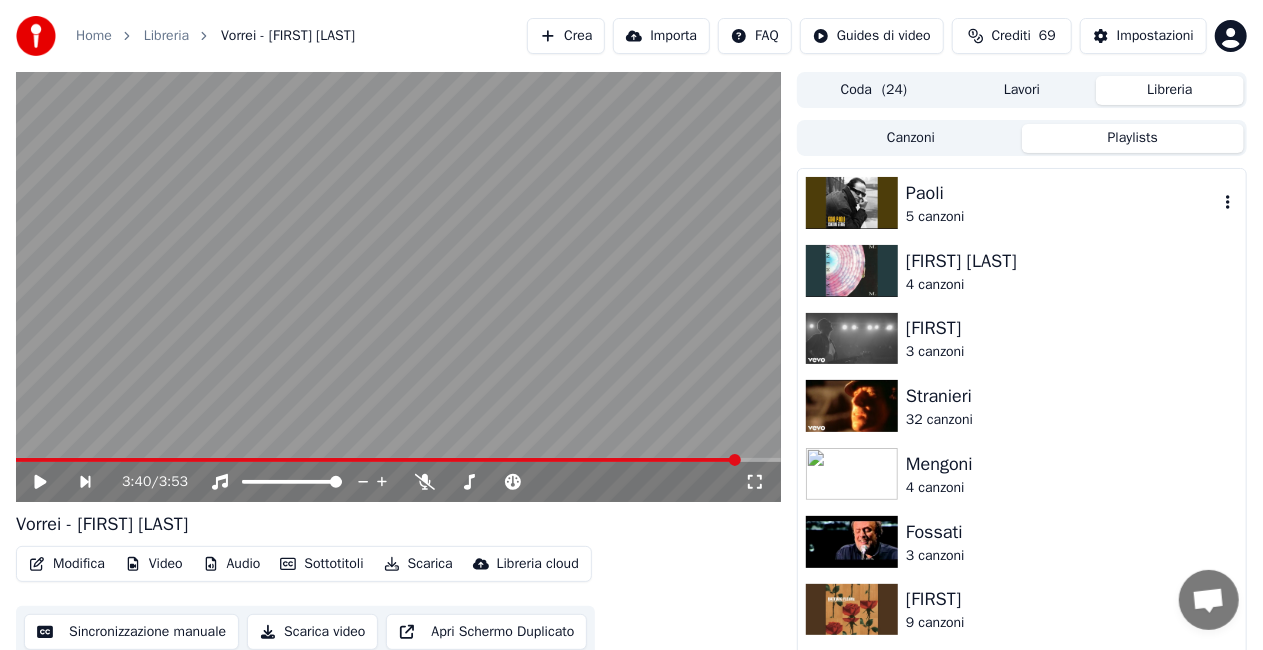 click on "Paoli" at bounding box center (1062, 193) 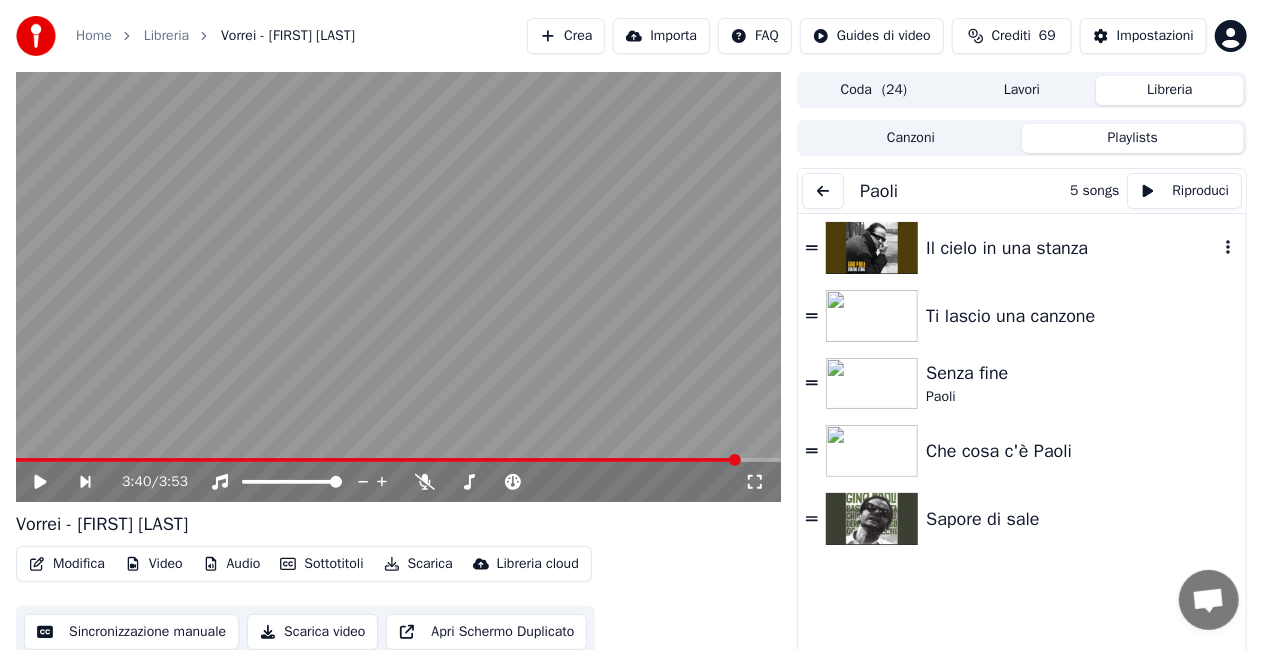 click on "Il cielo in una stanza" at bounding box center [1072, 248] 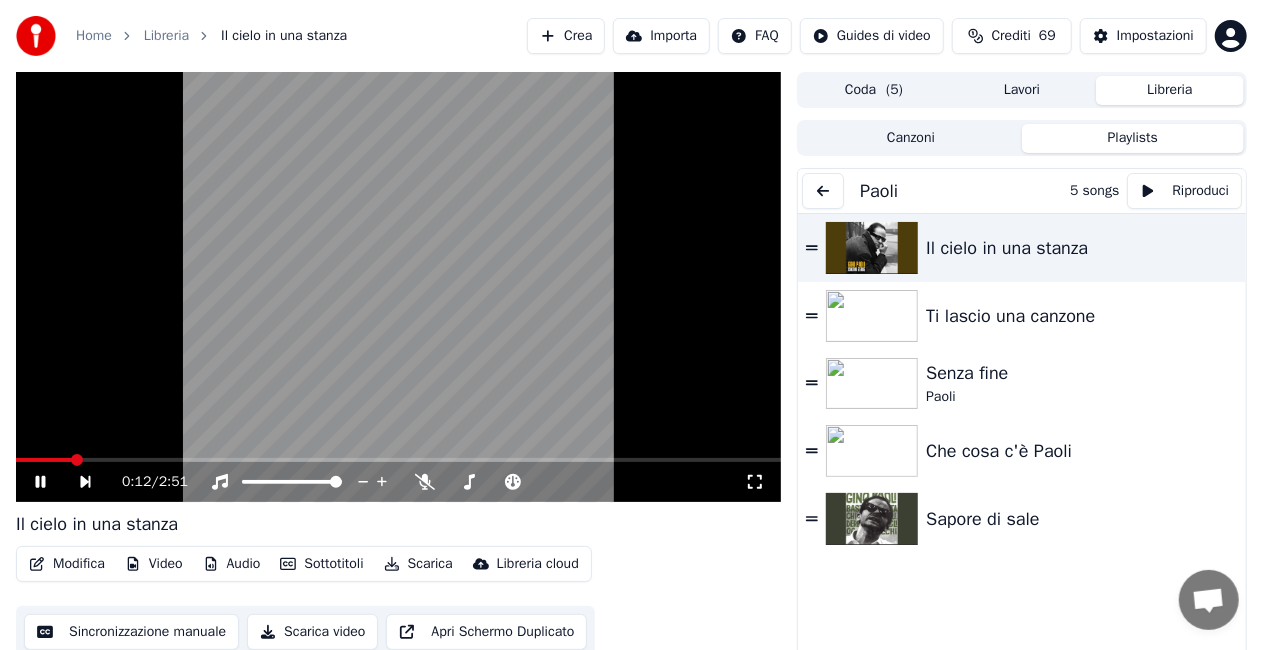 click on "0:12  /  2:51" at bounding box center (433, 482) 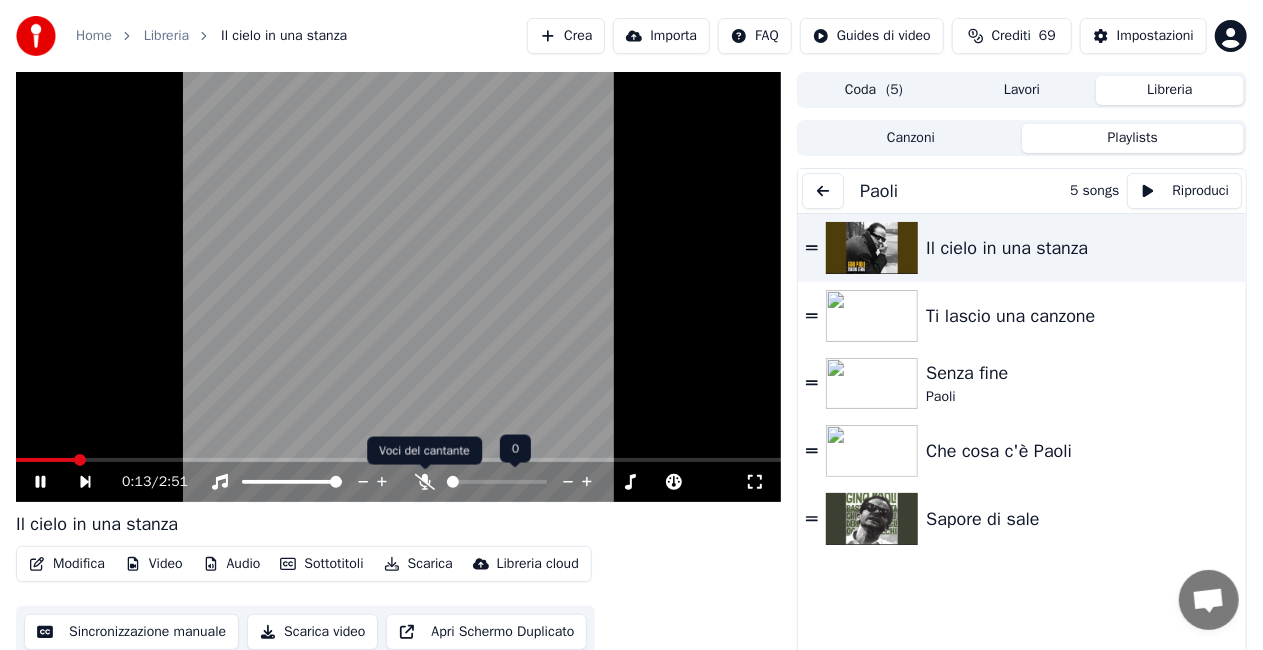 click 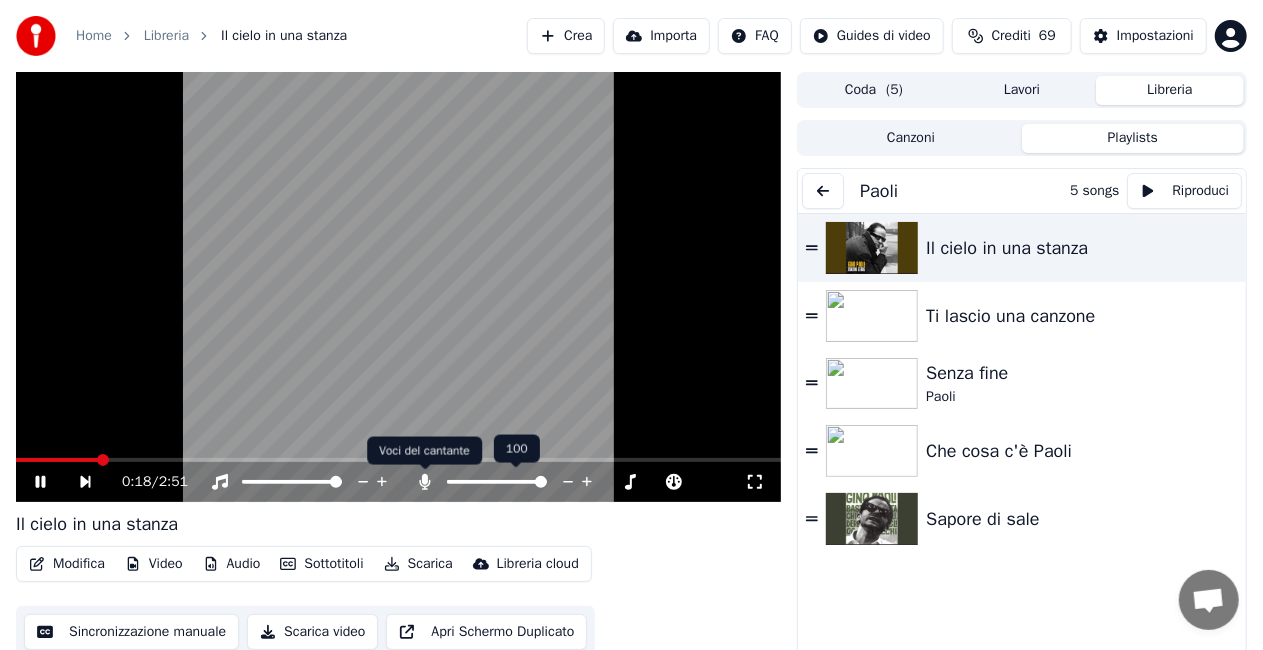 click 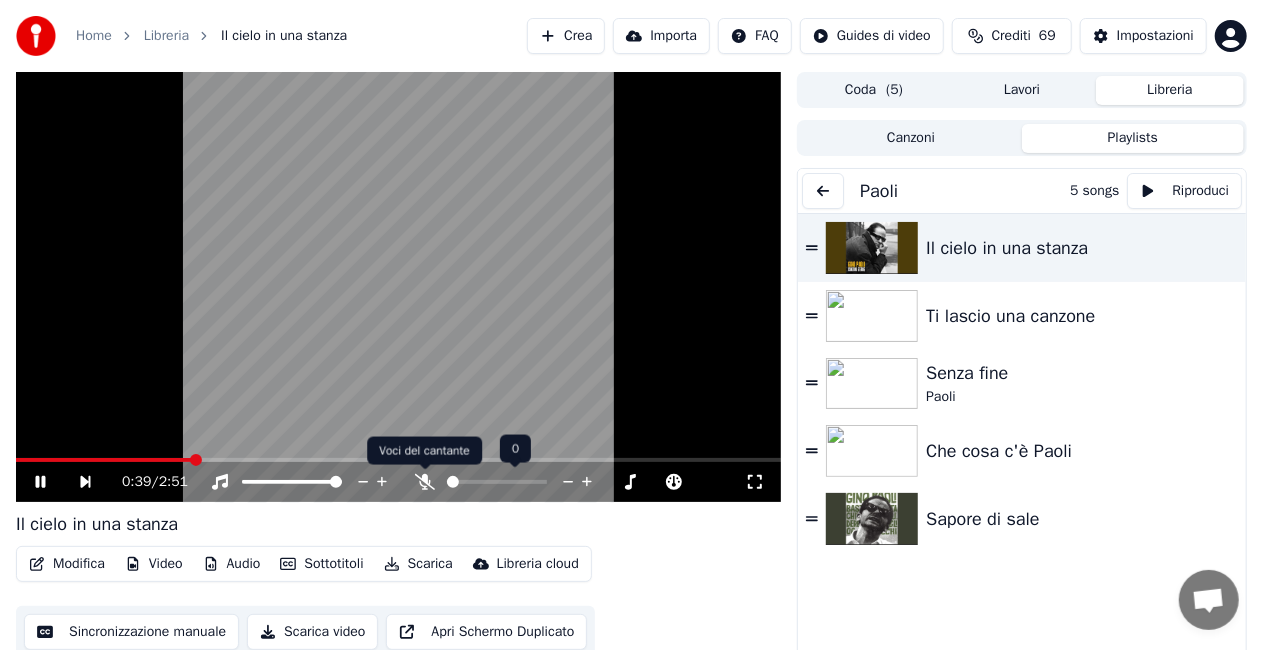 click 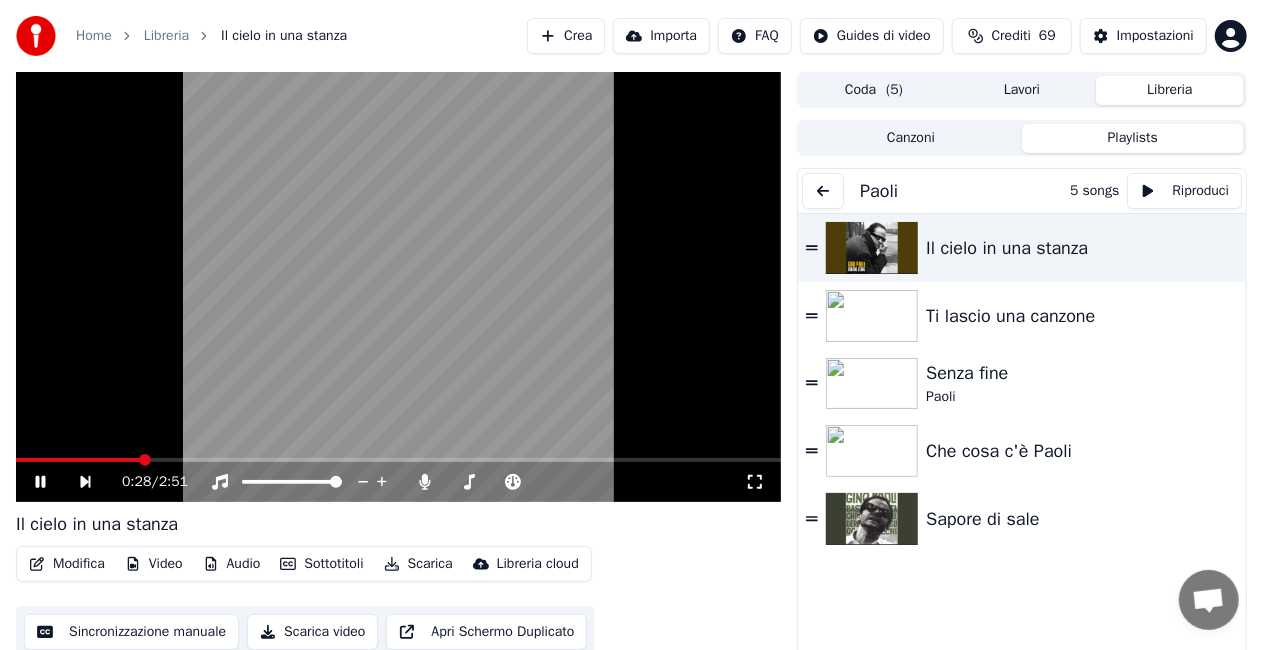 click at bounding box center [78, 460] 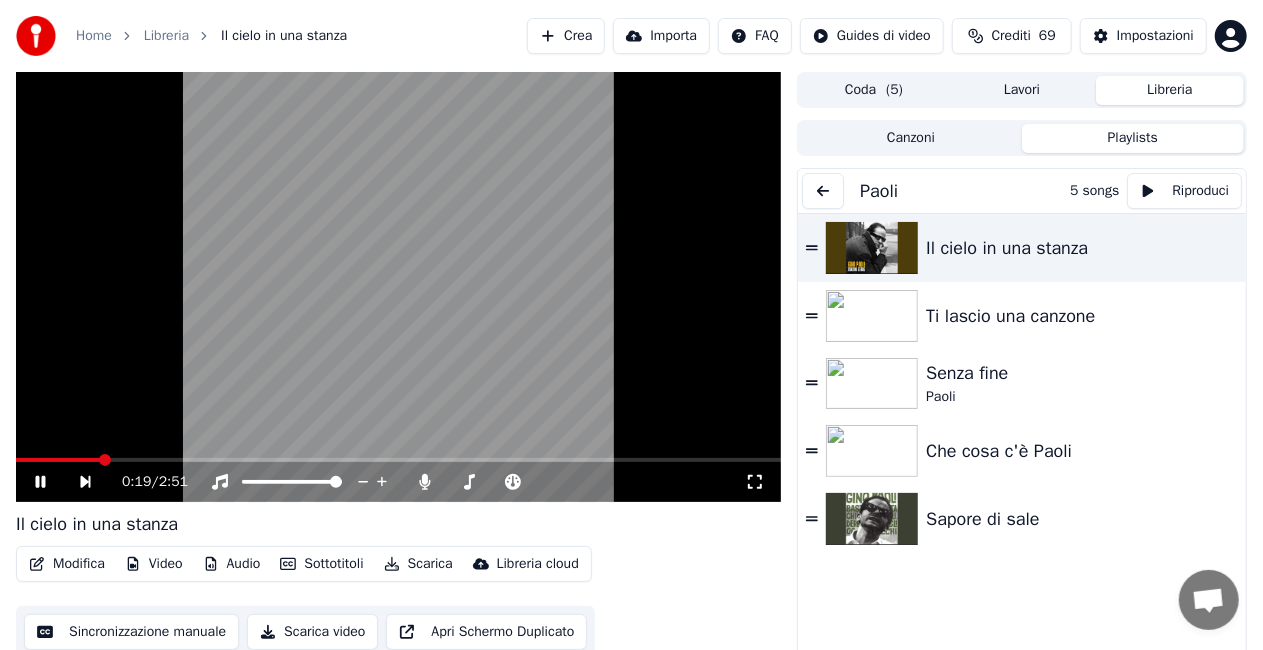 click at bounding box center (58, 460) 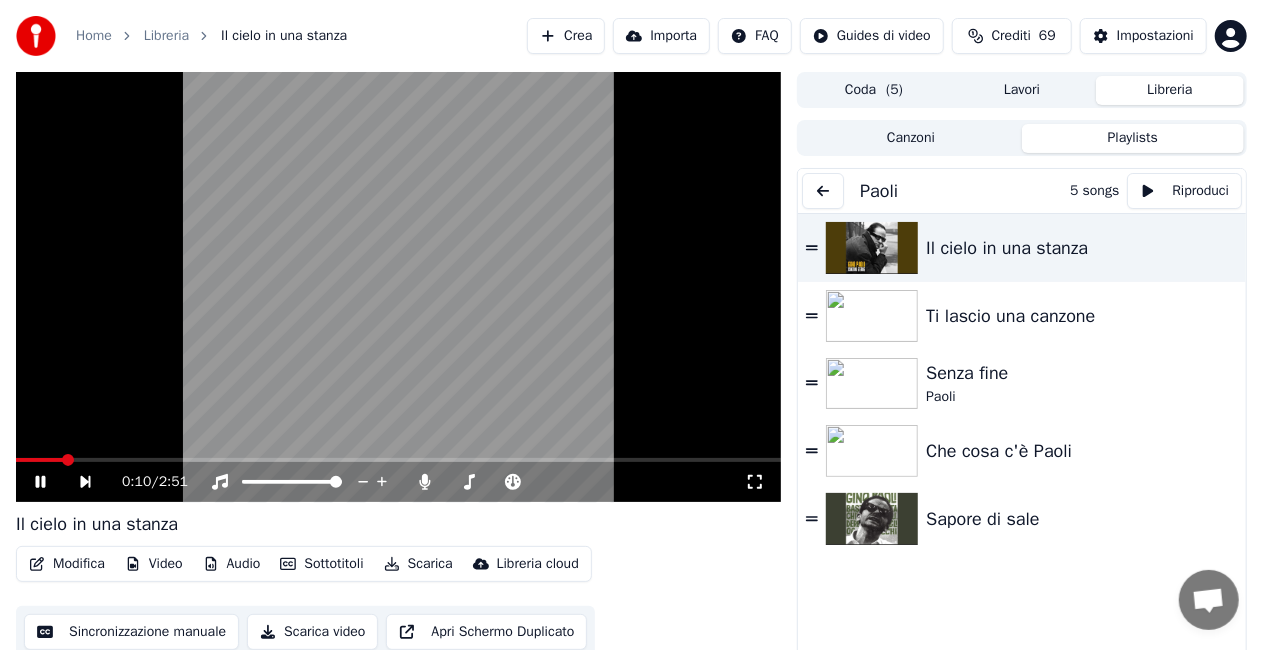 click 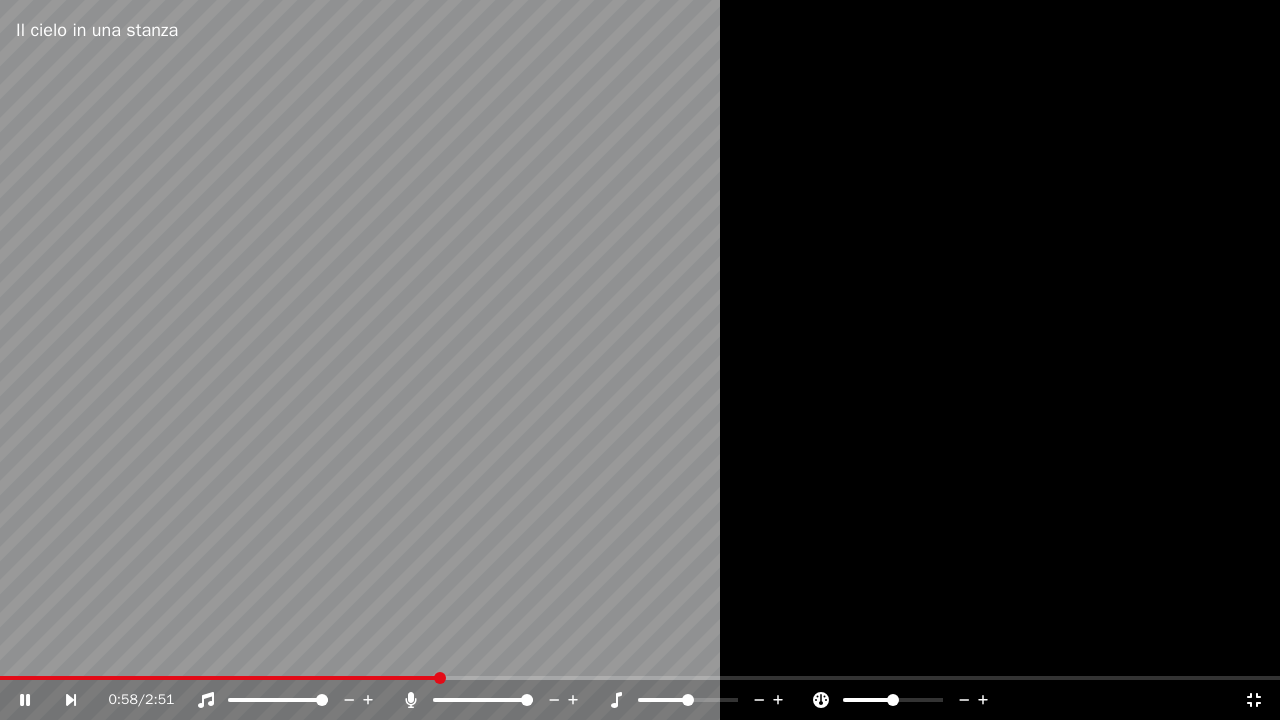 click at bounding box center [219, 678] 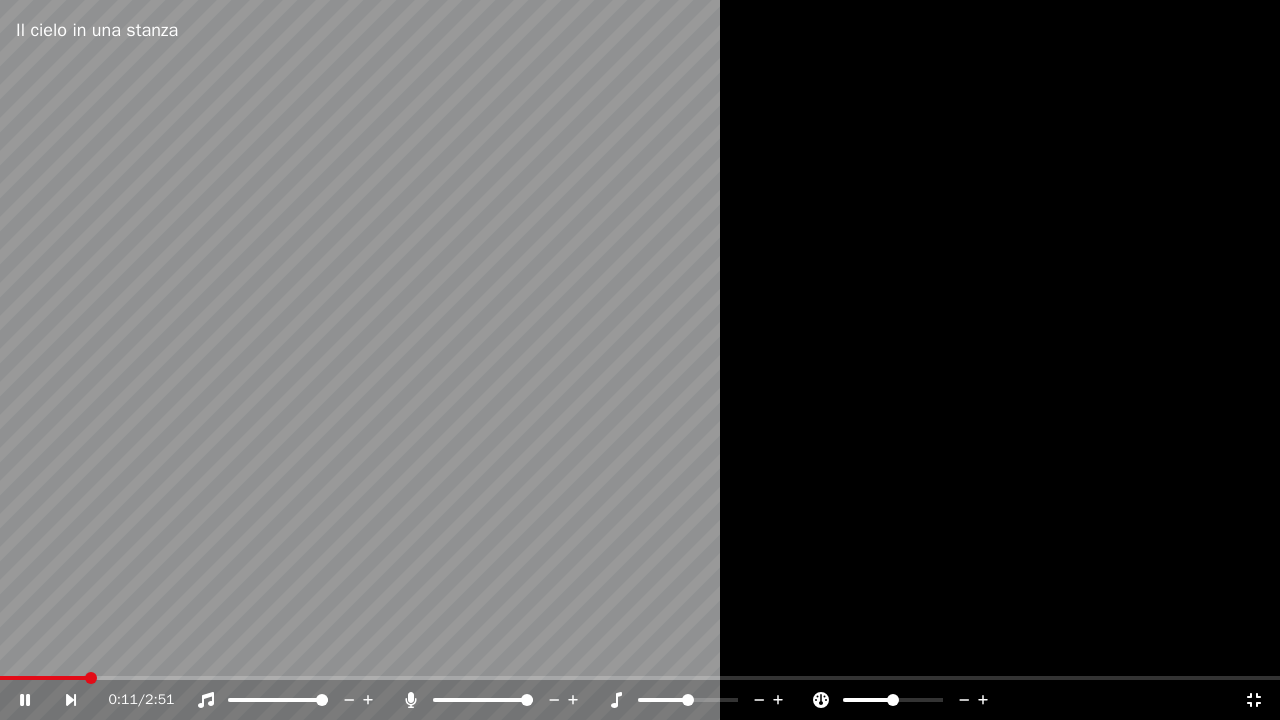 click 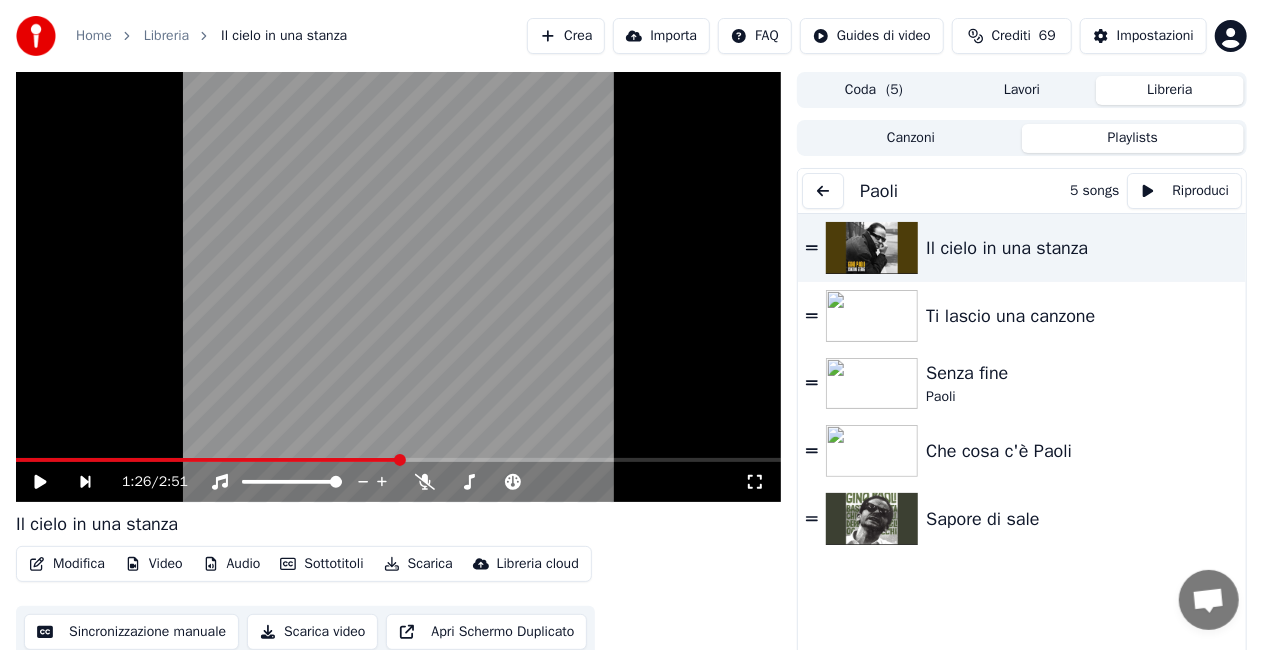 click at bounding box center (823, 191) 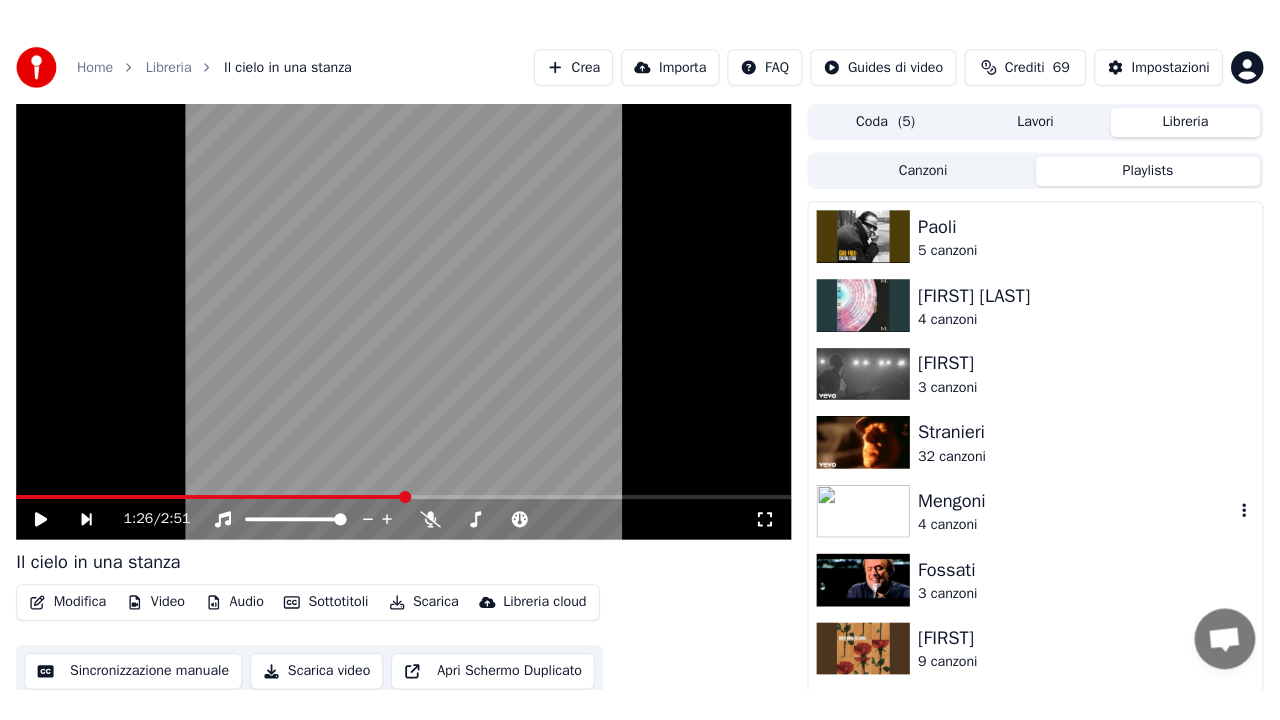 scroll, scrollTop: 100, scrollLeft: 0, axis: vertical 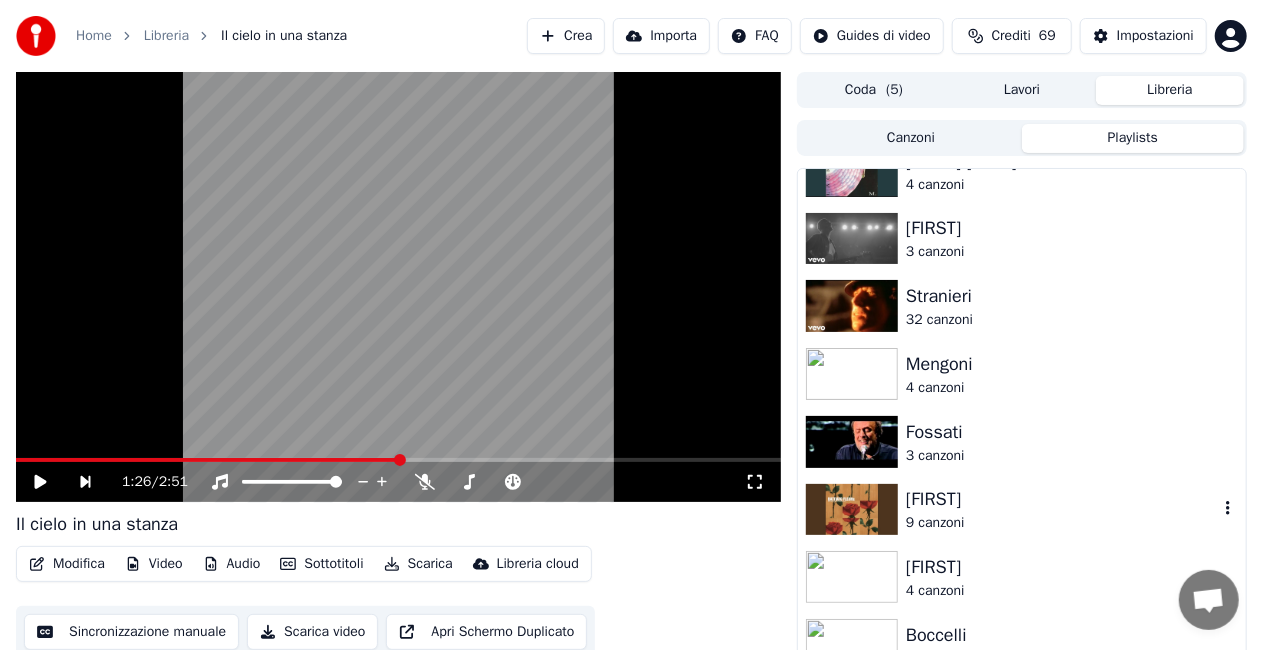 click on "[FIRST]" at bounding box center [1062, 499] 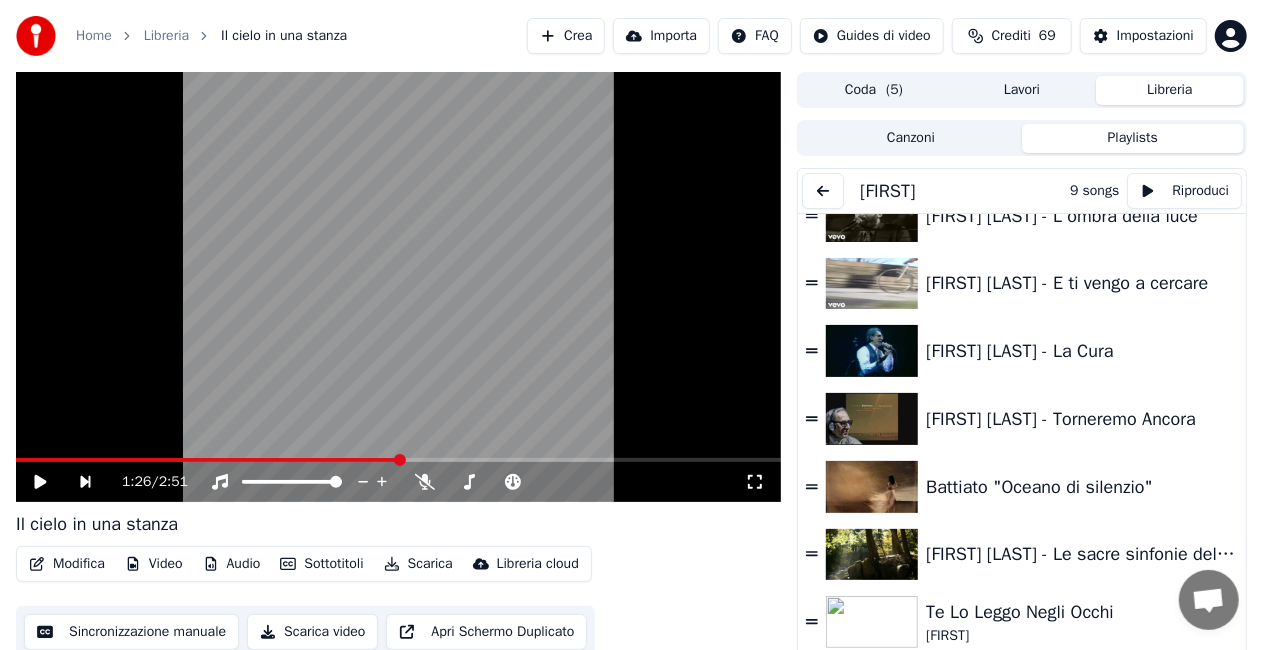 click 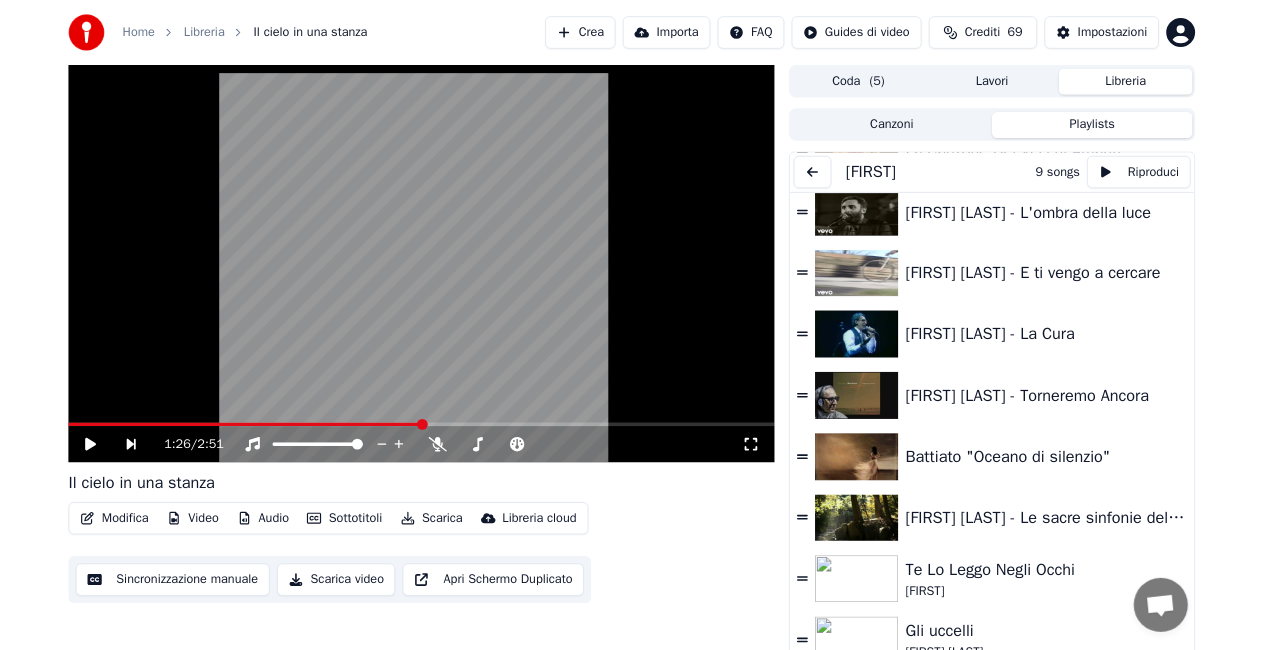 scroll, scrollTop: 84, scrollLeft: 0, axis: vertical 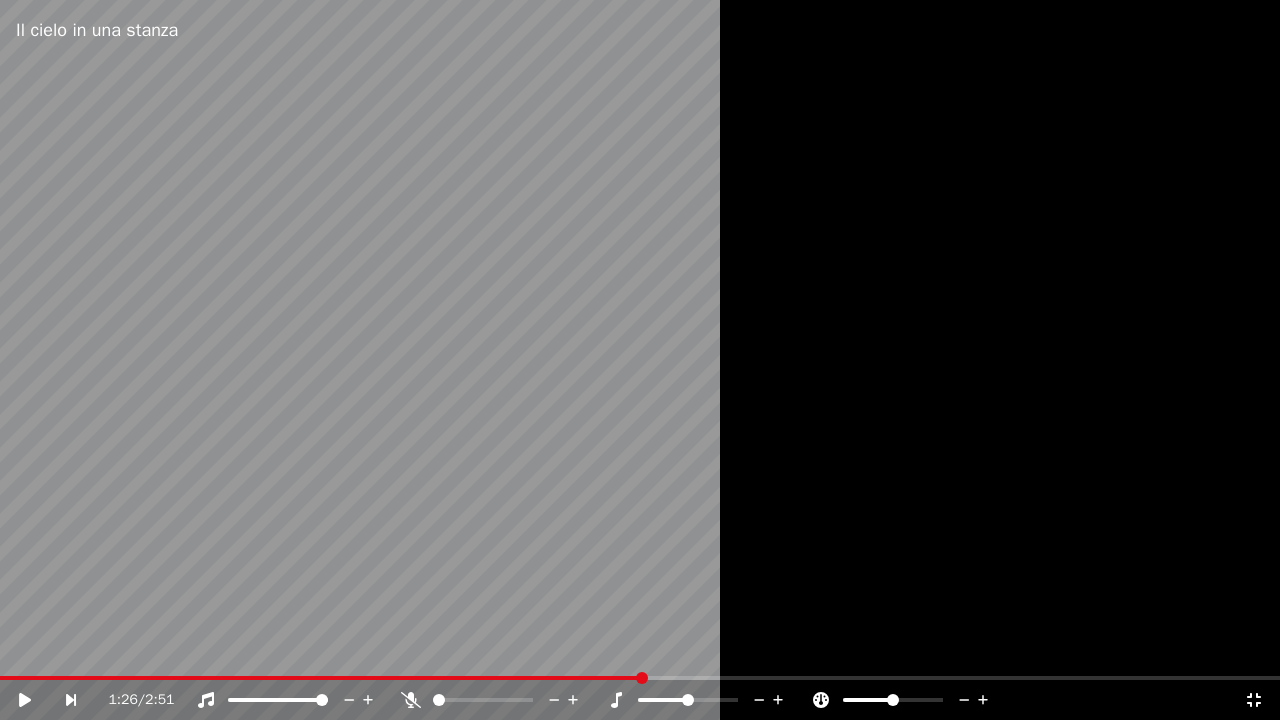 click on "1:26  /  2:51" at bounding box center (640, 700) 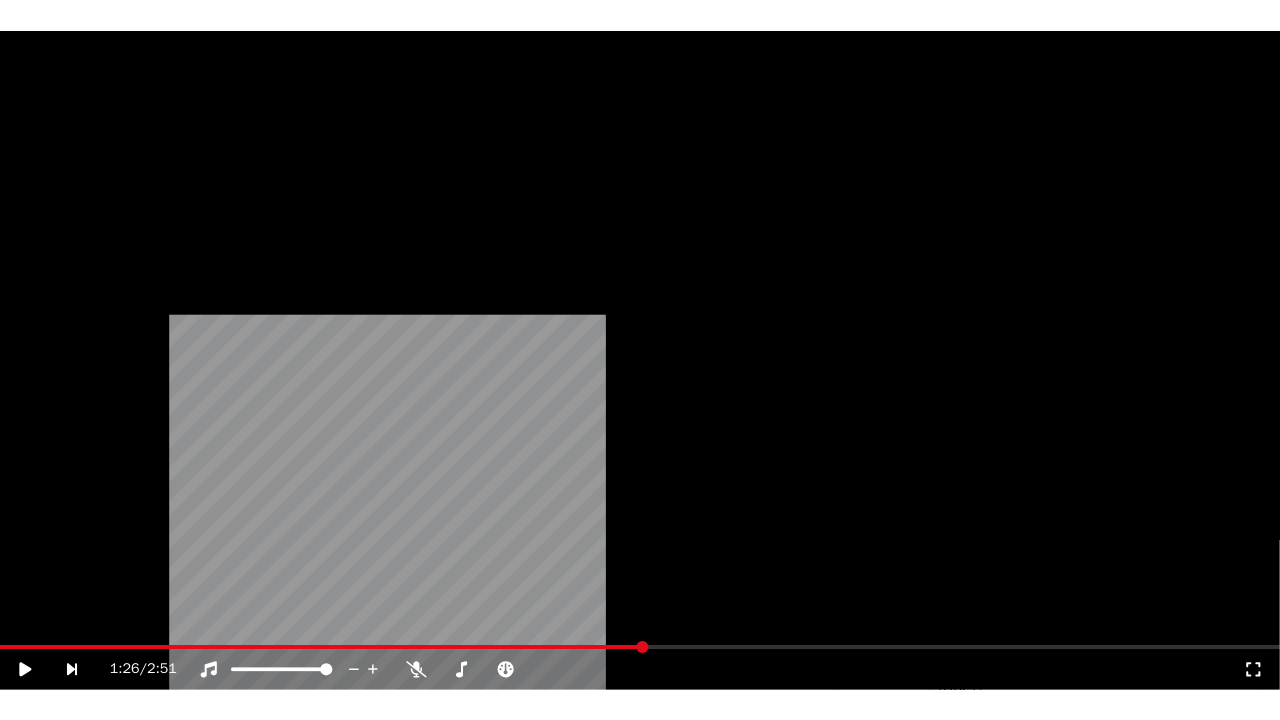 scroll, scrollTop: 140, scrollLeft: 0, axis: vertical 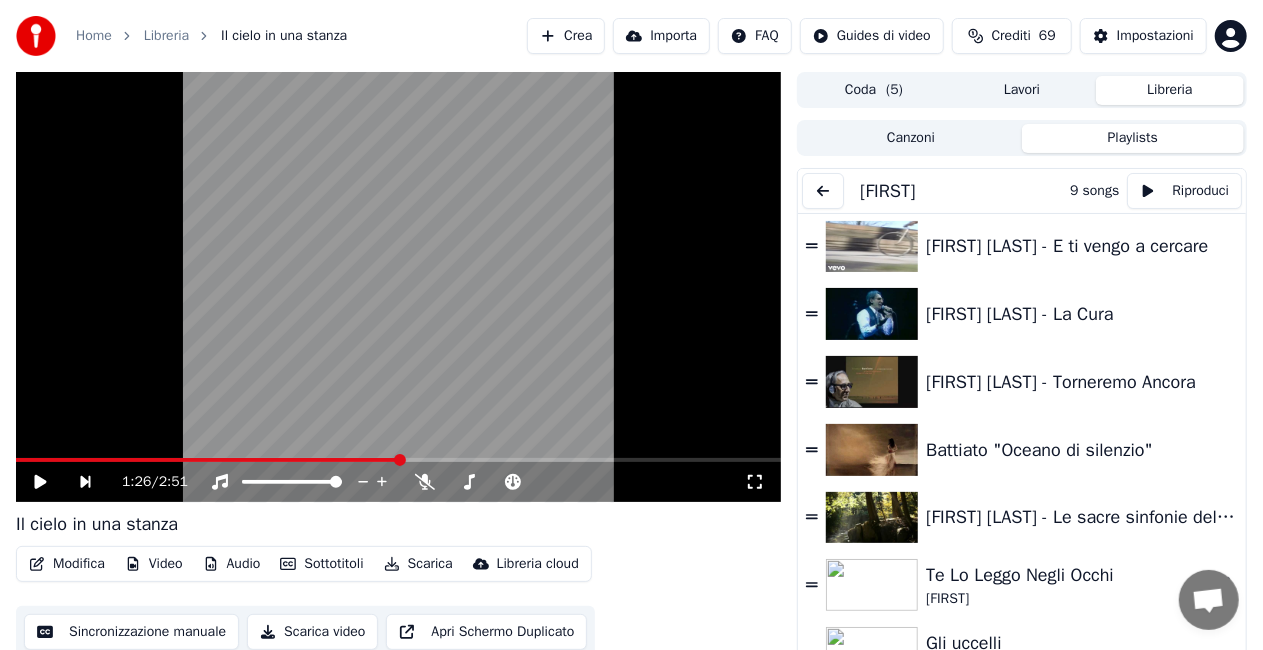click on "Te Lo Leggo Negli Occhi" at bounding box center (1072, 575) 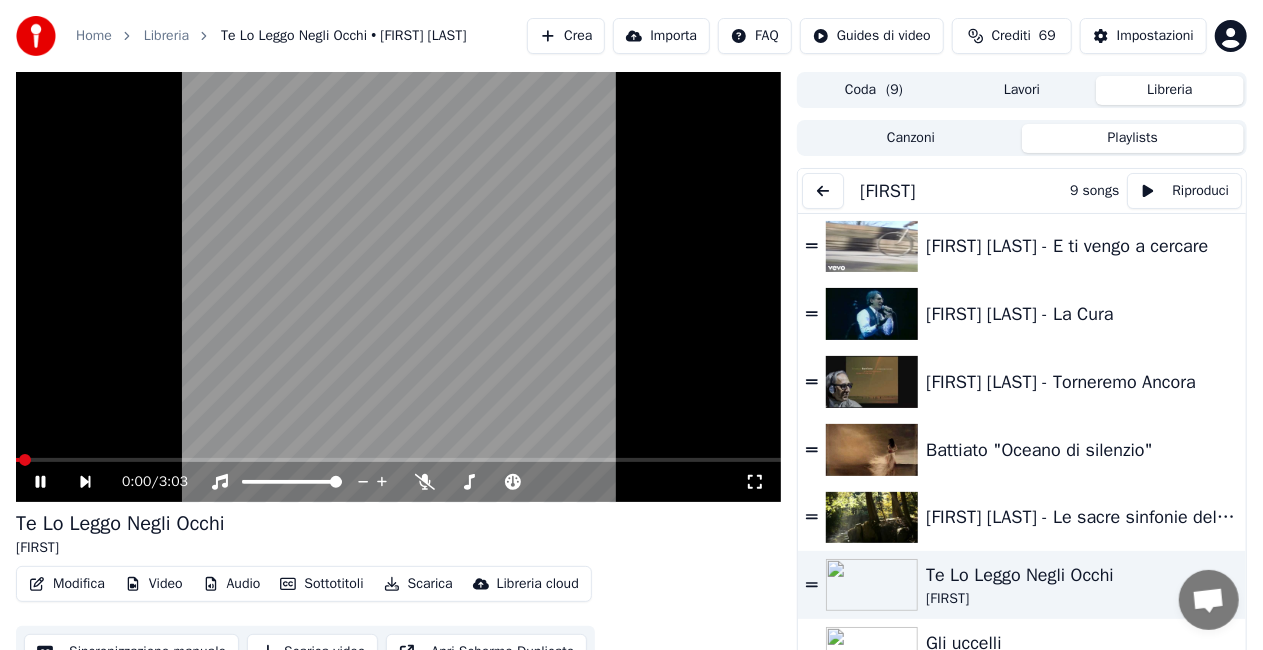 click 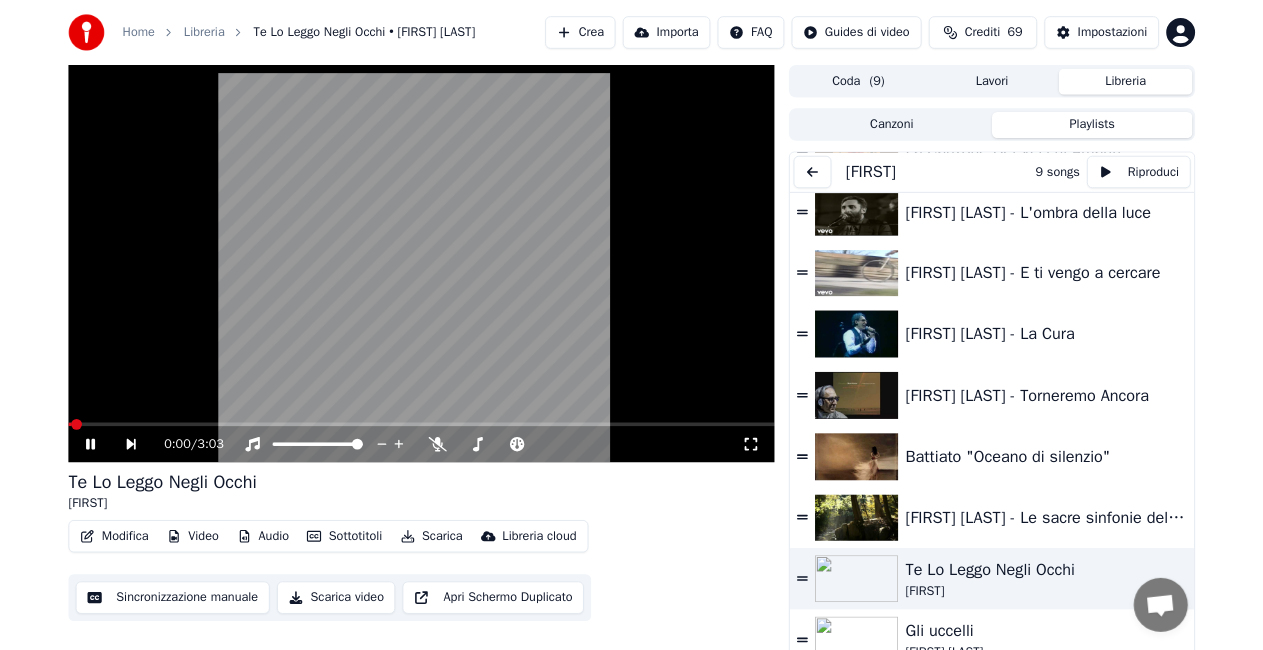 scroll, scrollTop: 84, scrollLeft: 0, axis: vertical 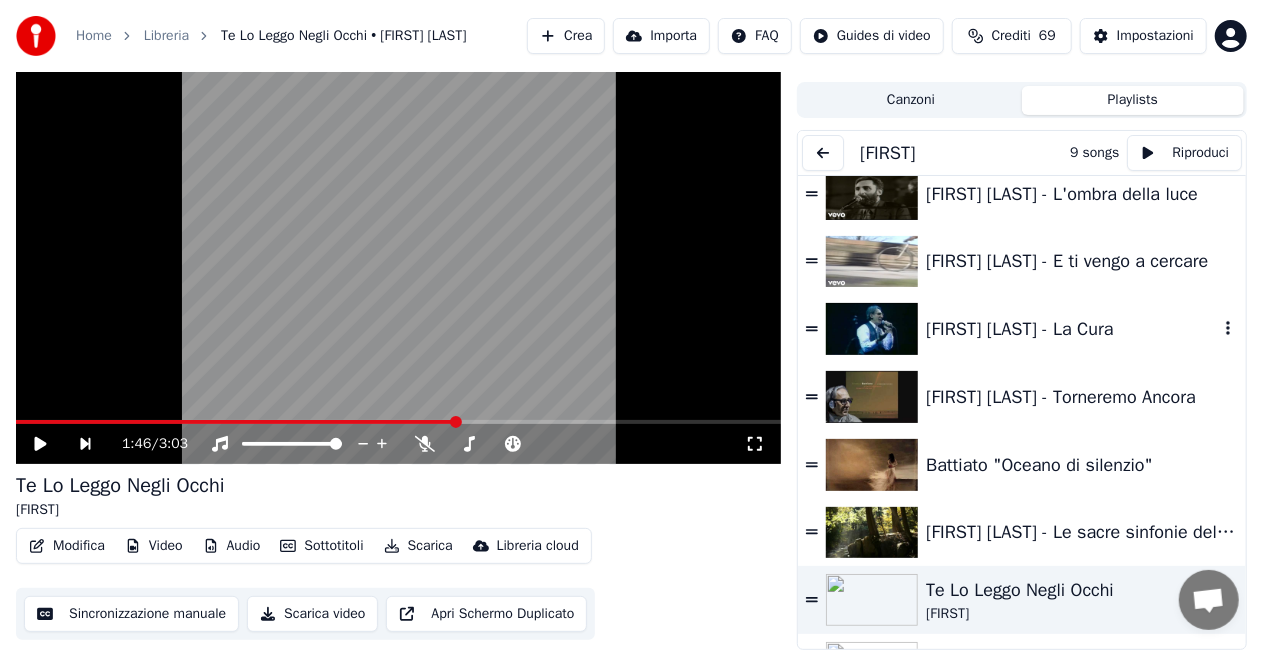 click on "[FIRST] [LAST] - La Cura" at bounding box center (1072, 329) 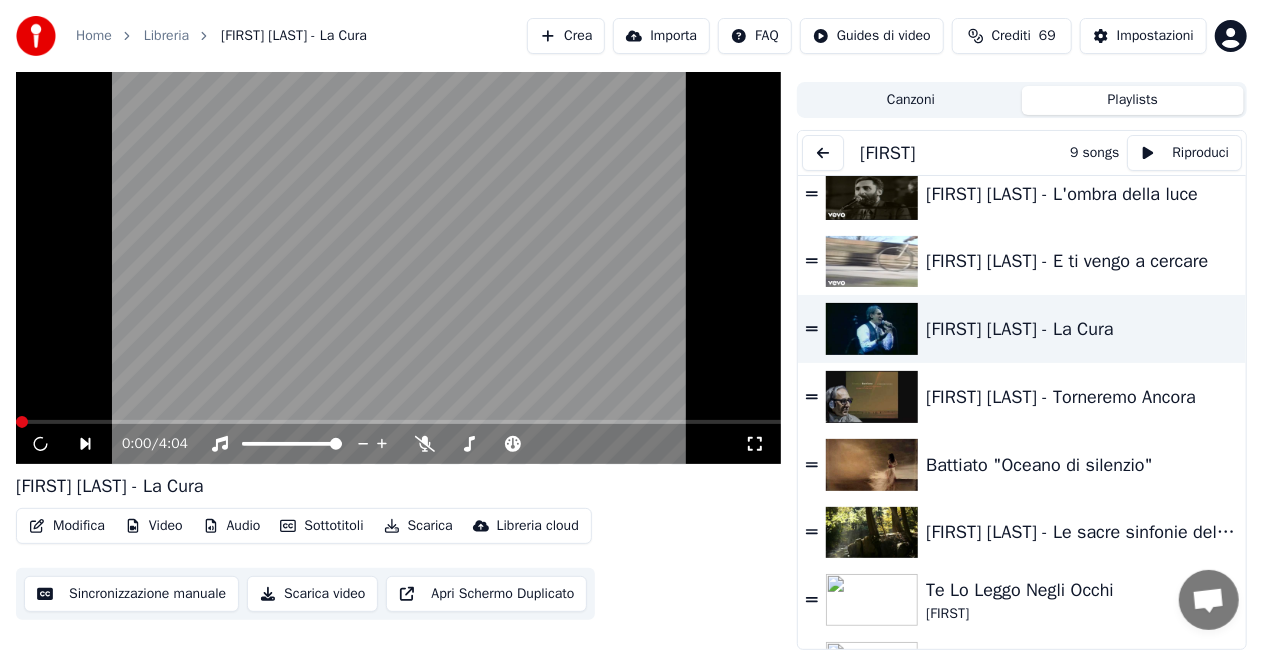 click 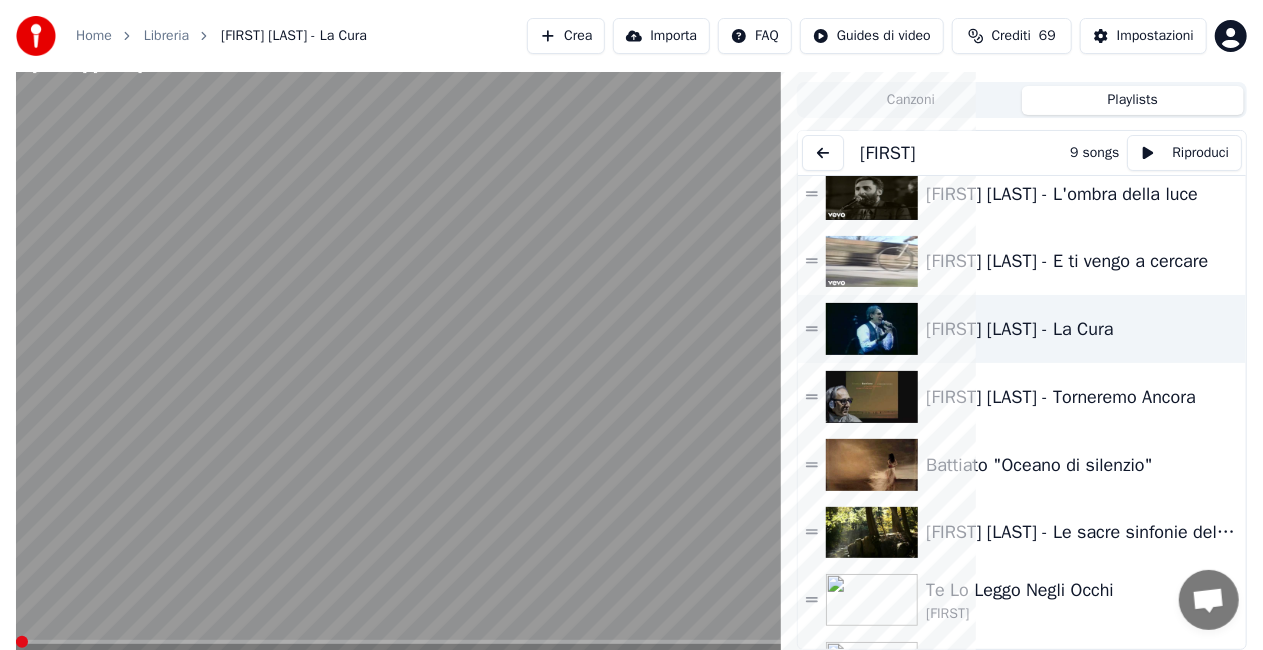 scroll, scrollTop: 24, scrollLeft: 0, axis: vertical 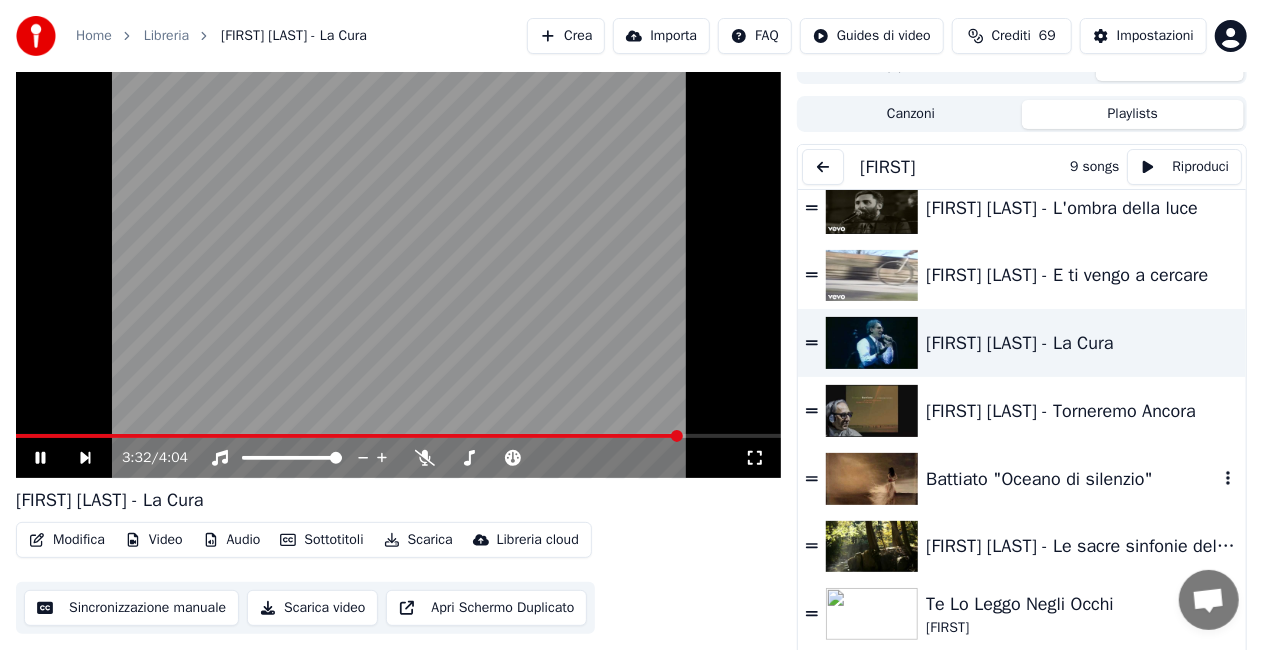 click on "Battiato "Oceano di silenzio"" at bounding box center [1022, 479] 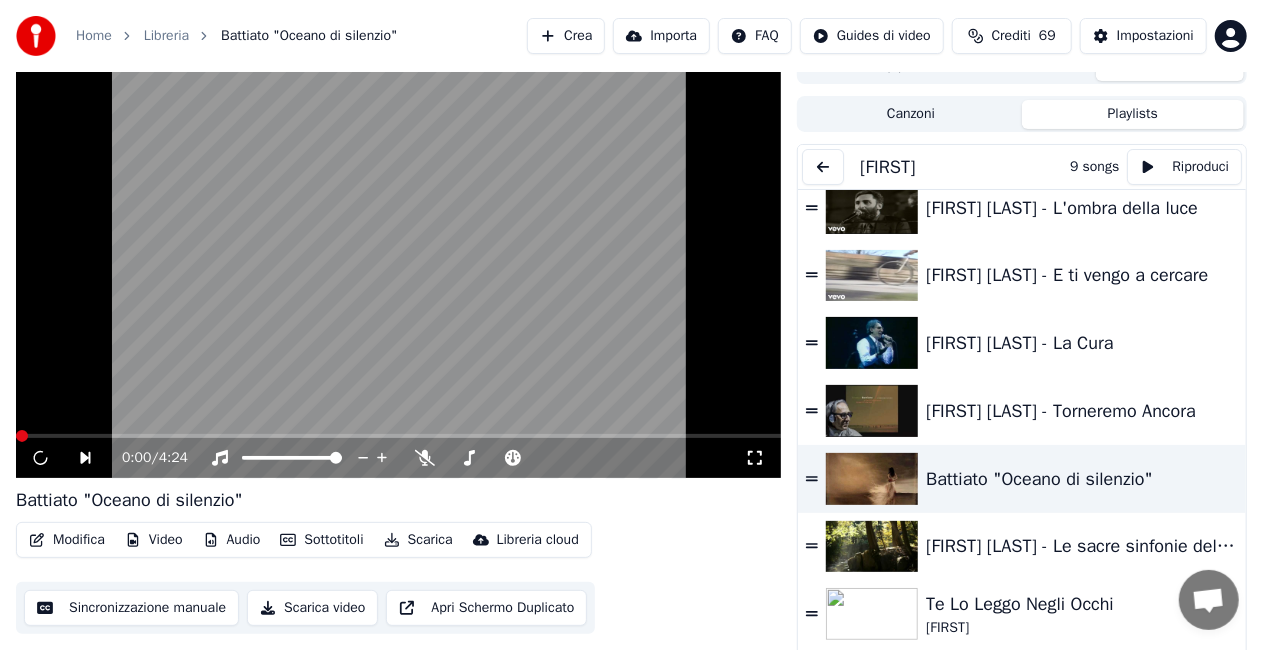 click 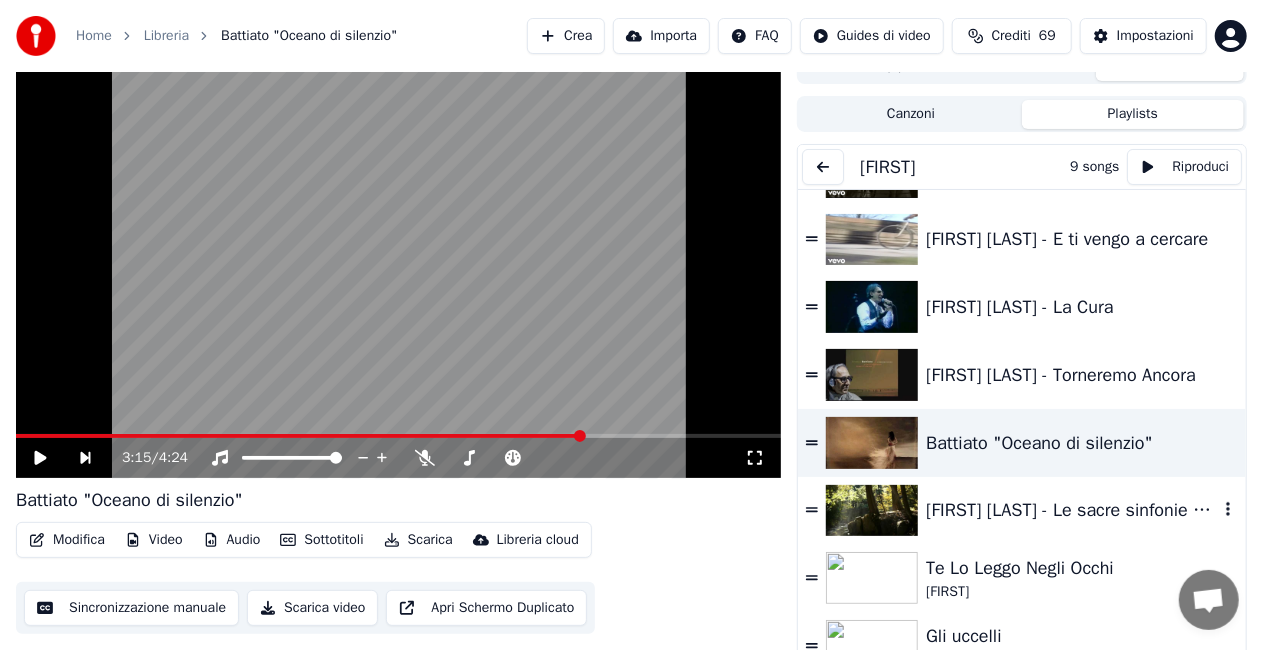 scroll, scrollTop: 140, scrollLeft: 0, axis: vertical 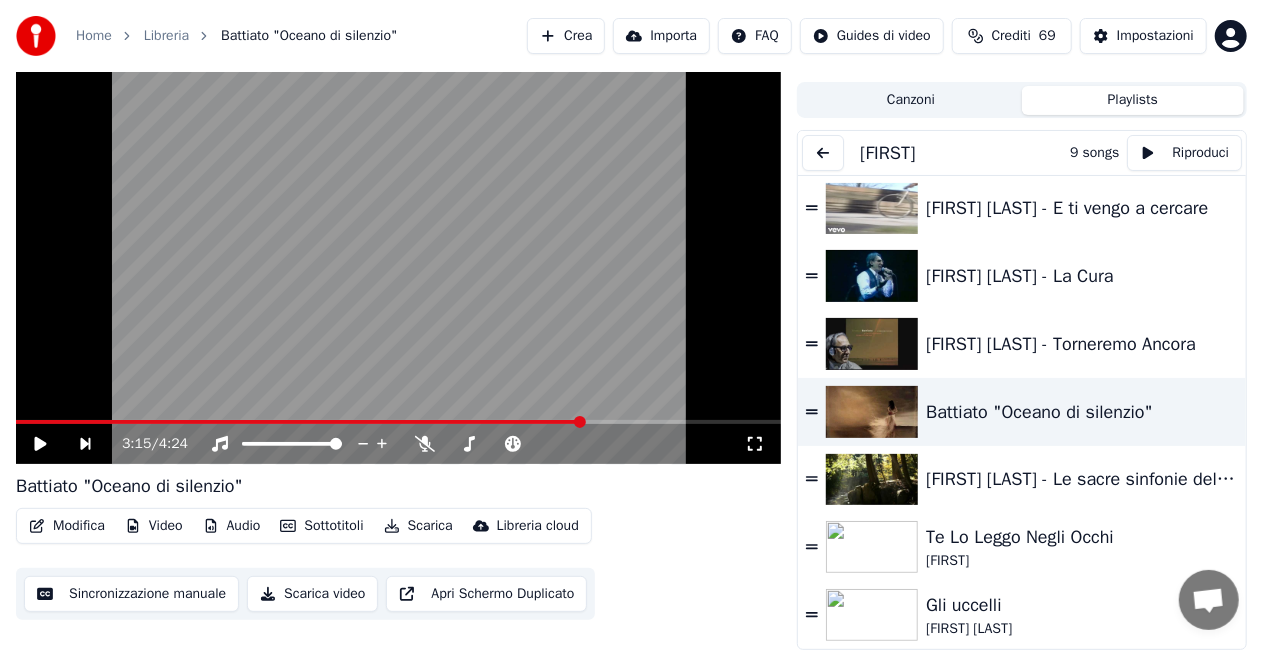 click at bounding box center (823, 153) 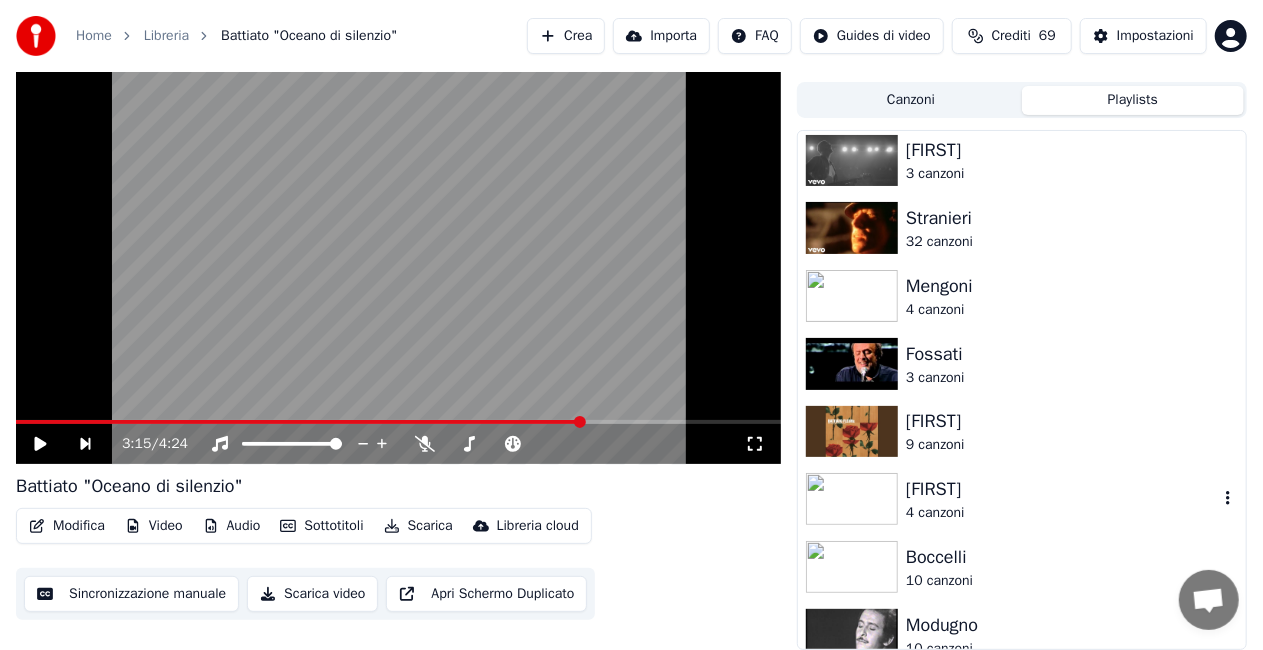 click on "4 canzoni" at bounding box center (1062, 513) 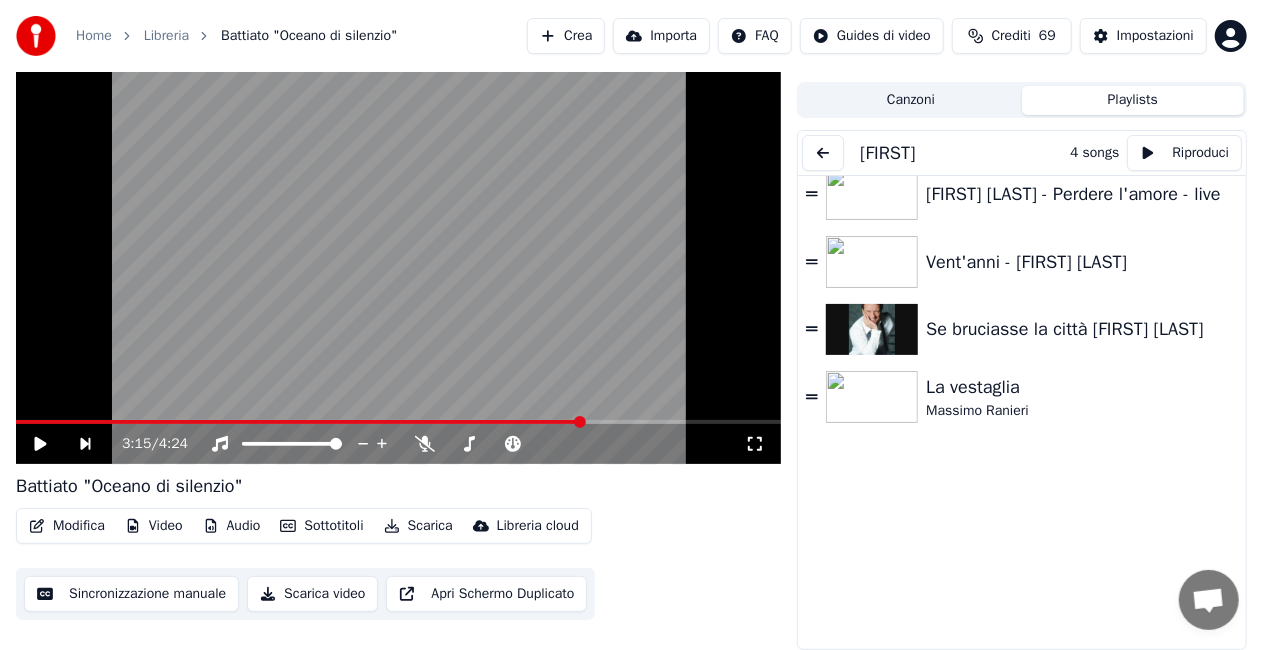 scroll, scrollTop: 0, scrollLeft: 0, axis: both 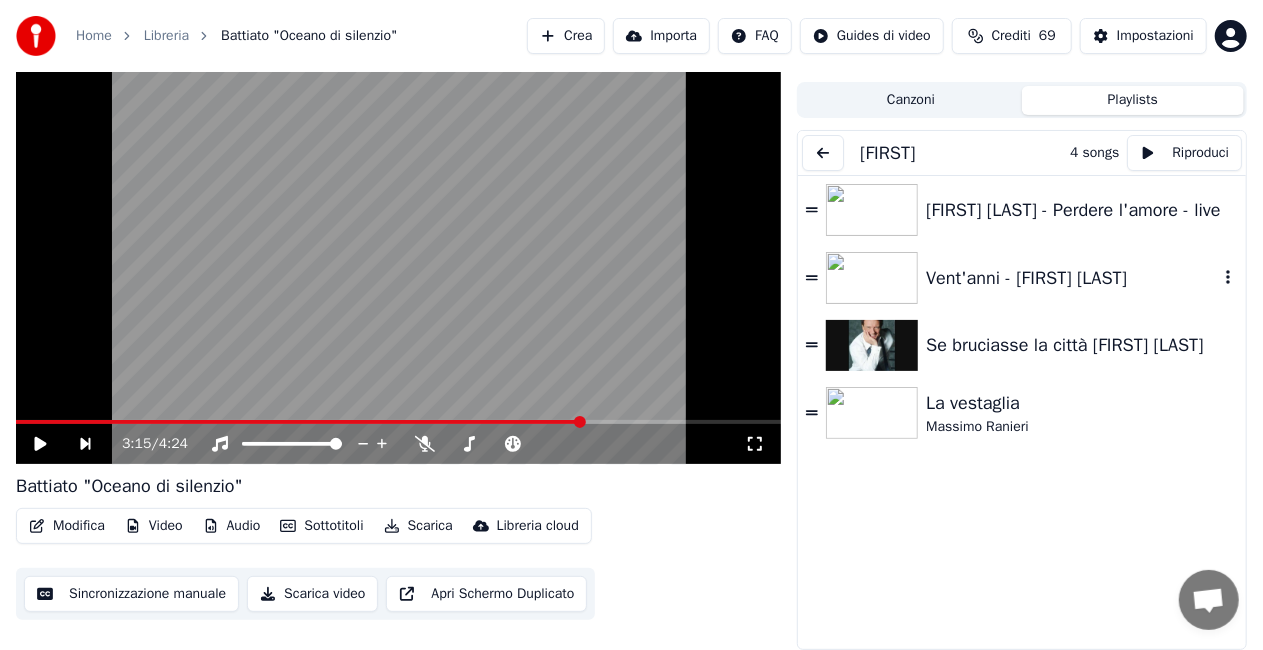 click on "Vent'anni - [FIRST] [LAST]" at bounding box center (1022, 278) 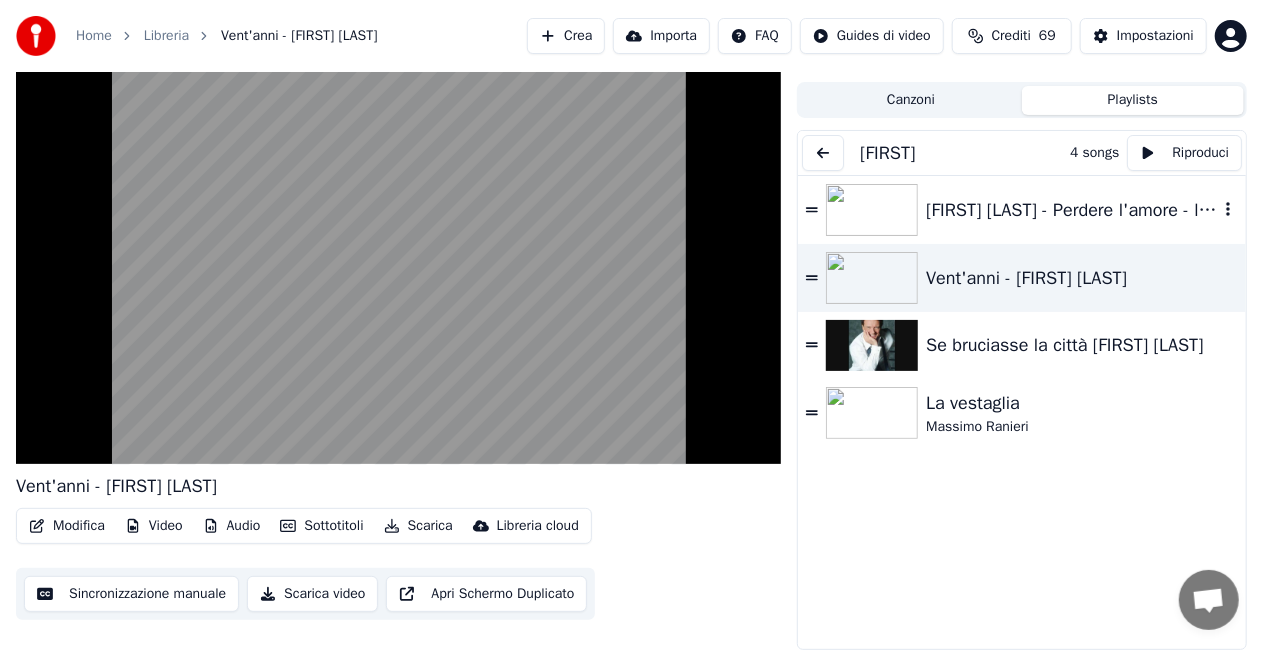 click on "[FIRST] [LAST] - Perdere l'amore - live" at bounding box center [1072, 210] 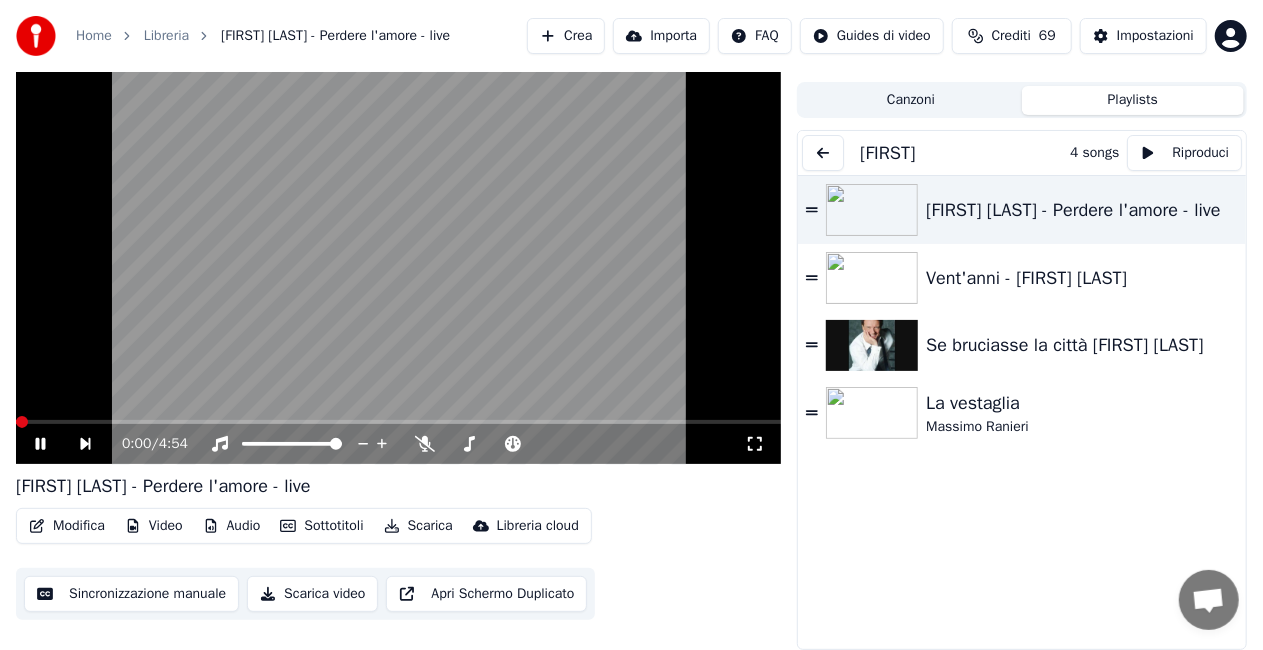 click 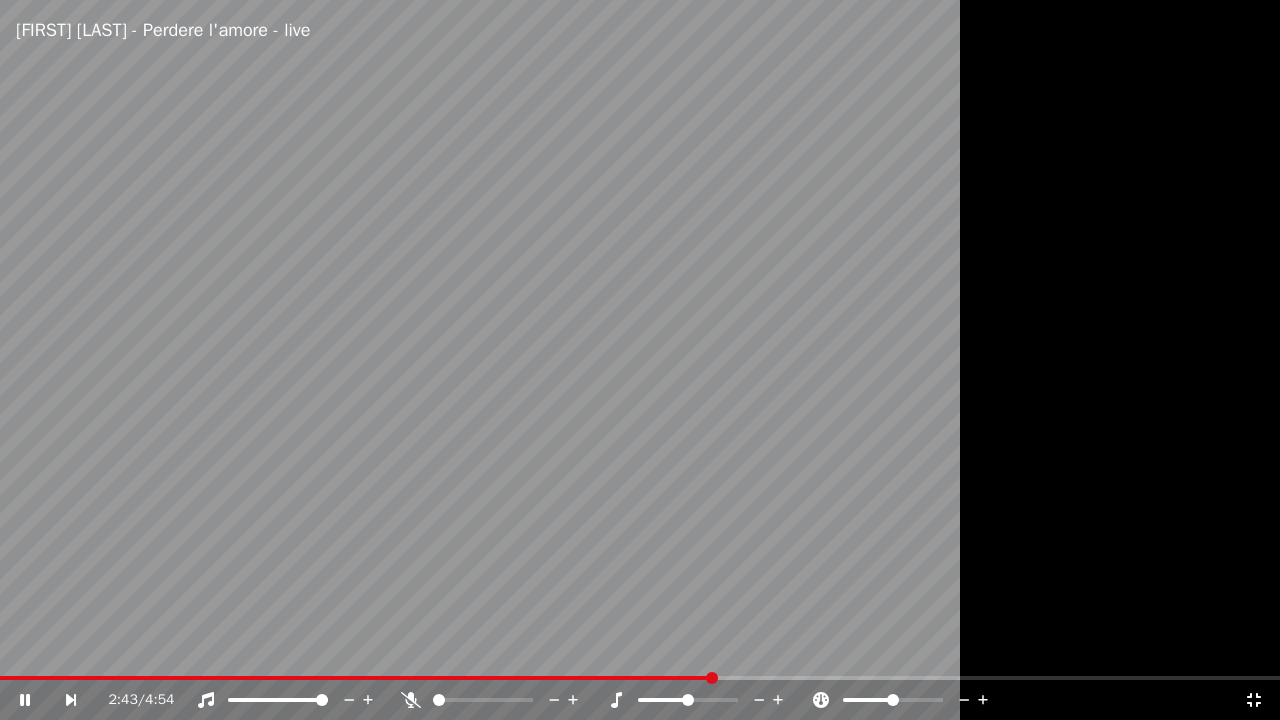 click on "2:43  /  4:54" at bounding box center (640, 700) 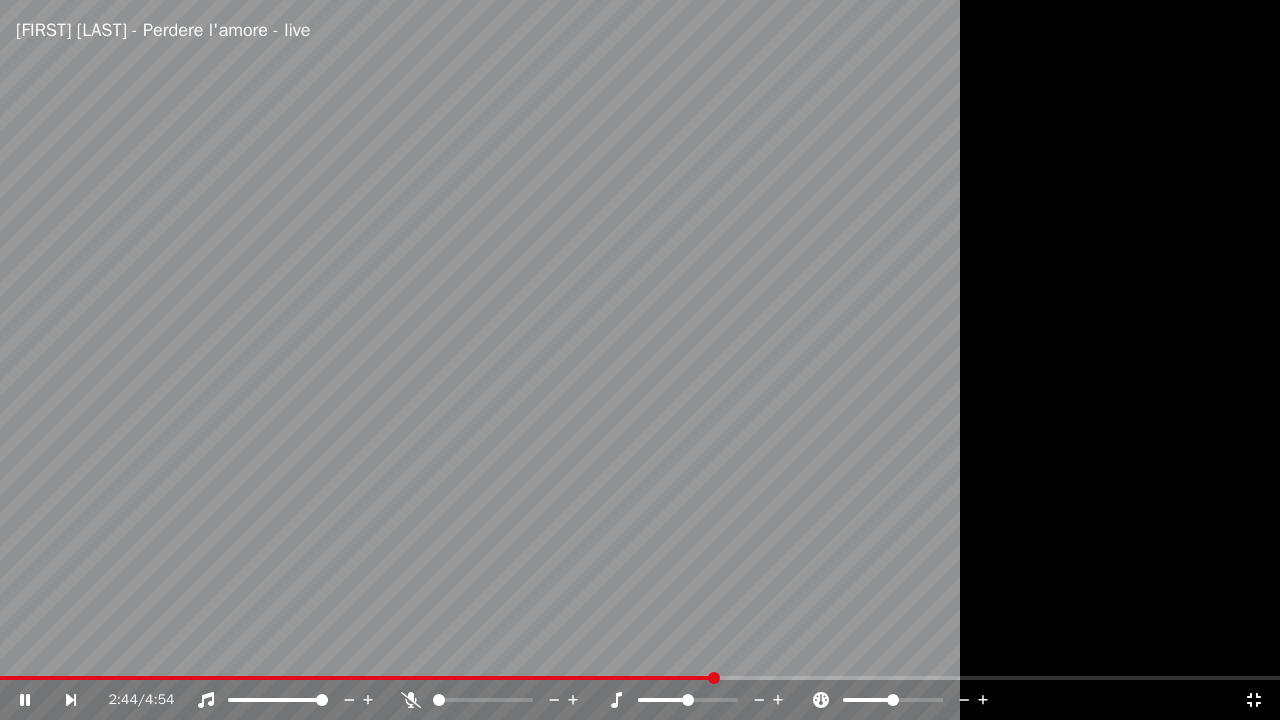 click on "2:44  /  4:54" at bounding box center [640, 700] 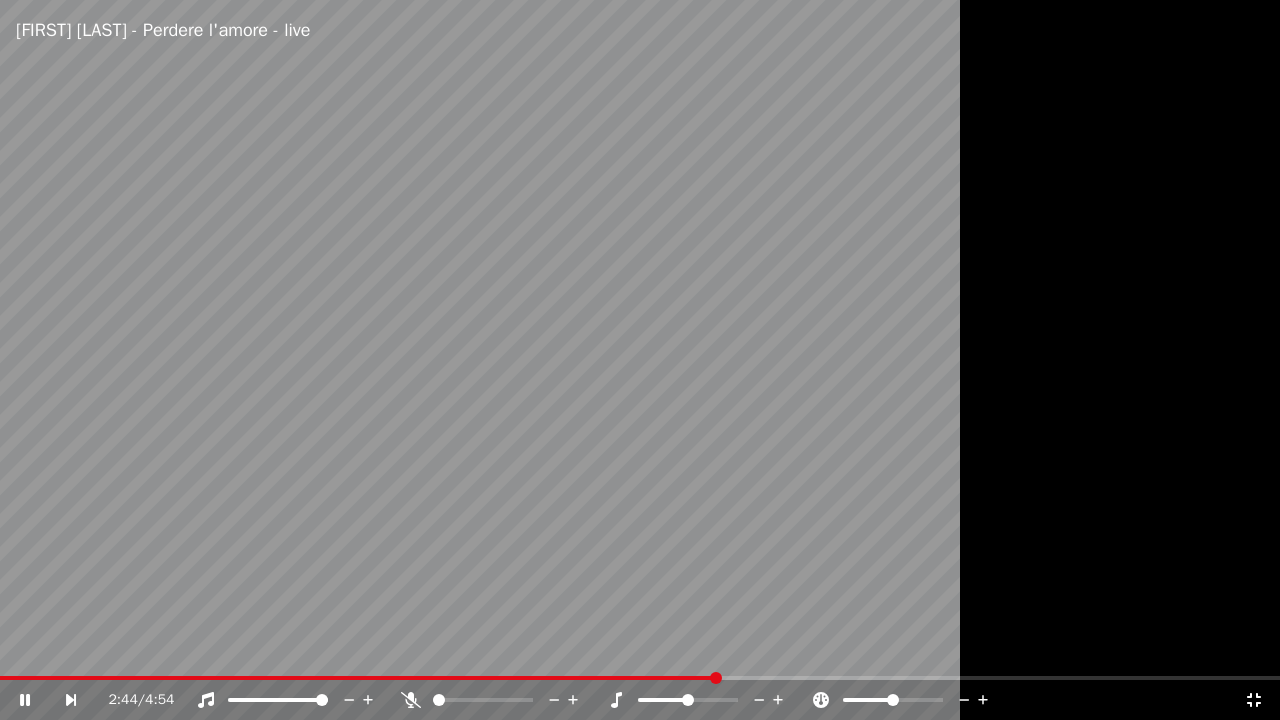 click 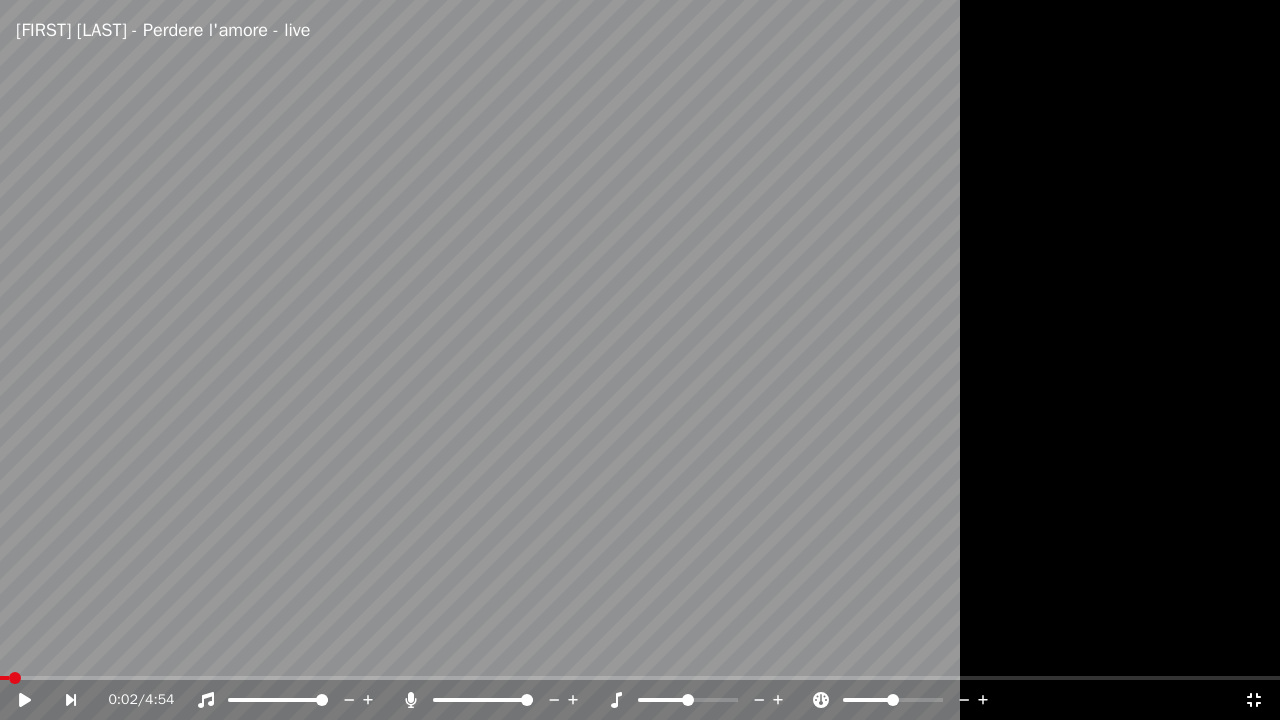click at bounding box center (4, 678) 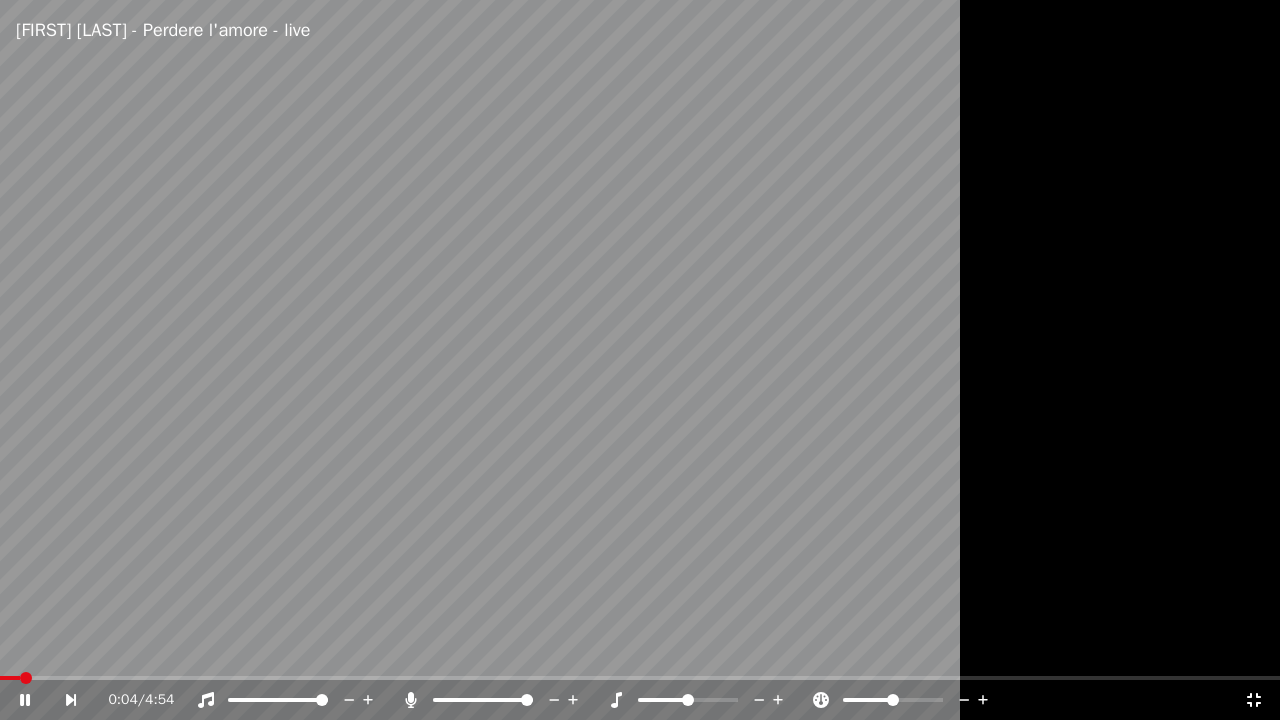 click 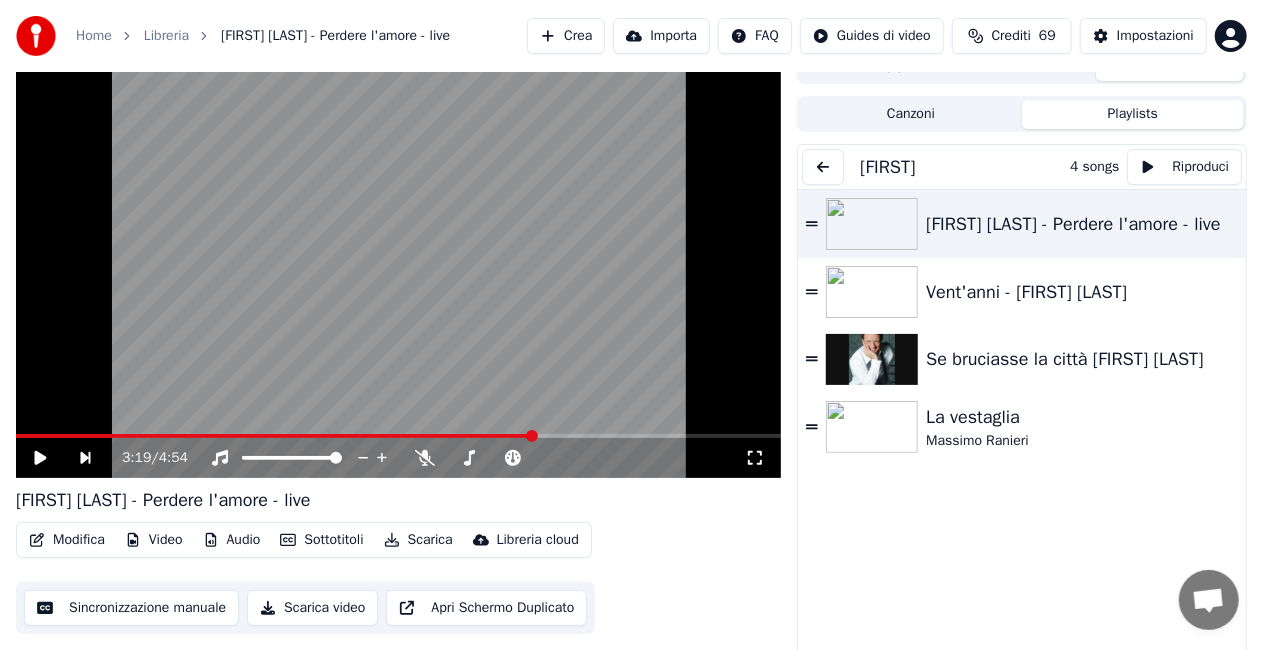 click at bounding box center (275, 436) 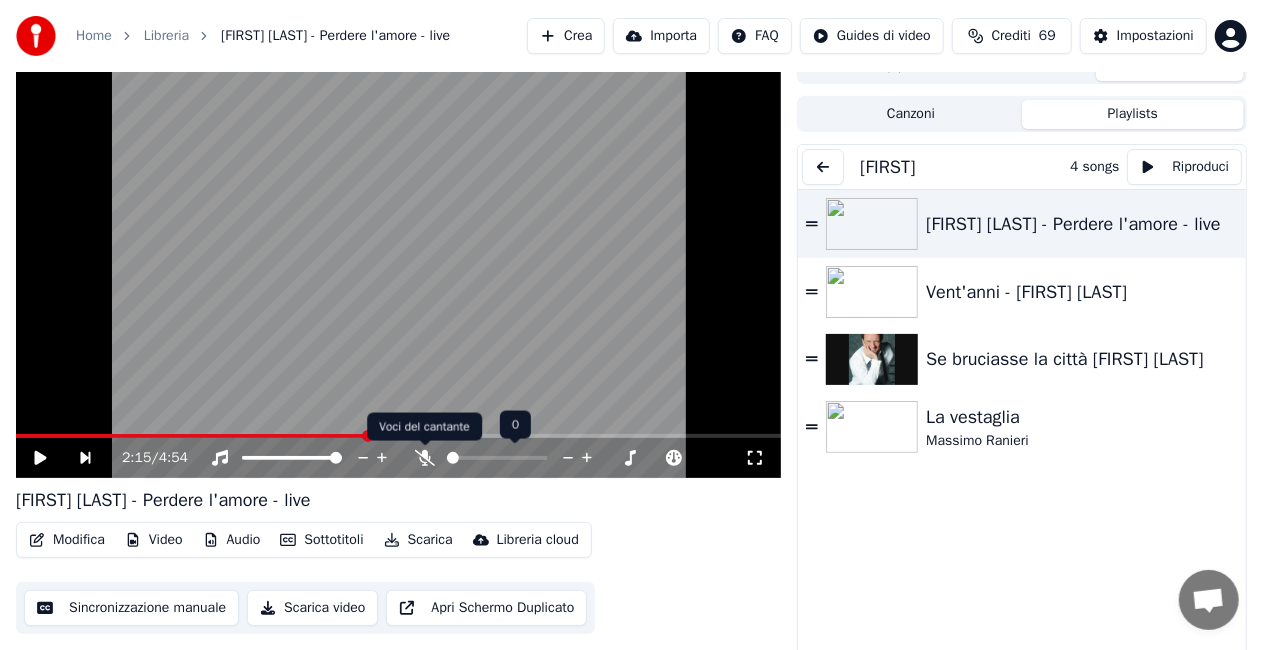 click 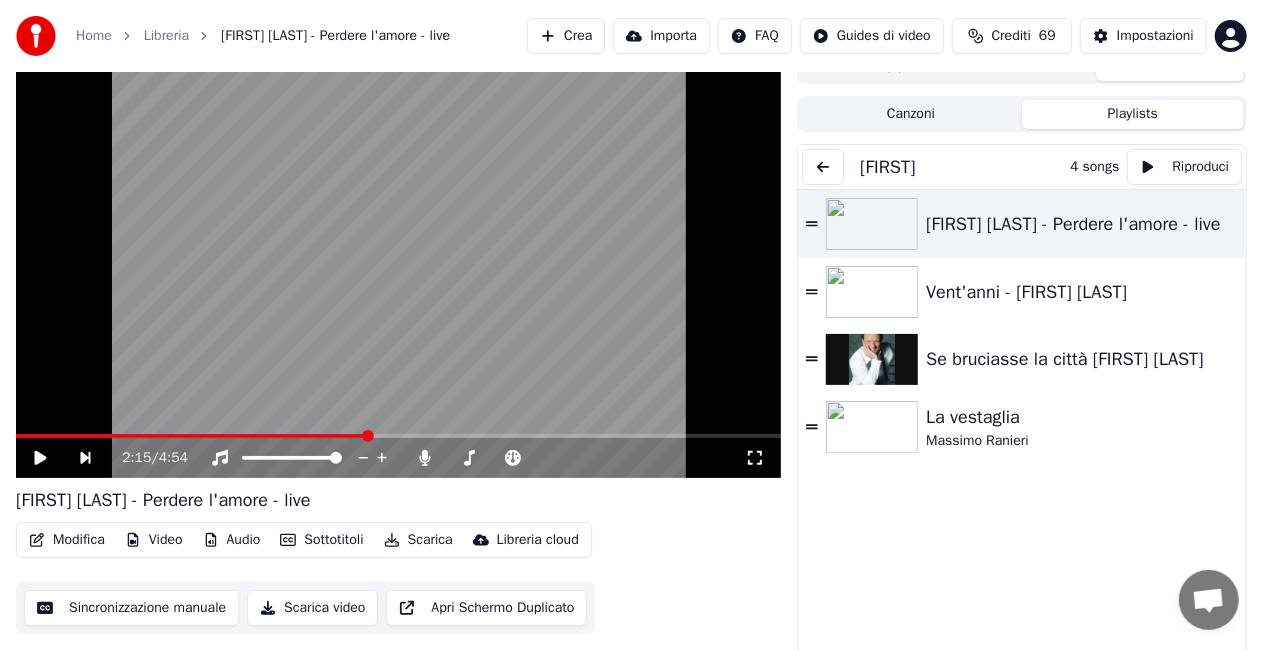 click at bounding box center [398, 263] 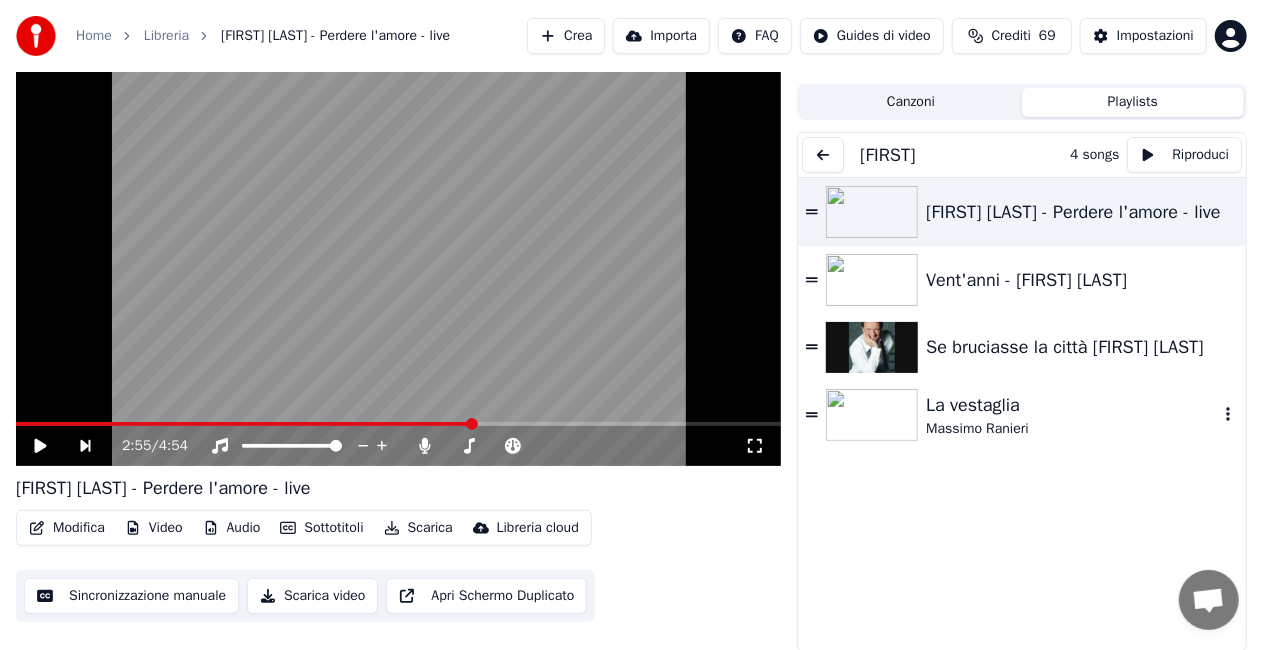 scroll, scrollTop: 38, scrollLeft: 0, axis: vertical 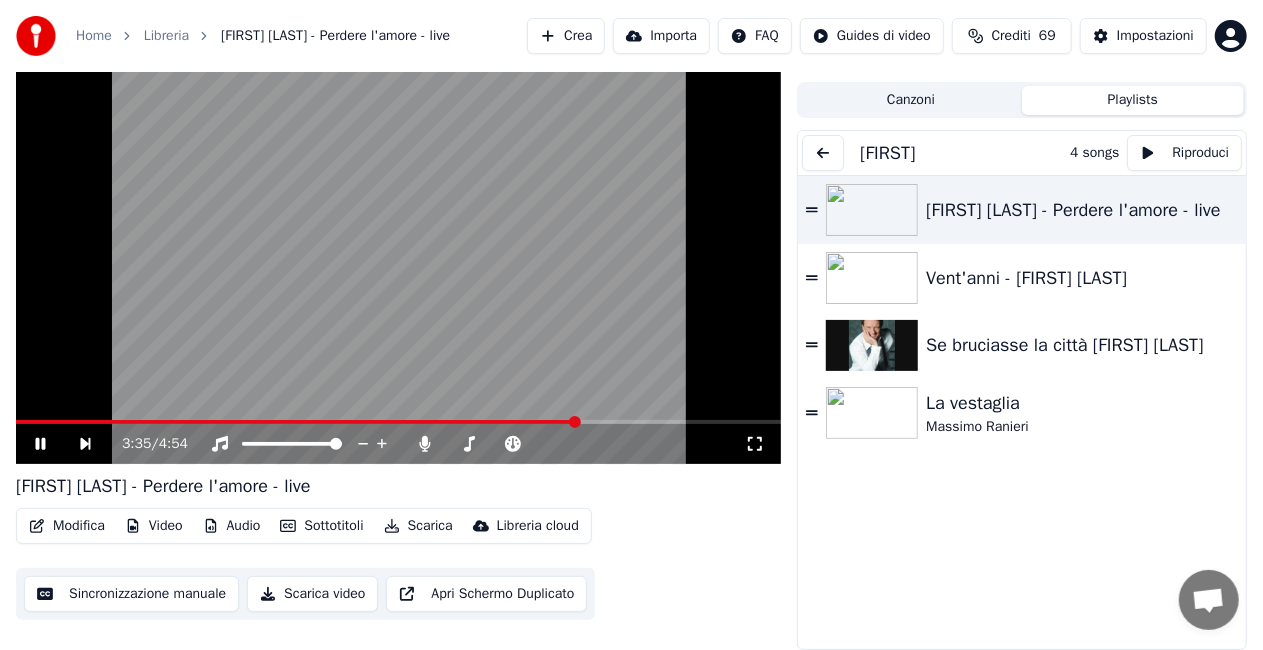 click 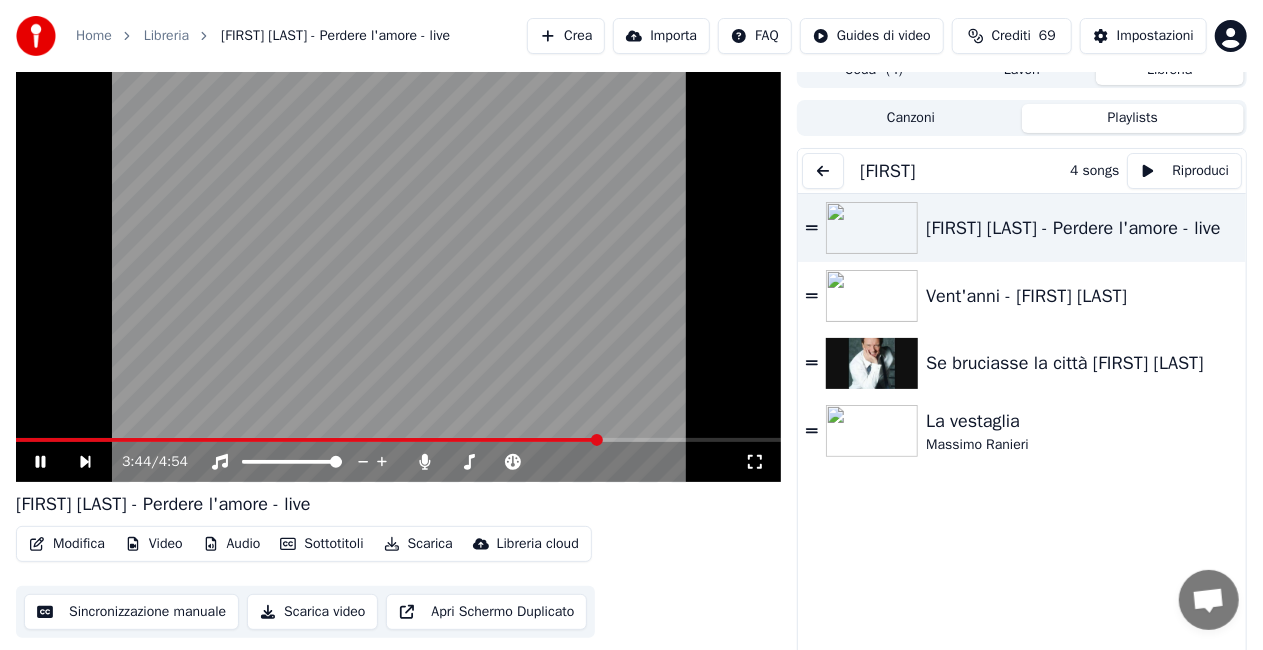 scroll, scrollTop: 0, scrollLeft: 0, axis: both 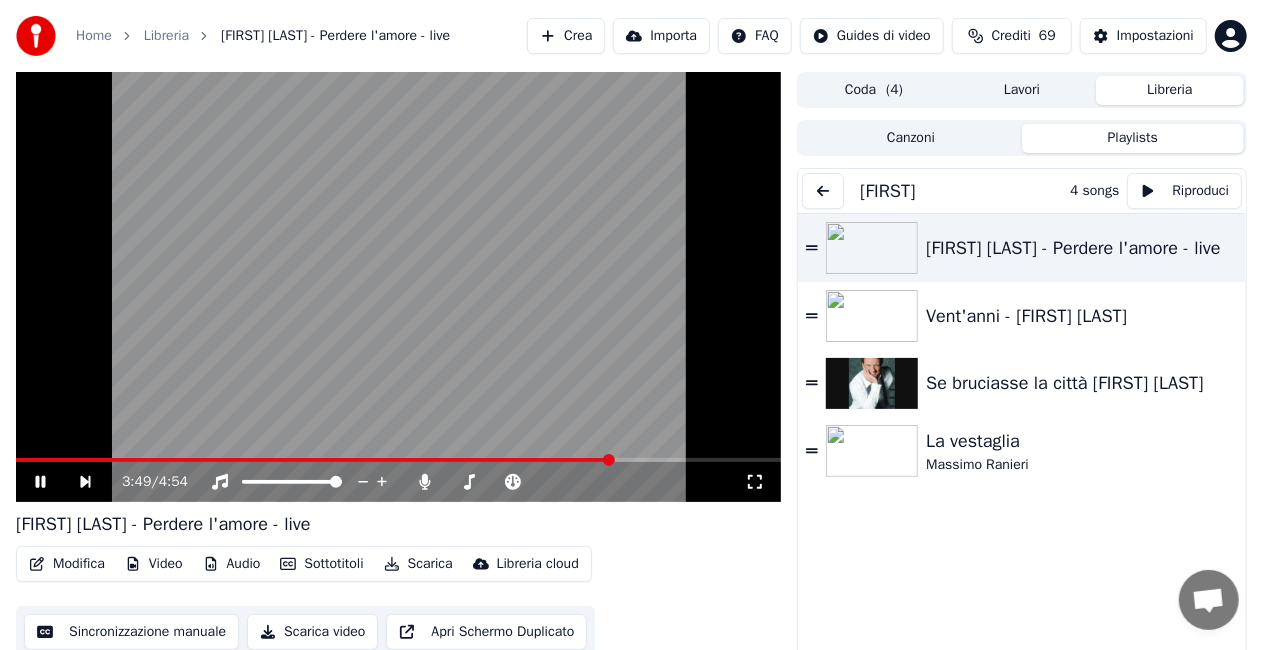 click on "3:49  /  4:54" at bounding box center [398, 482] 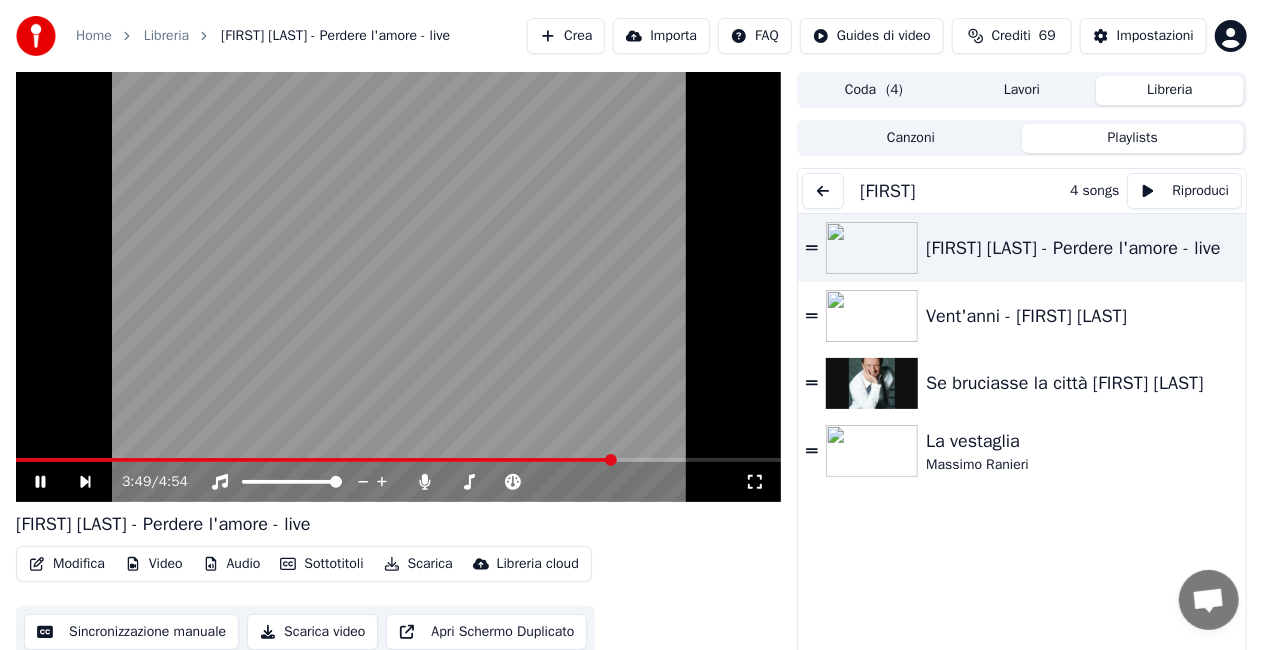 click 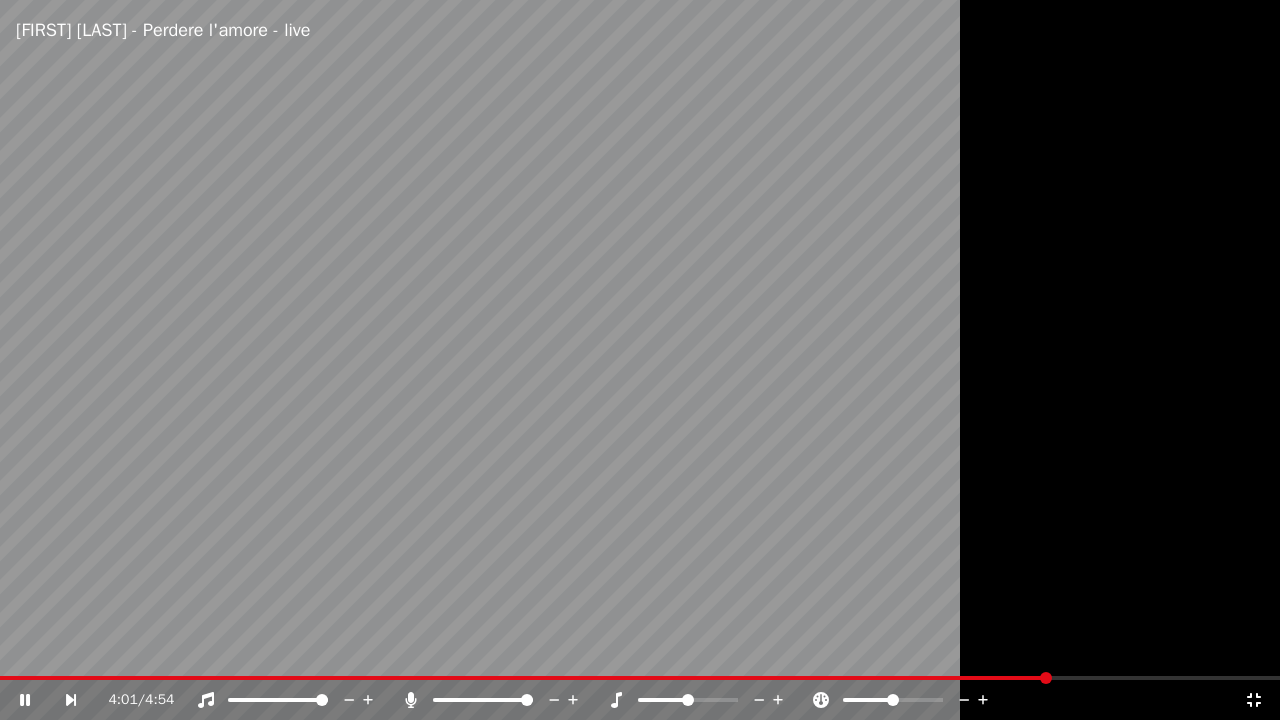 click 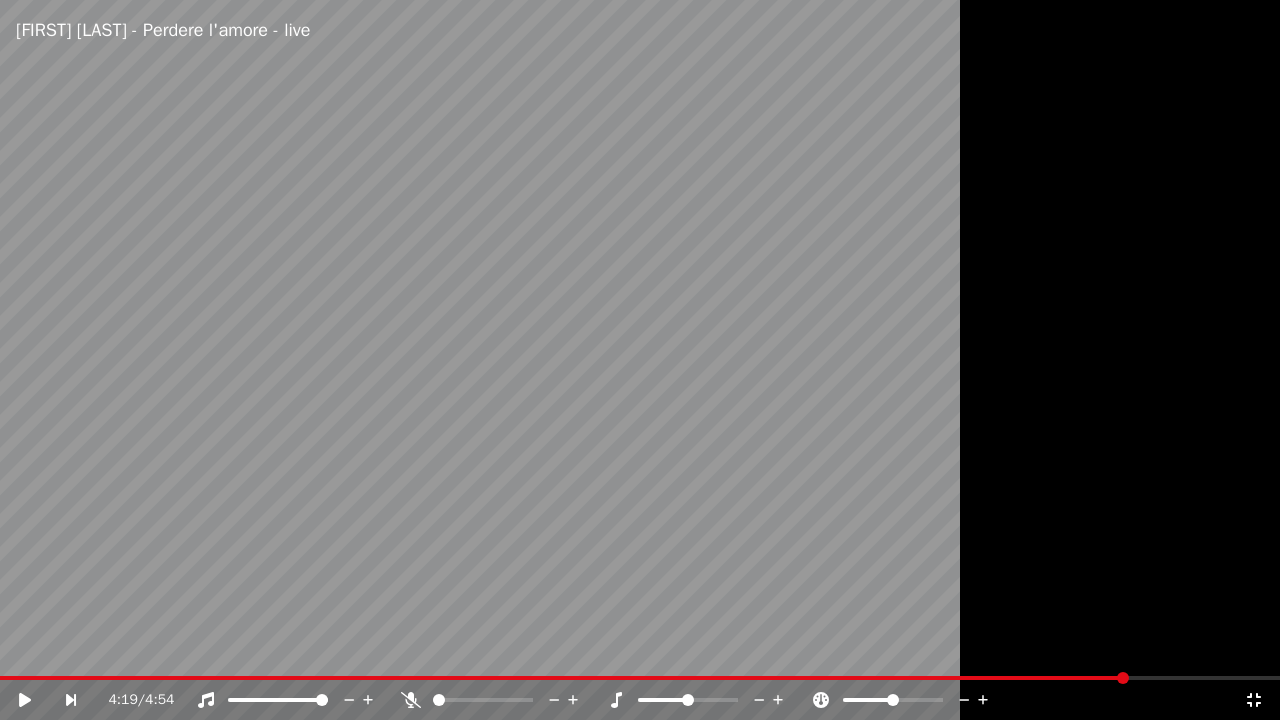 click 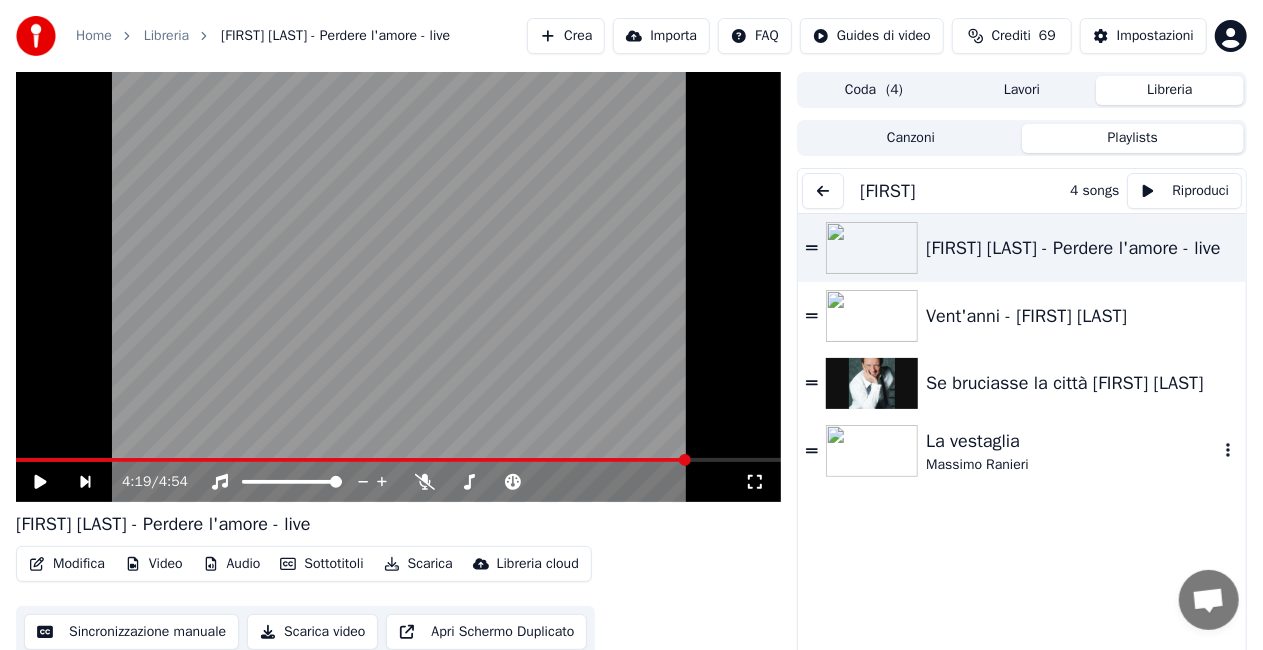 click on "La vestaglia" at bounding box center (1072, 441) 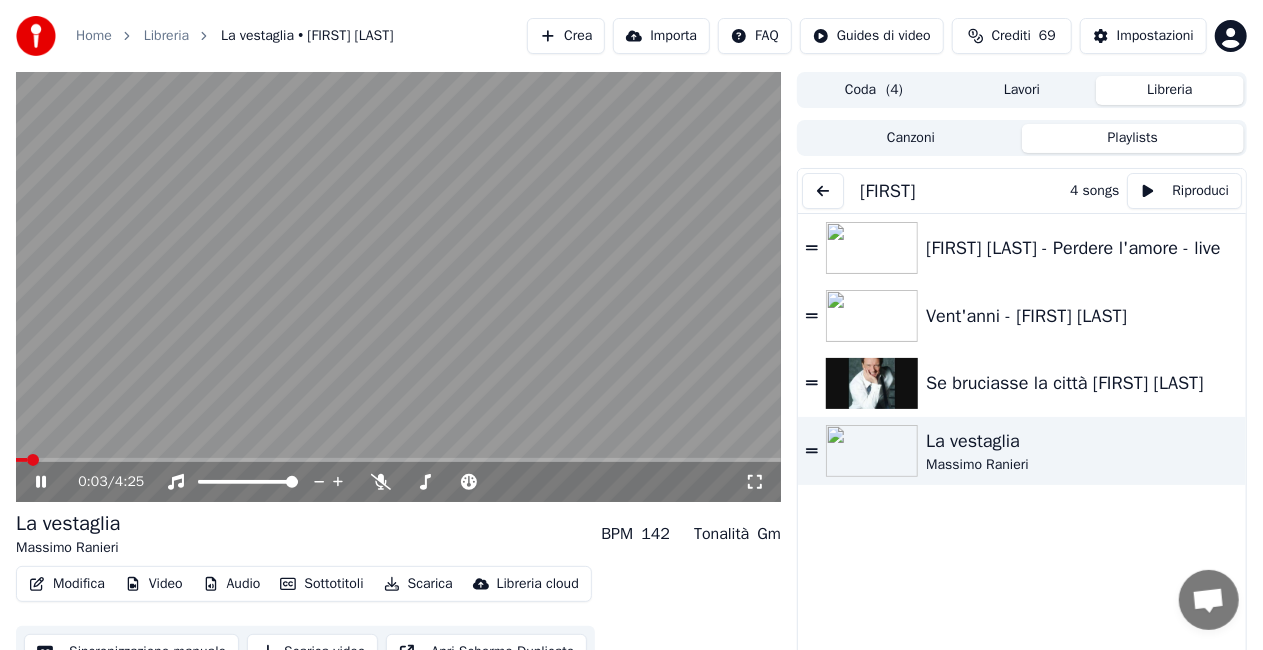click 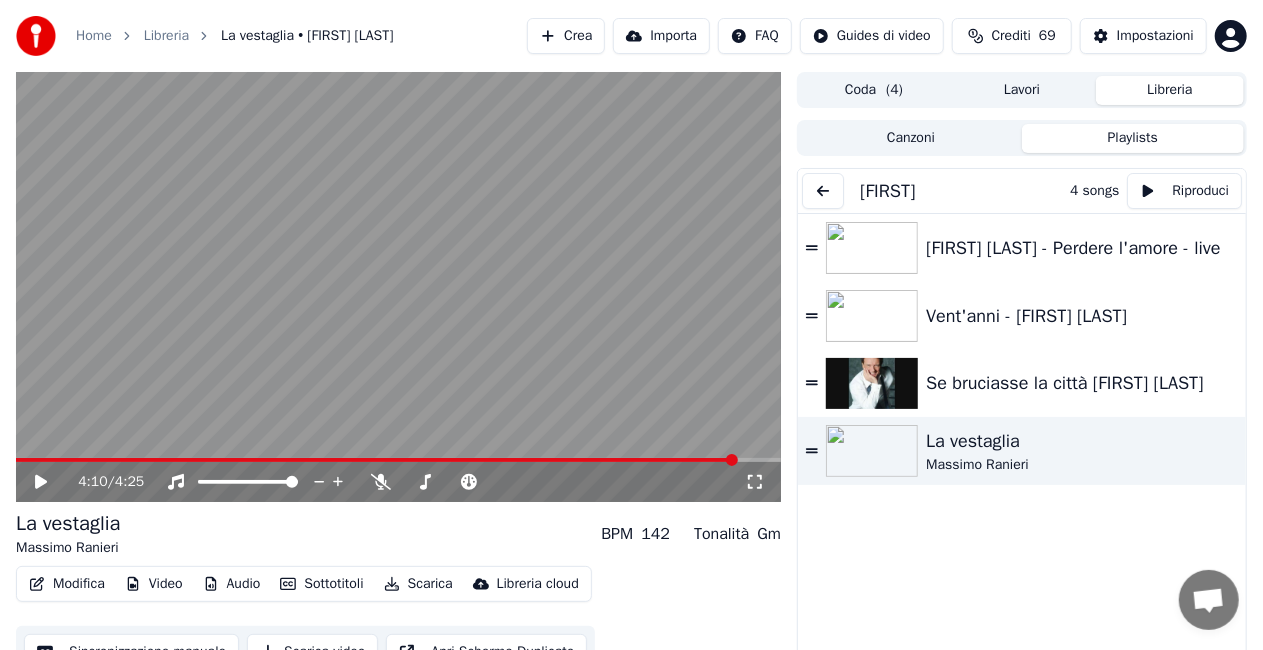 click at bounding box center (823, 191) 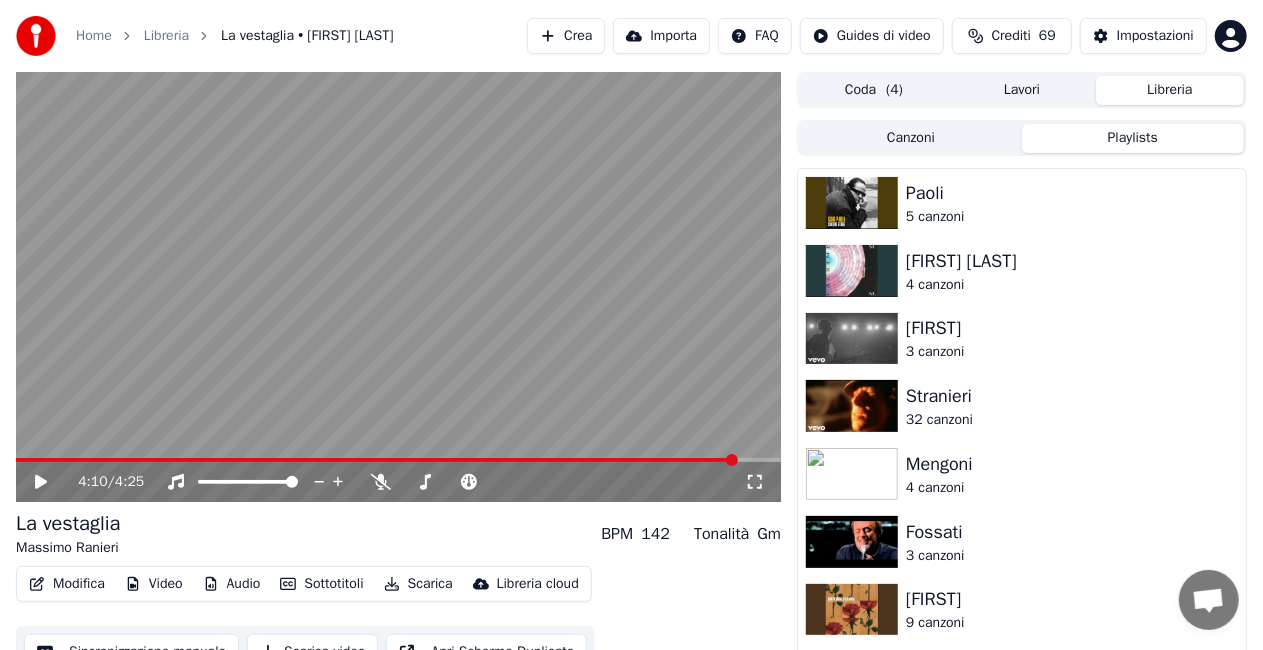 click on "Canzoni" at bounding box center [911, 138] 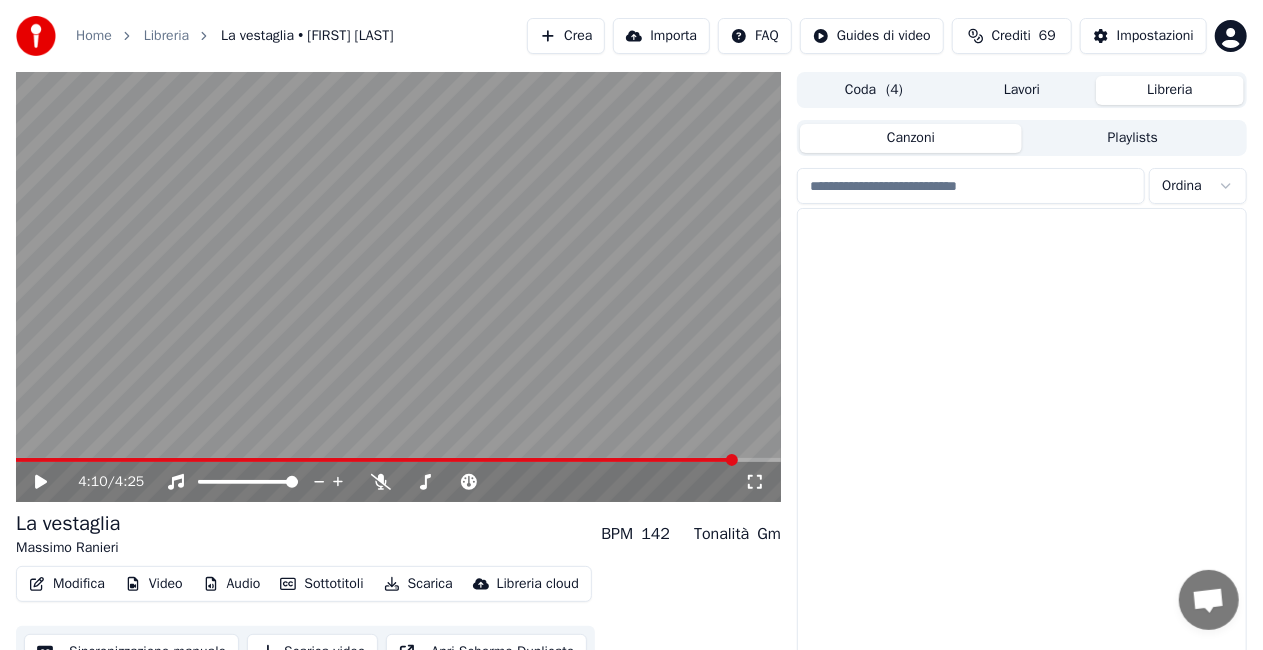 scroll, scrollTop: 27051, scrollLeft: 0, axis: vertical 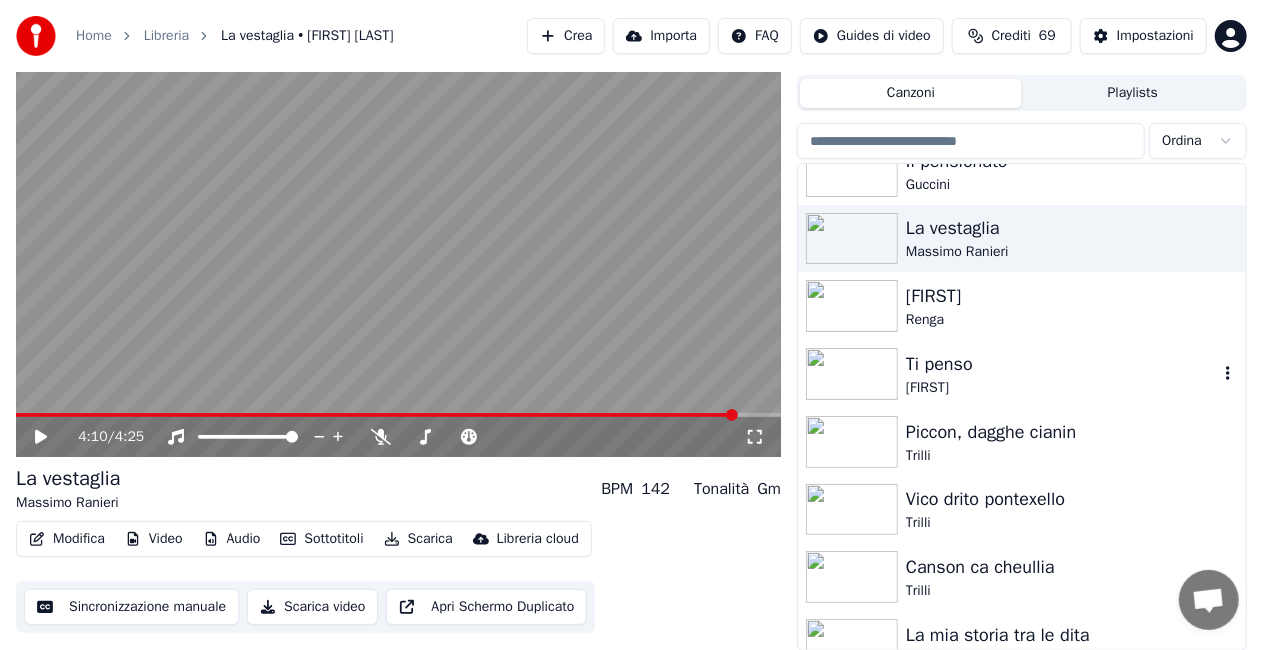 click on "Ti penso" at bounding box center (1062, 364) 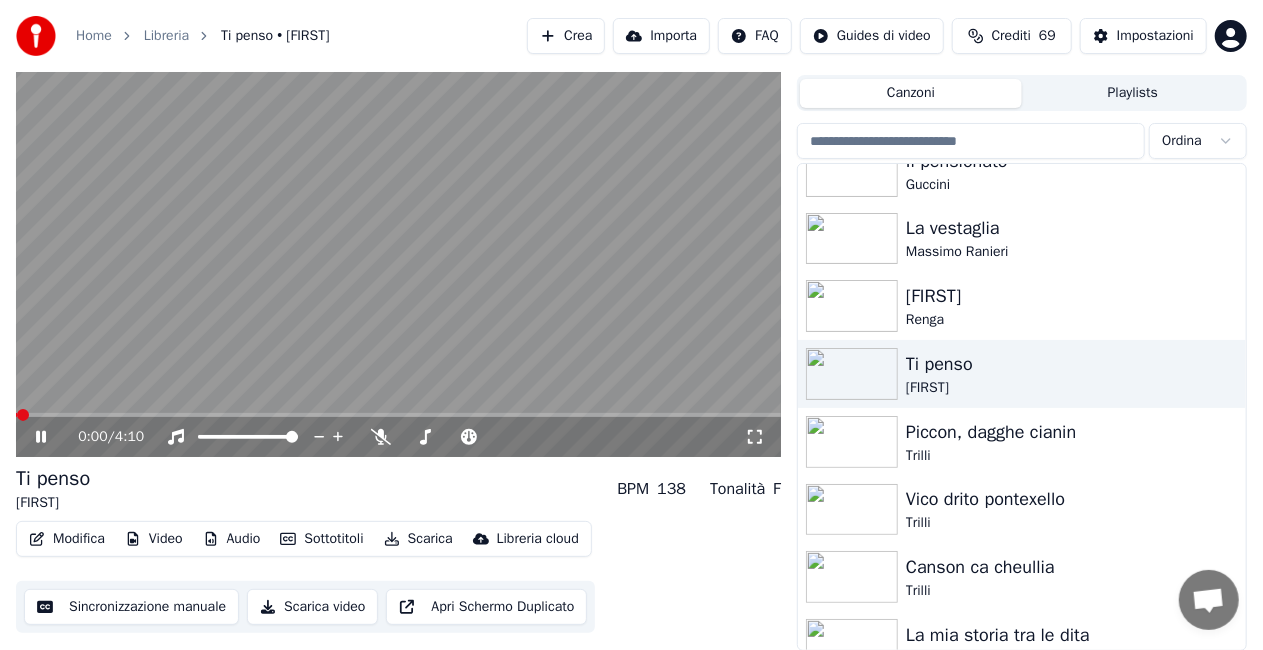 click 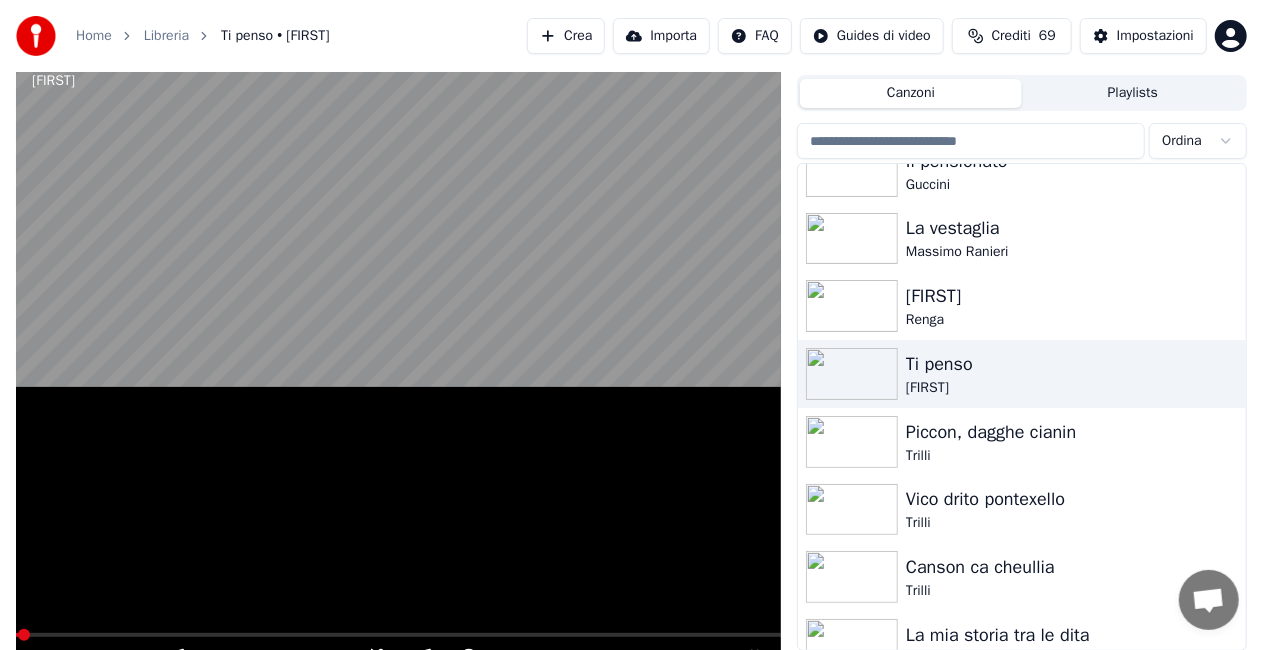 scroll, scrollTop: 28, scrollLeft: 0, axis: vertical 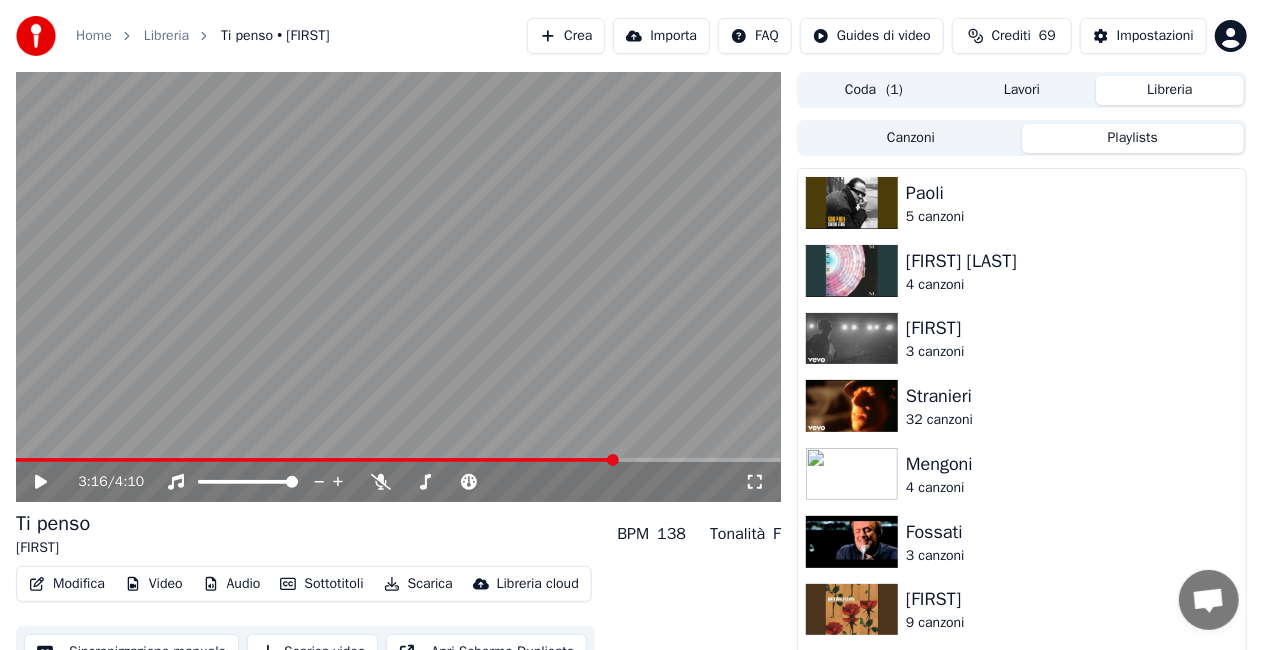 click on "Playlists" at bounding box center (1133, 138) 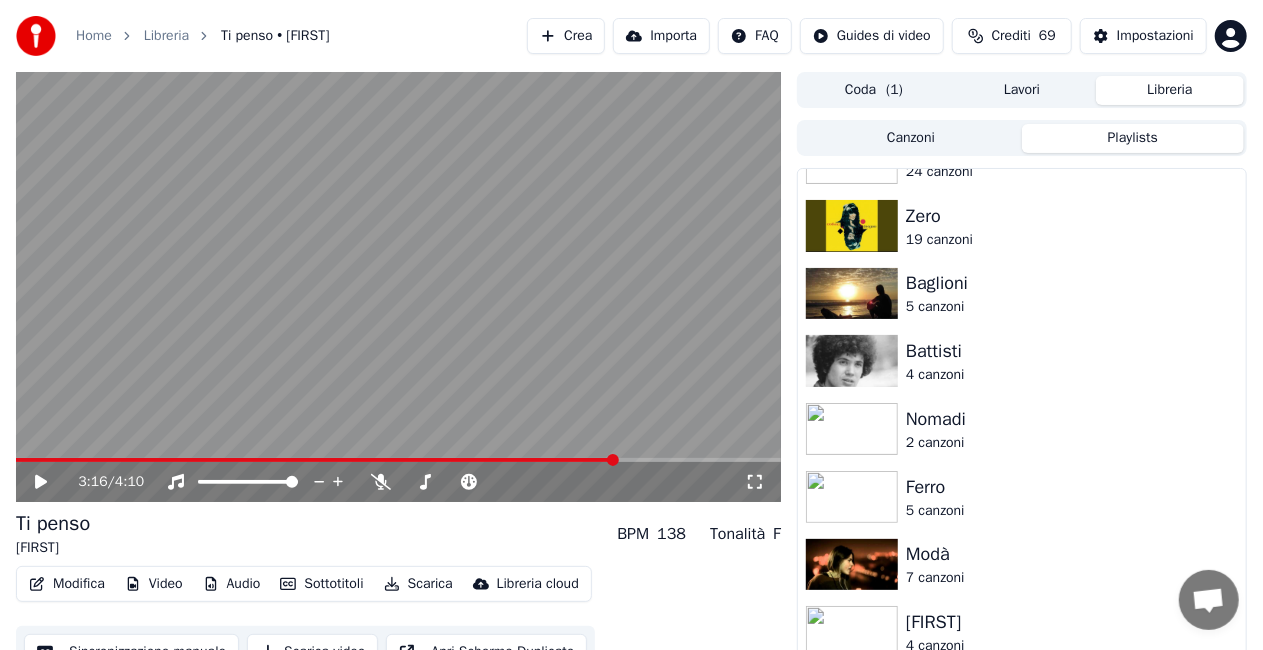 scroll, scrollTop: 1845, scrollLeft: 0, axis: vertical 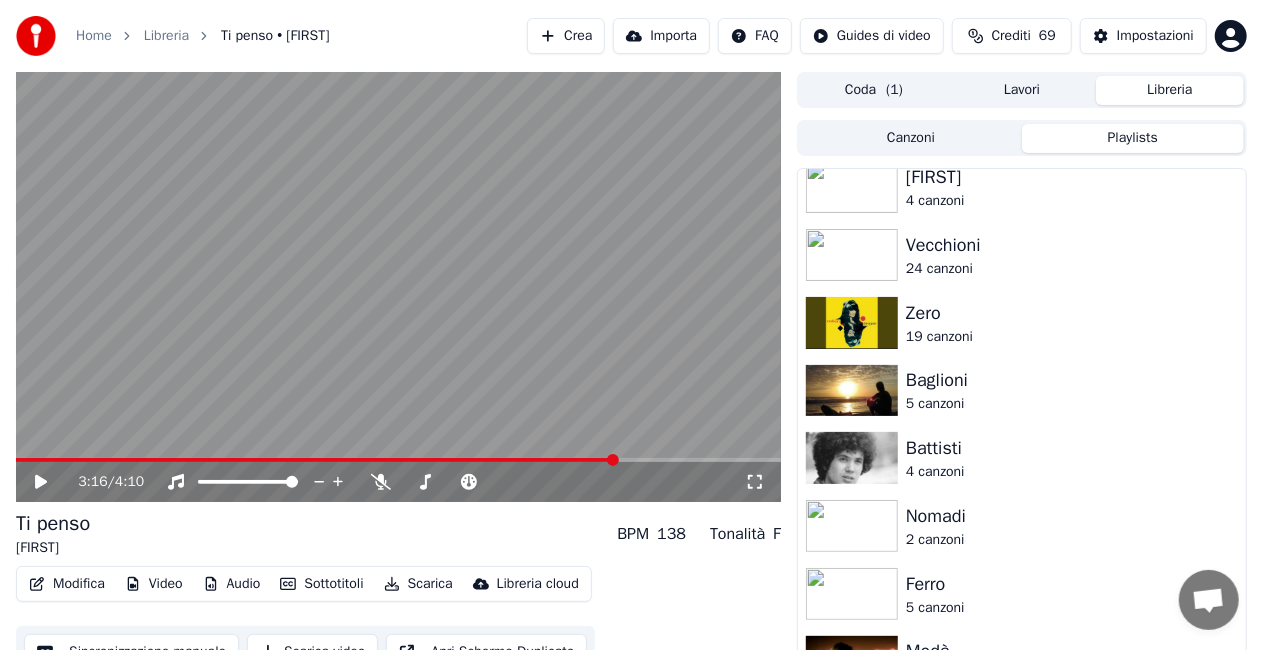 click on "Ferro" at bounding box center (1062, 584) 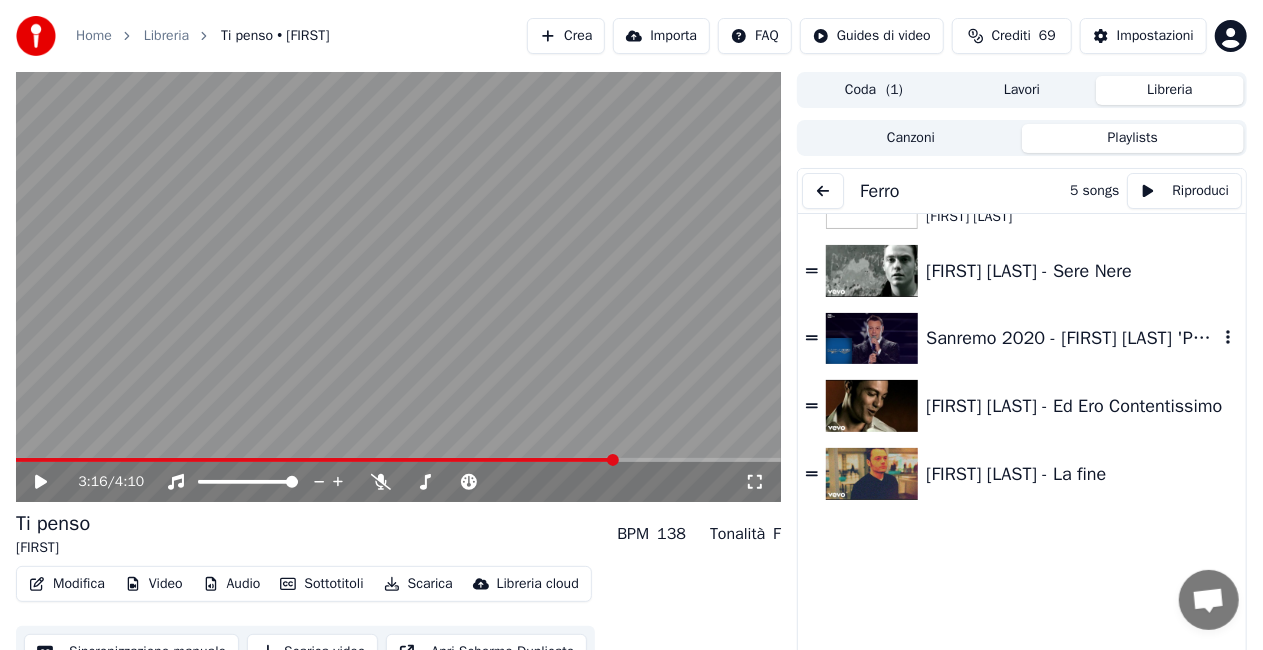 scroll, scrollTop: 0, scrollLeft: 0, axis: both 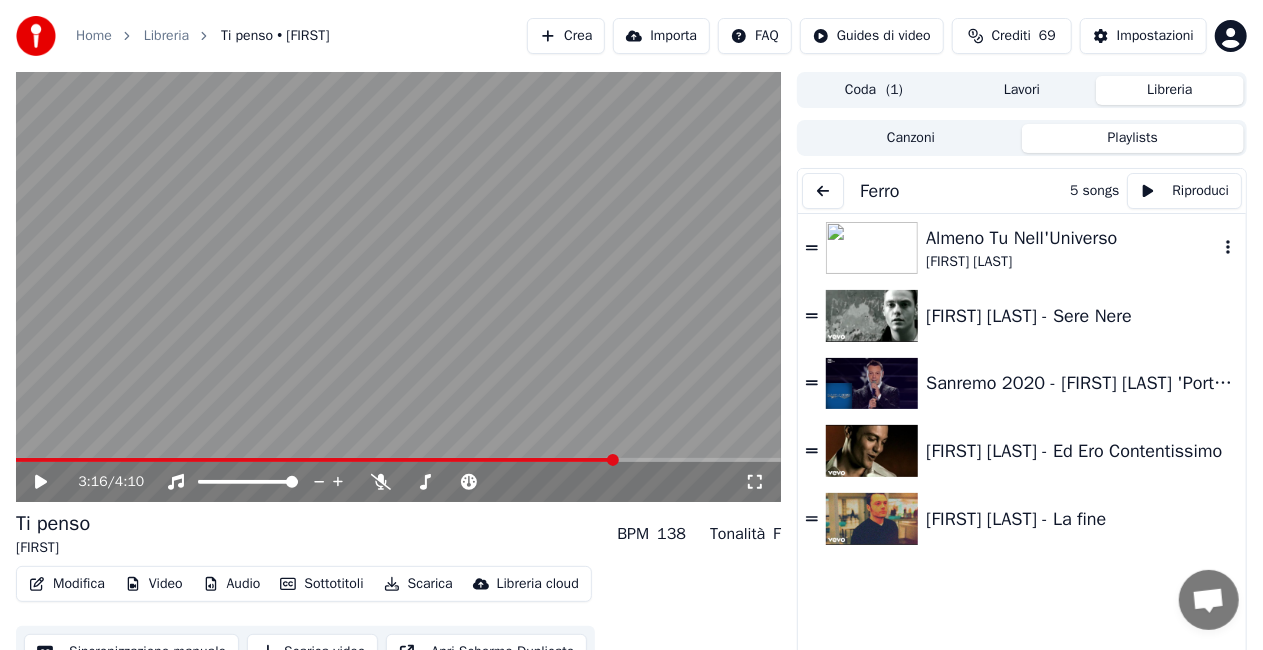 click on "Almeno Tu Nell'Universo" at bounding box center (1072, 238) 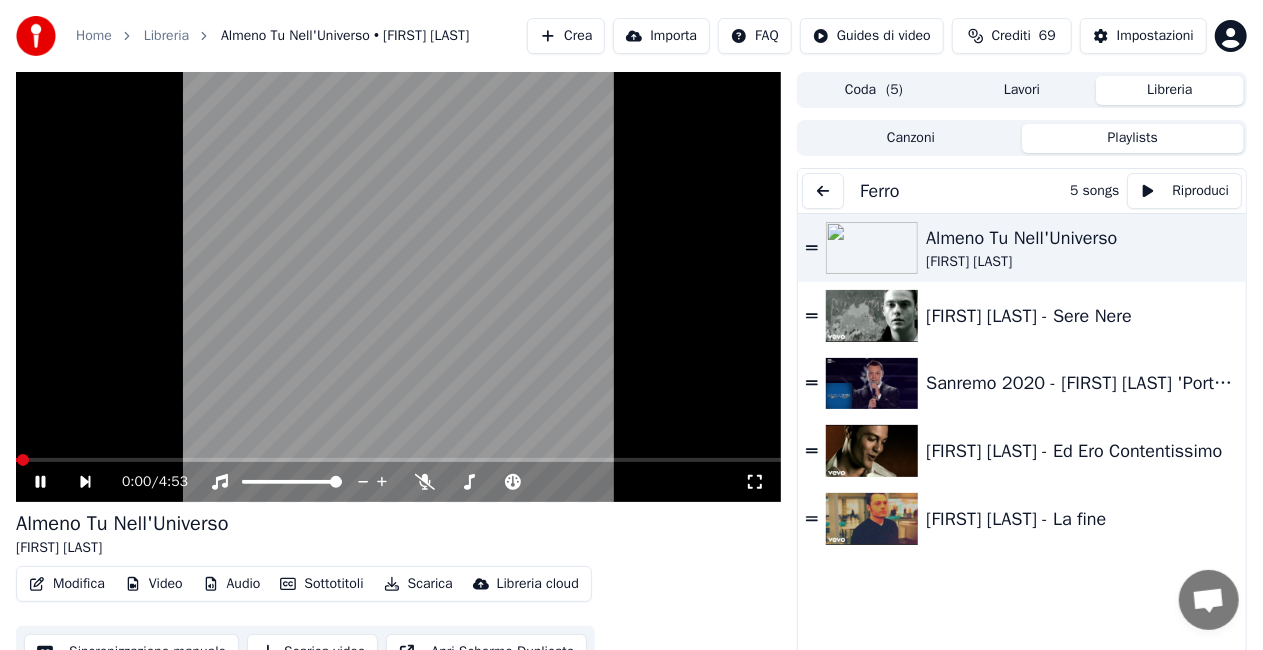 click 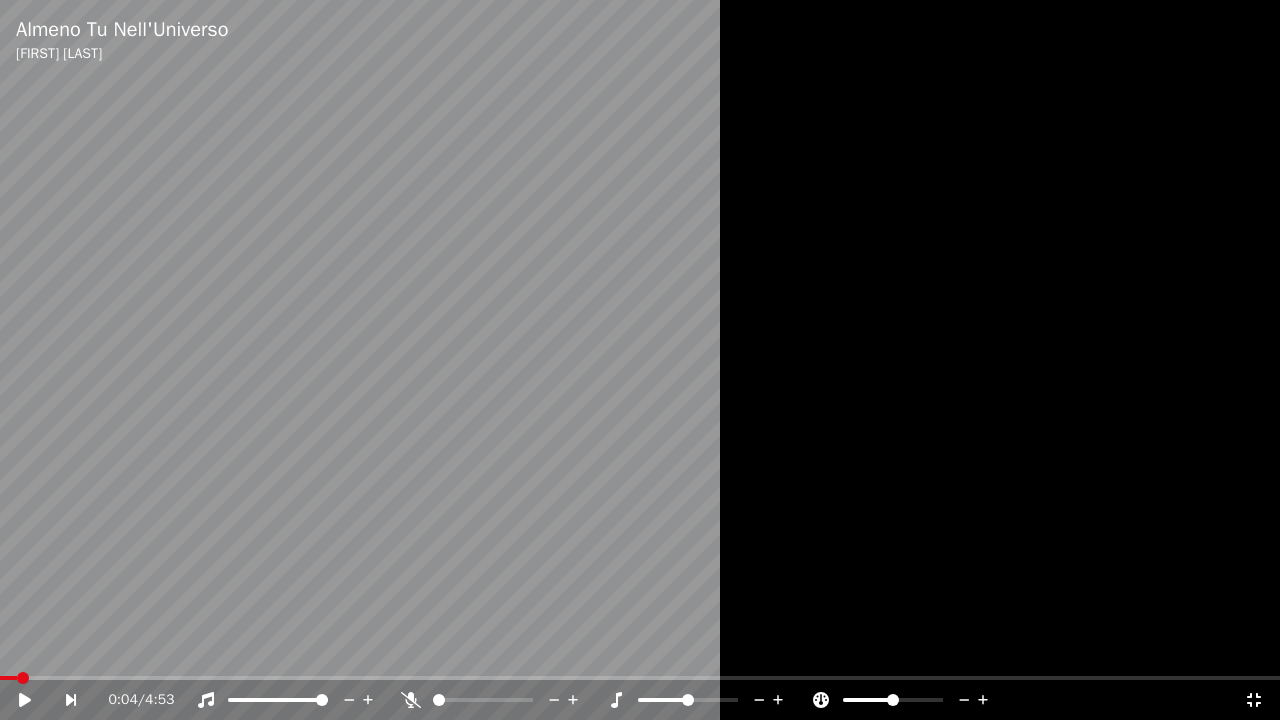 click at bounding box center (8, 678) 